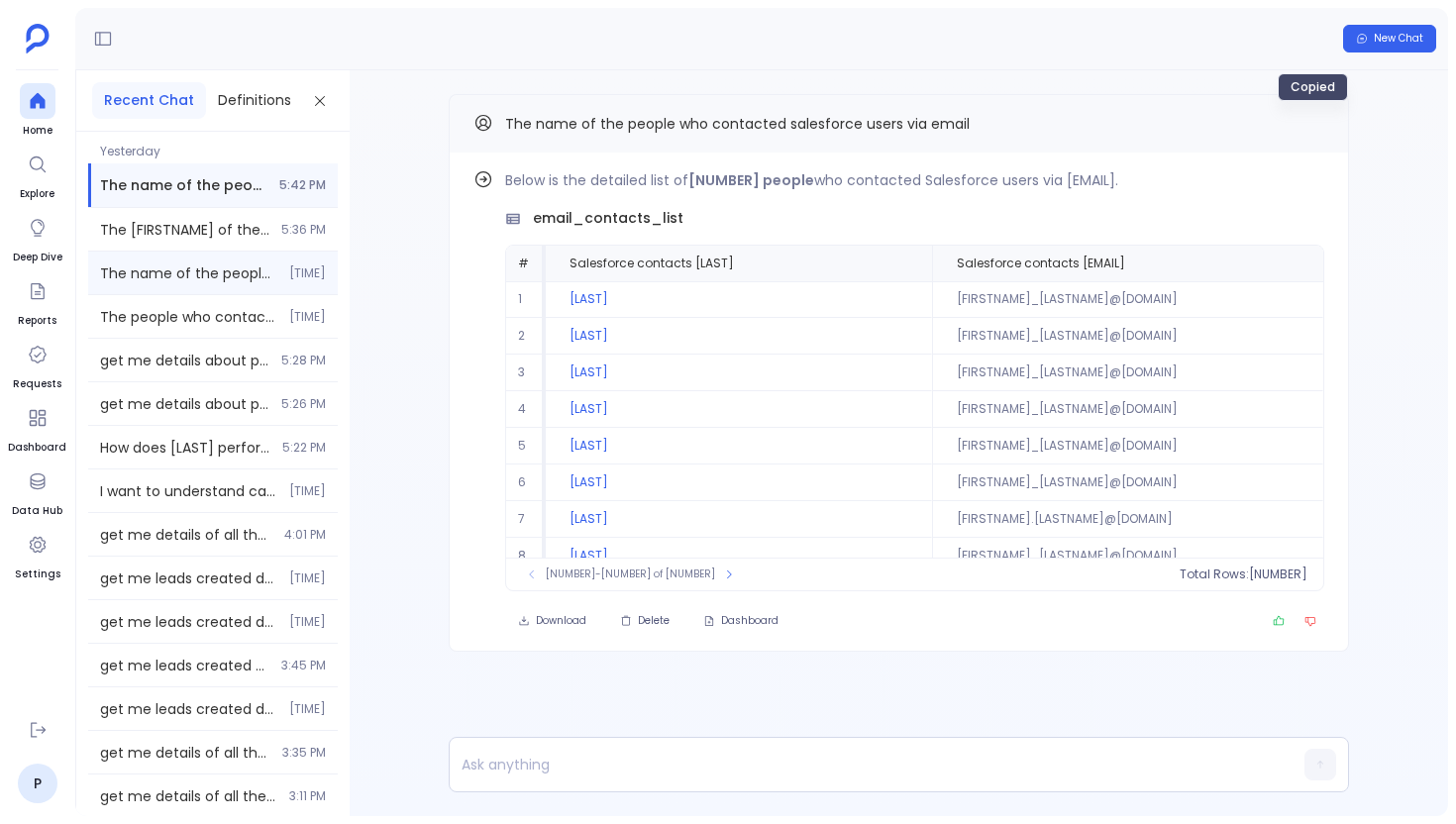 scroll, scrollTop: 0, scrollLeft: 0, axis: both 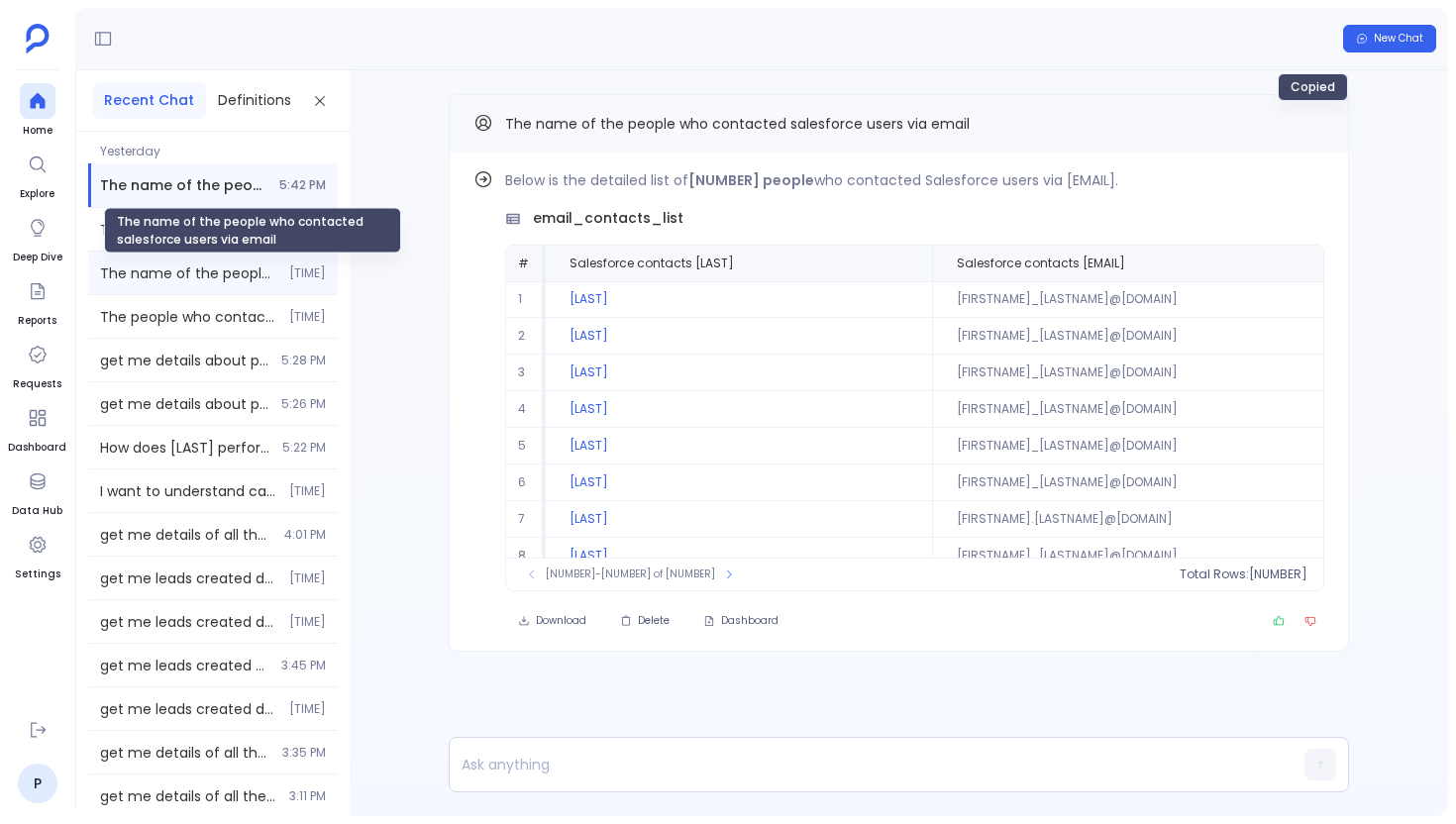 click on "The name of the people who contacted salesforce users via email" at bounding box center [188, 273] 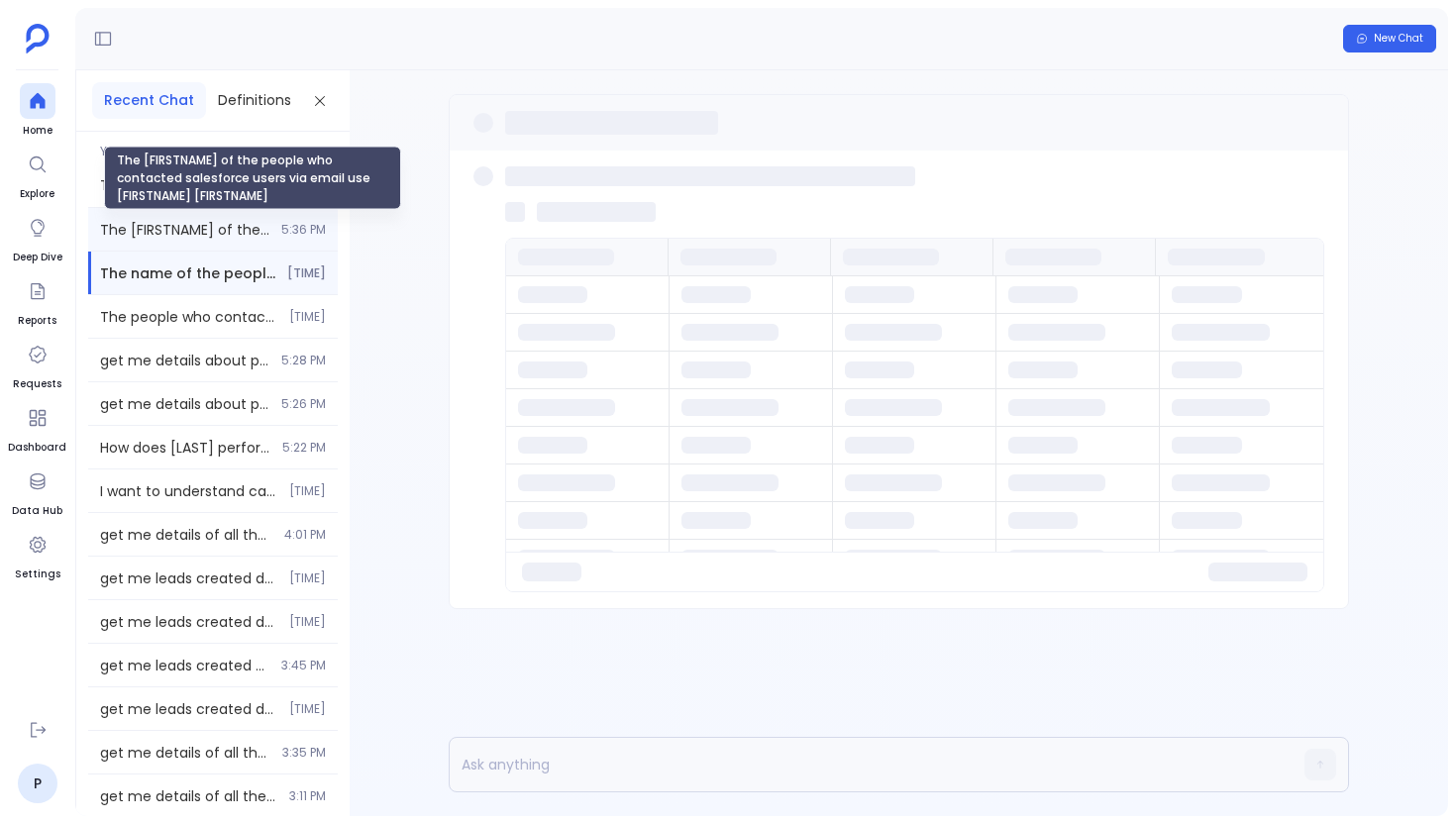 click on "The [FIRSTNAME] of the people who contacted salesforce users via email use [FIRSTNAME] [FIRSTNAME]" at bounding box center [184, 230] 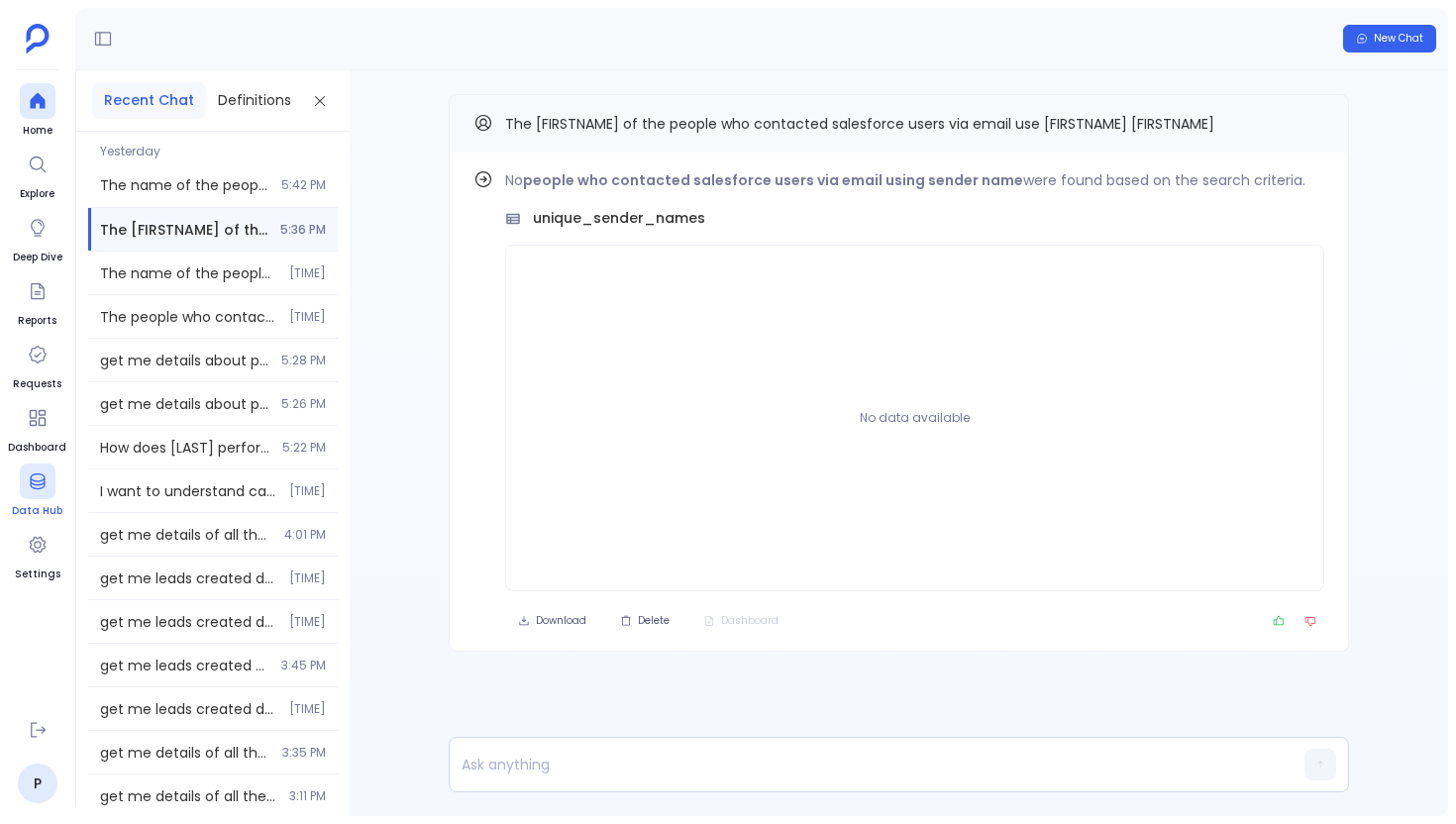 click on "Data Hub" at bounding box center (37, 511) 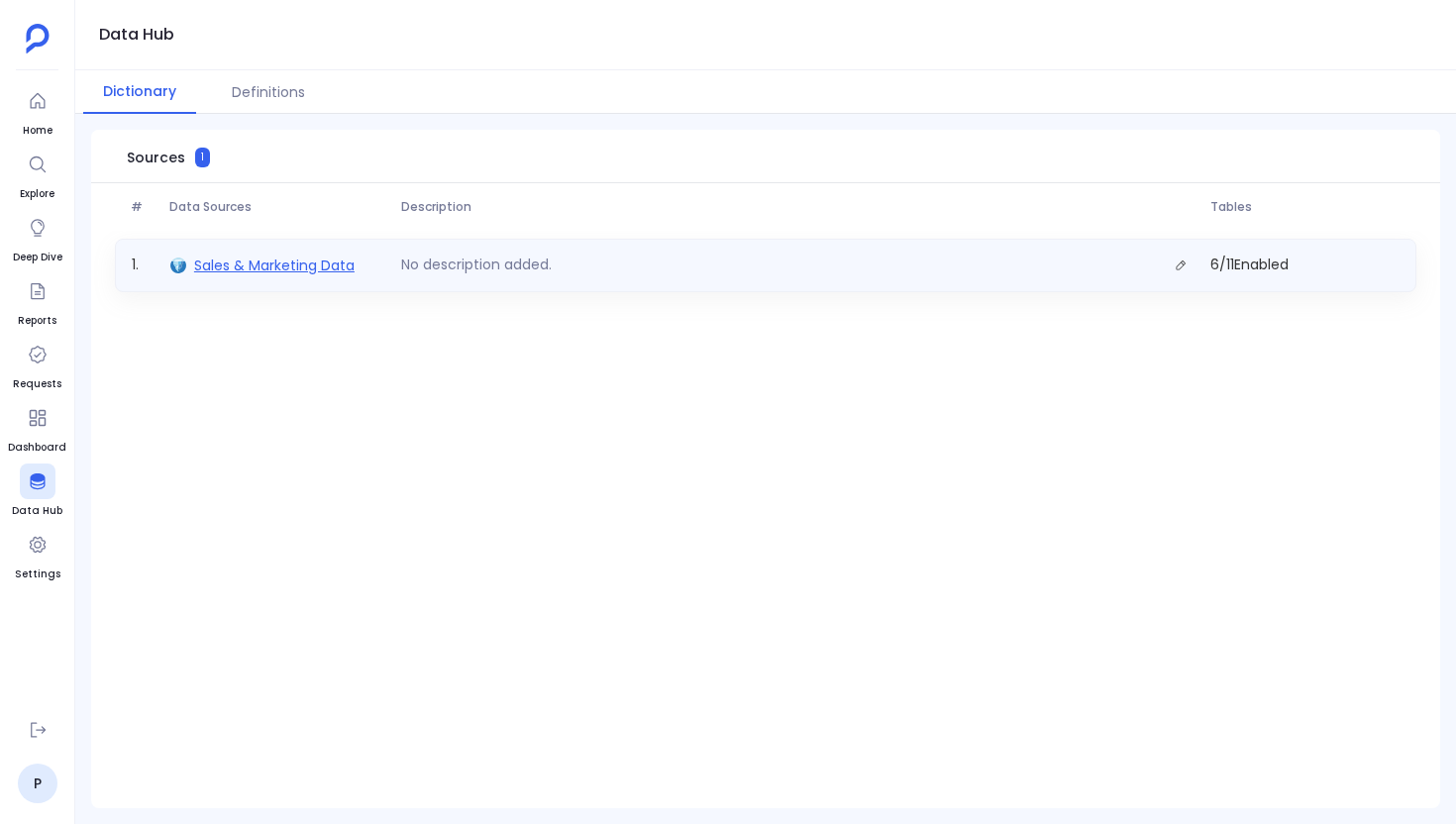 click on "Sales & Marketing Data" at bounding box center (274, 265) 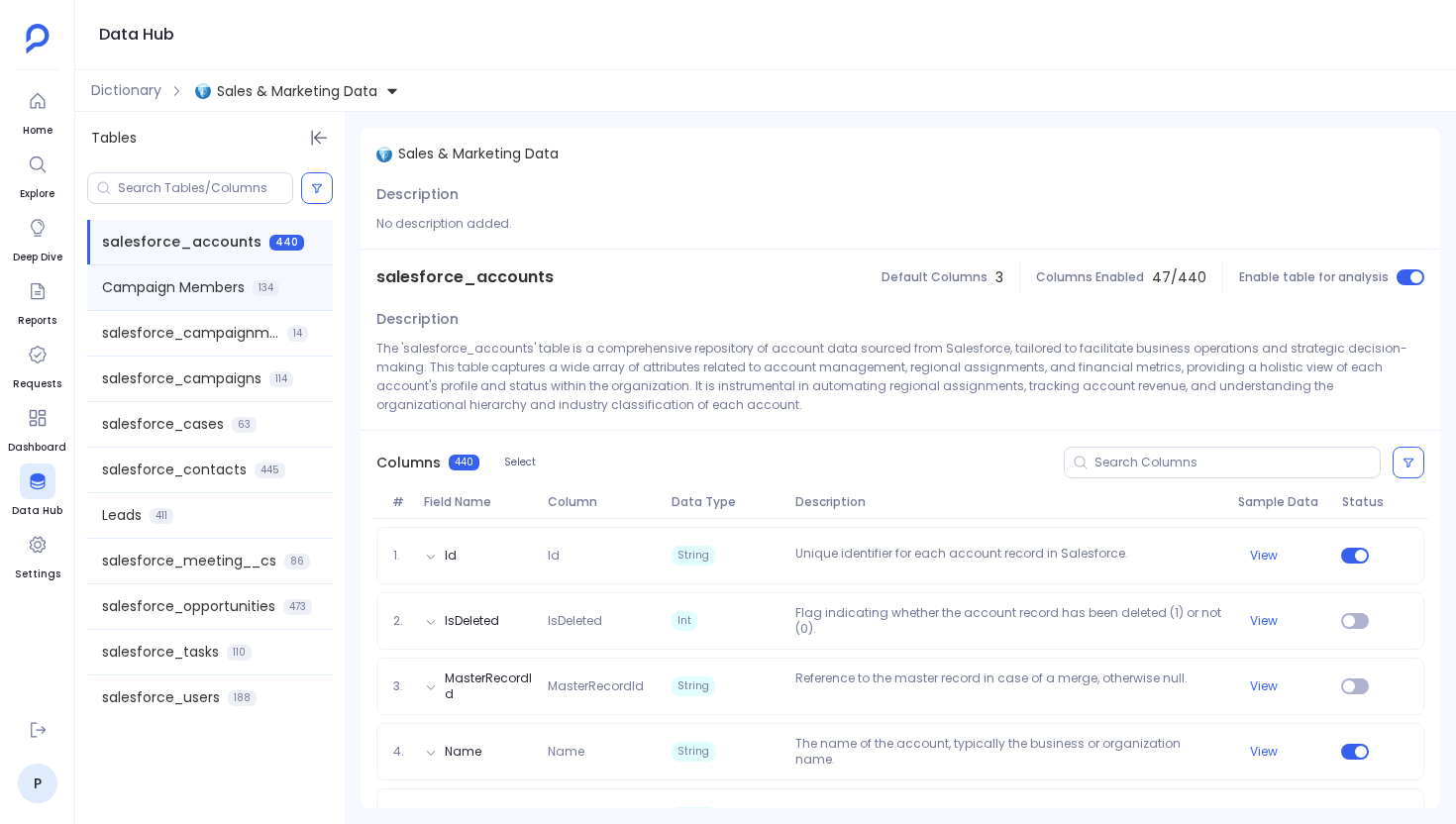click on "Campaign Members 134" at bounding box center [210, 287] 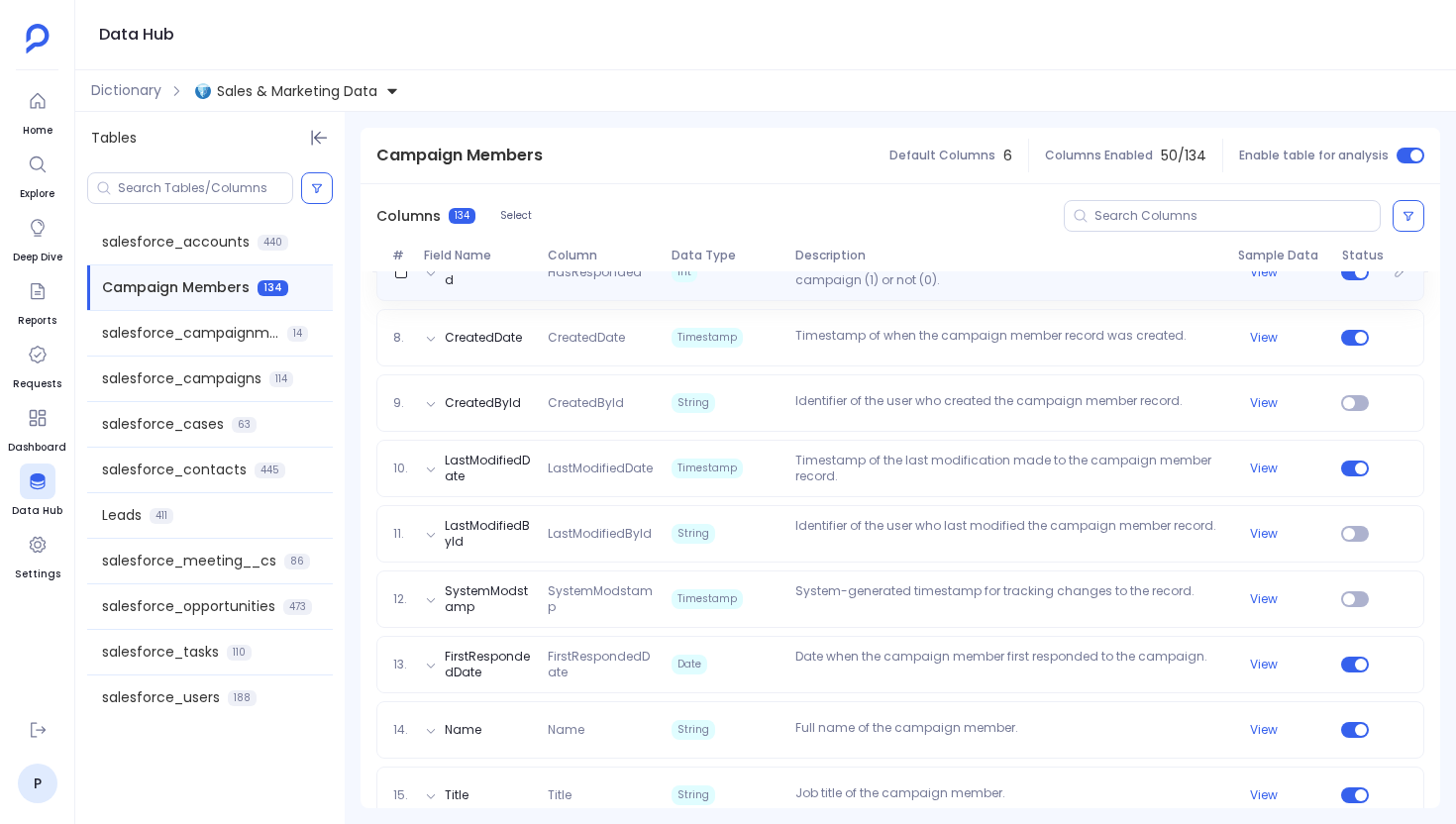 scroll, scrollTop: 678, scrollLeft: 0, axis: vertical 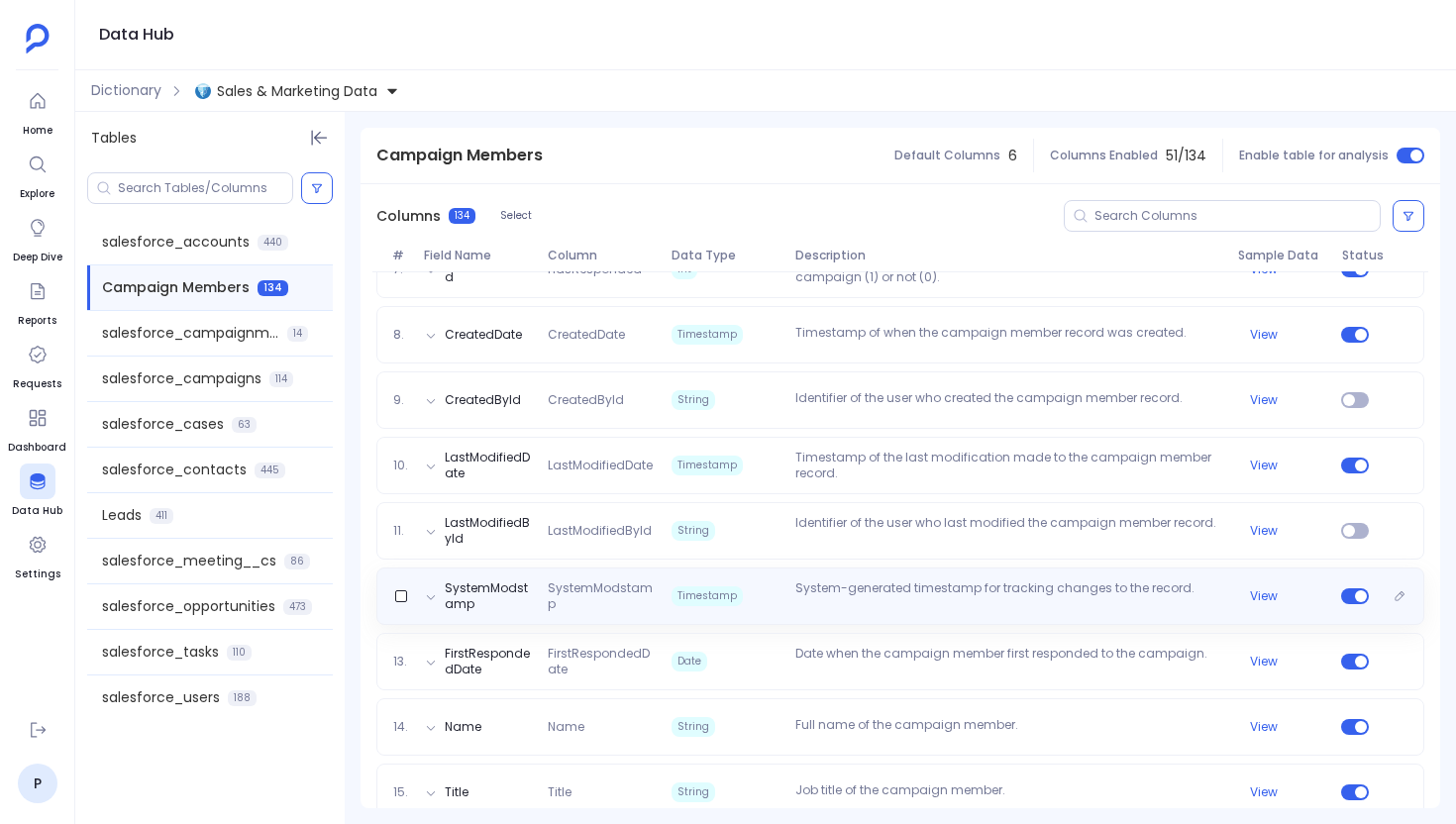 click on "System-generated timestamp for tracking changes to the record." at bounding box center [1008, 596] 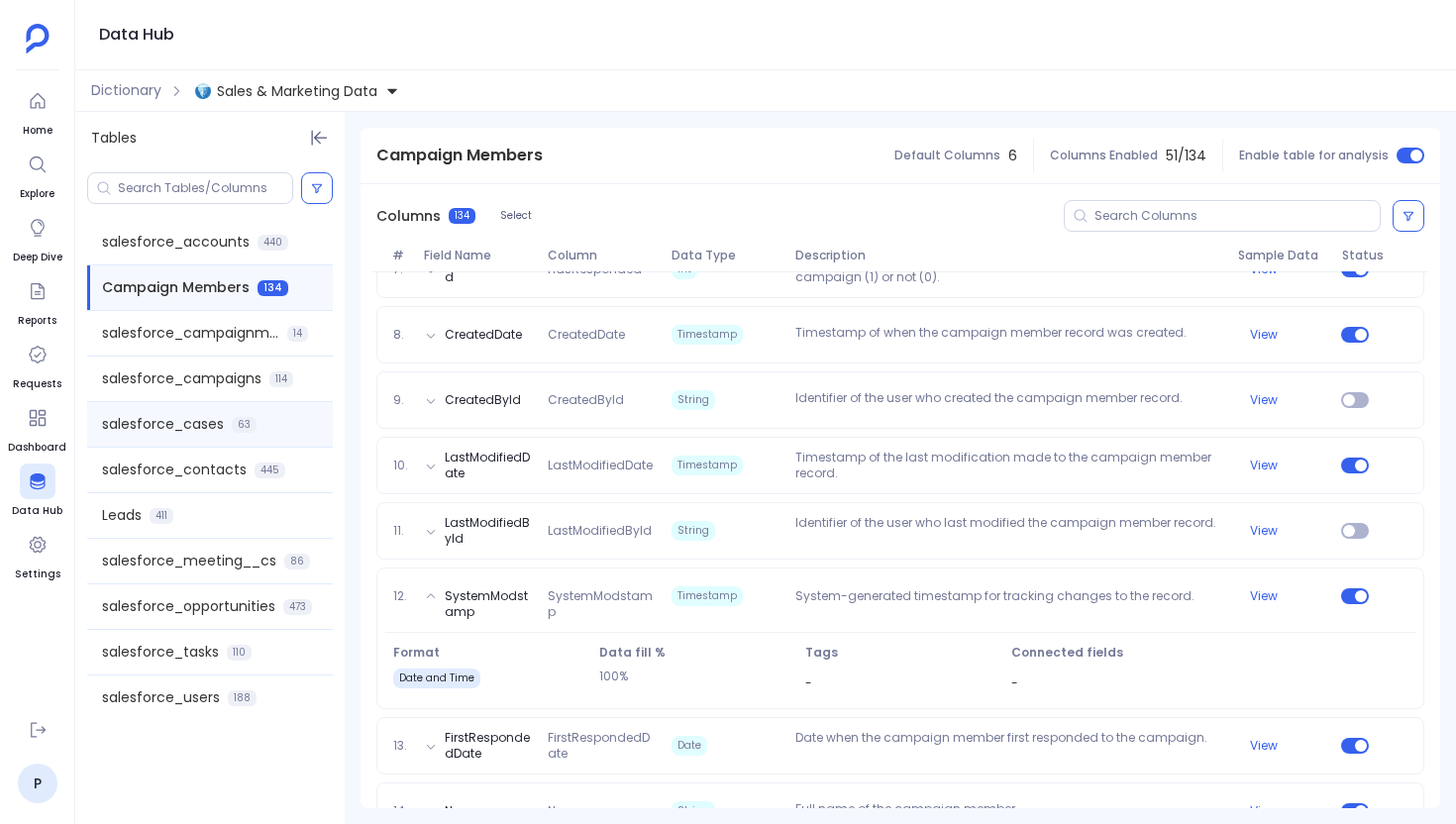 click on "salesforce_cases 63" at bounding box center [210, 424] 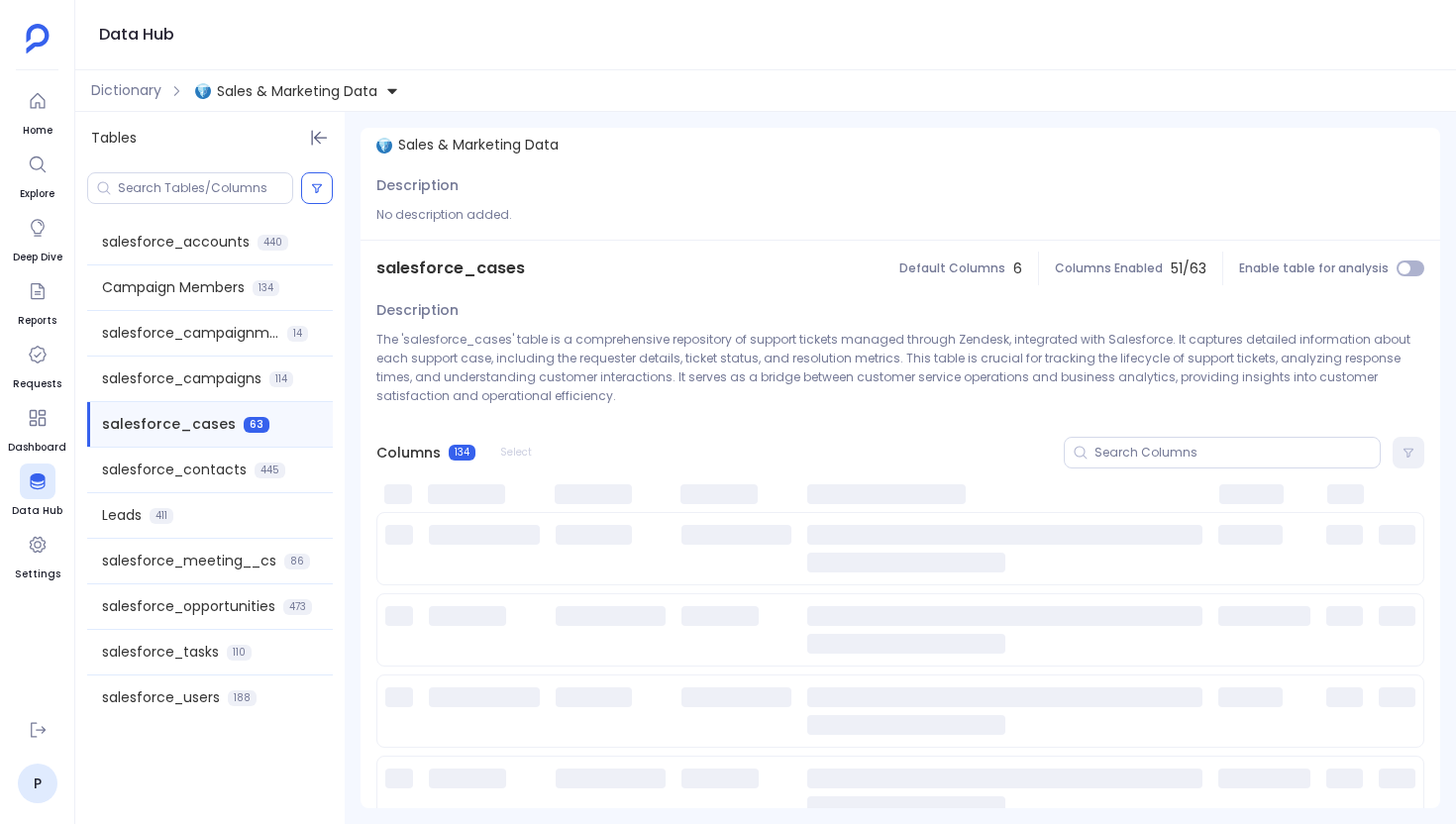 scroll, scrollTop: 0, scrollLeft: 0, axis: both 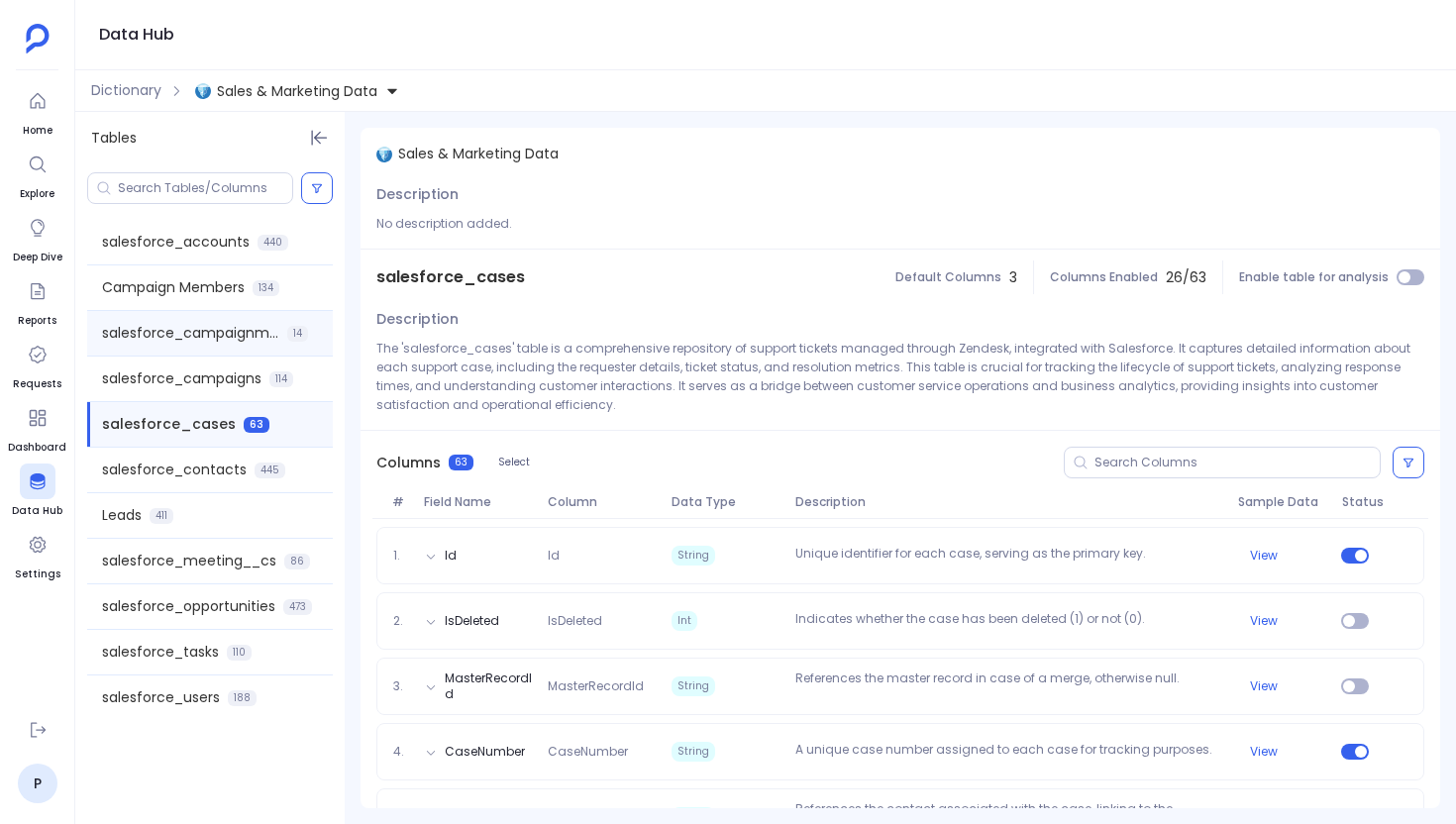 click on "salesforce_campaignmemberstatuses 14" at bounding box center (210, 333) 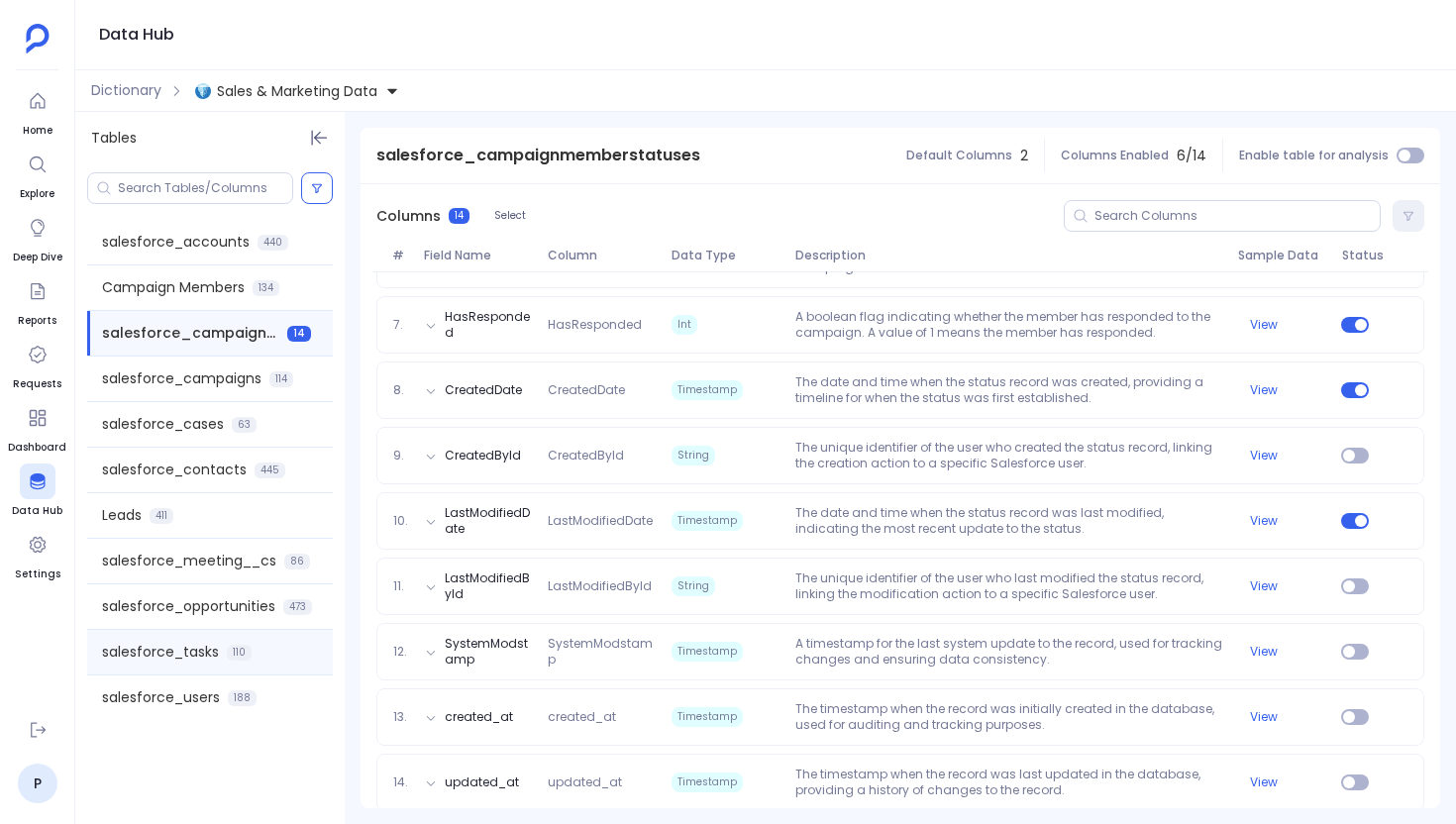 click on "salesforce_tasks 110" at bounding box center [210, 652] 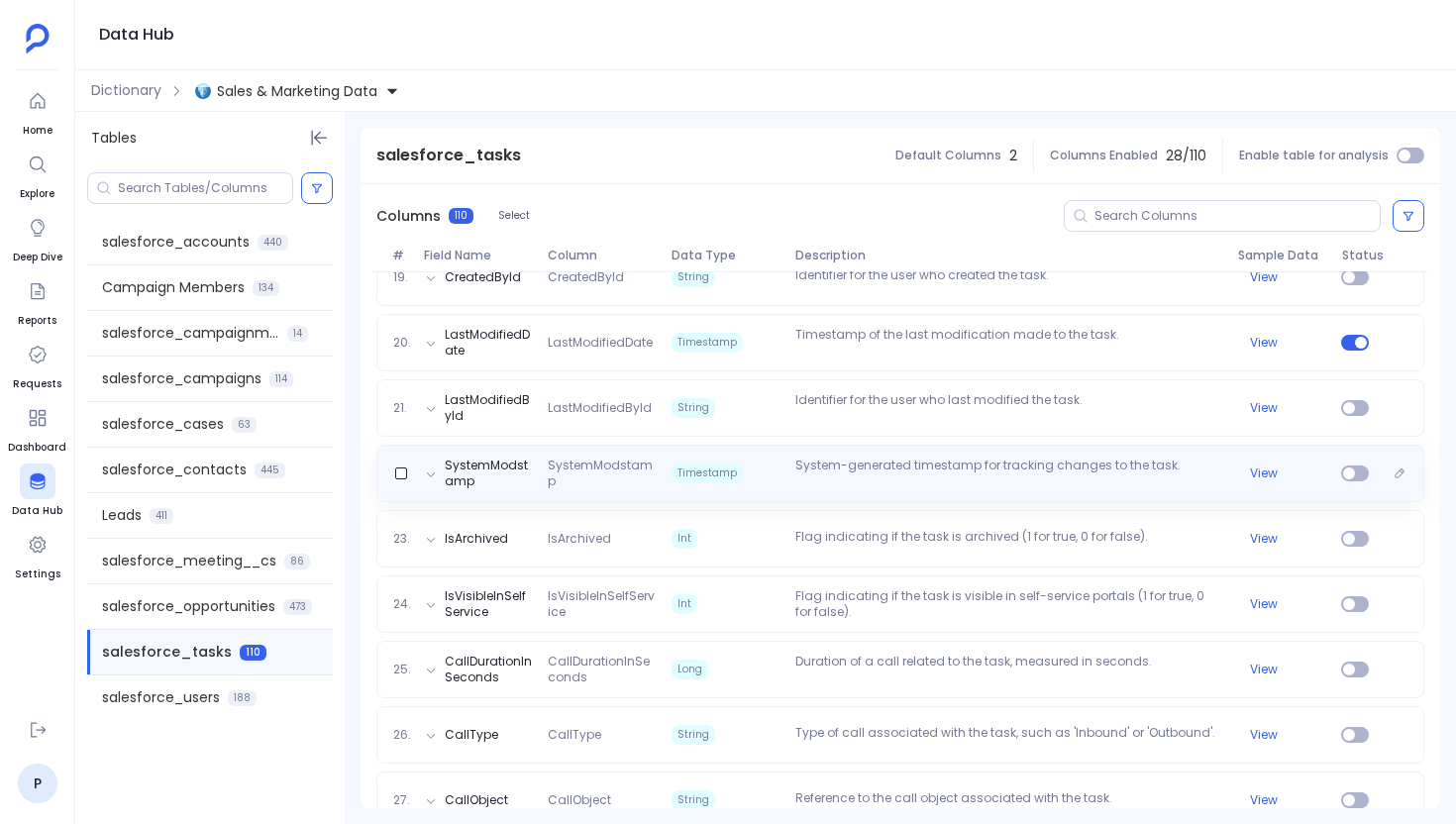 scroll, scrollTop: 1458, scrollLeft: 0, axis: vertical 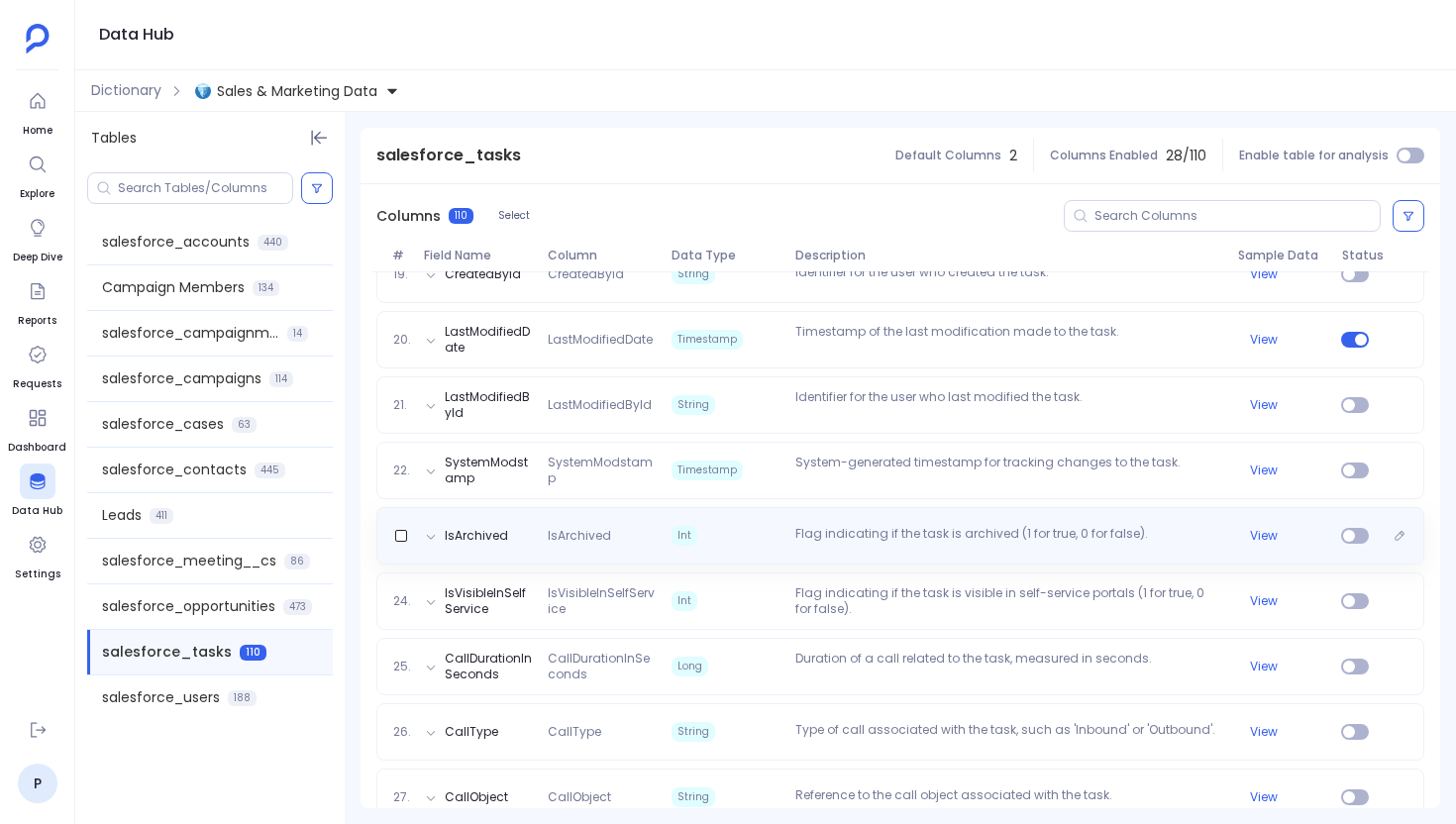 click on "IsArchived IsArchived Int Flag indicating if the task is archived (1 for true, 0 for false). View" at bounding box center (900, 536) 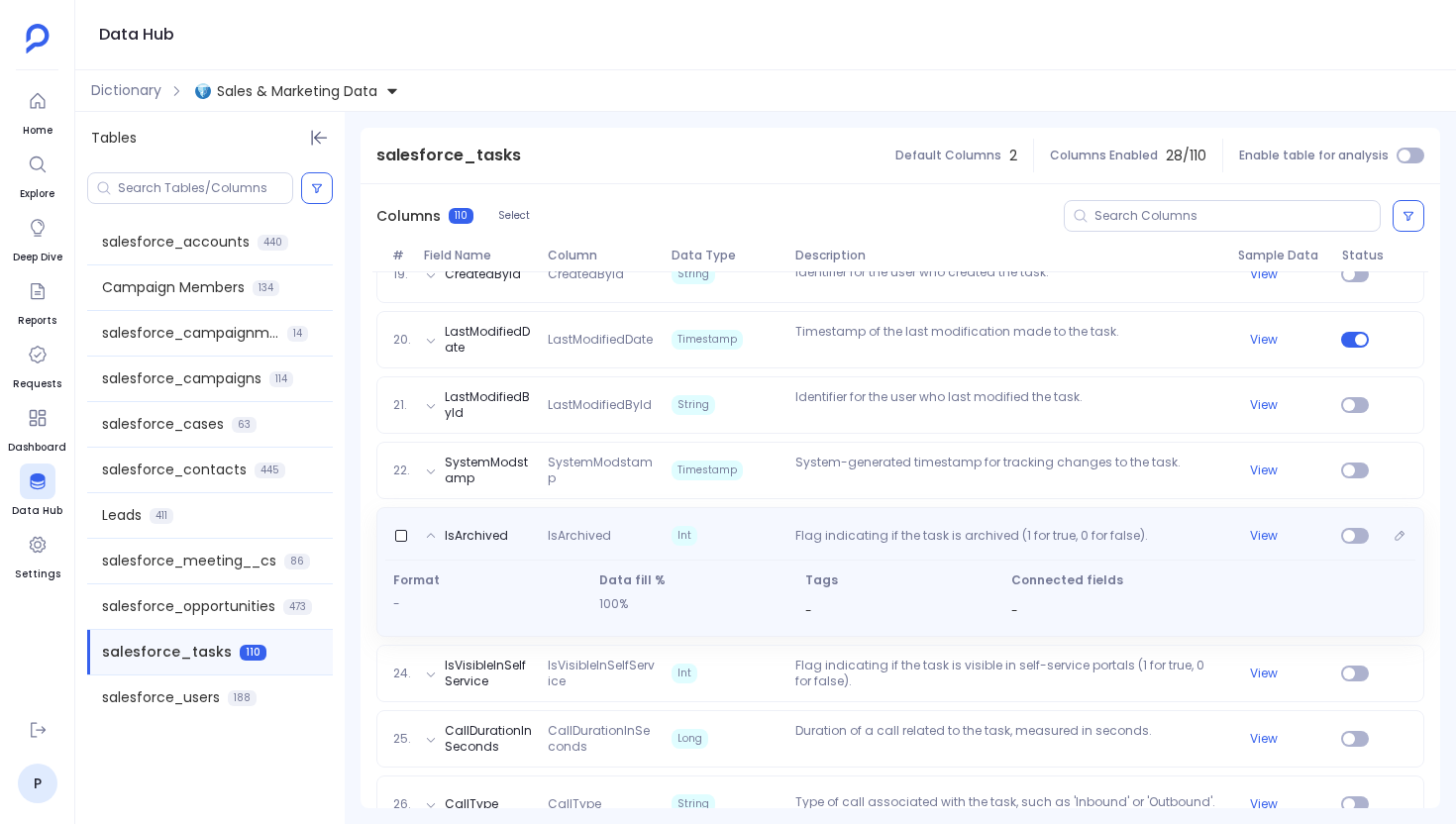 click at bounding box center (1355, 538) 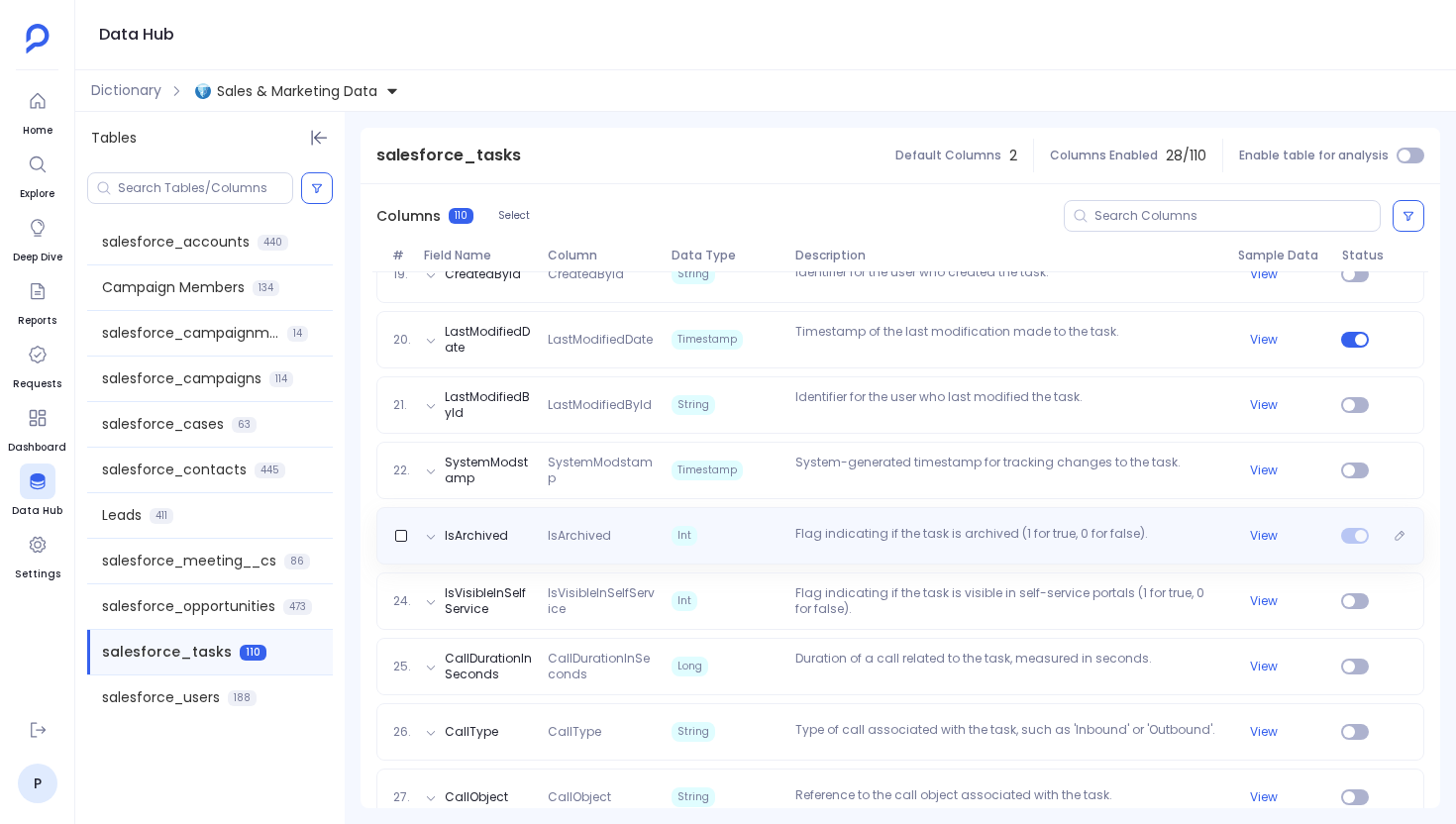click on "IsArchived IsArchived Int Flag indicating if the task is archived (1 for true, 0 for false). View" at bounding box center (900, 536) 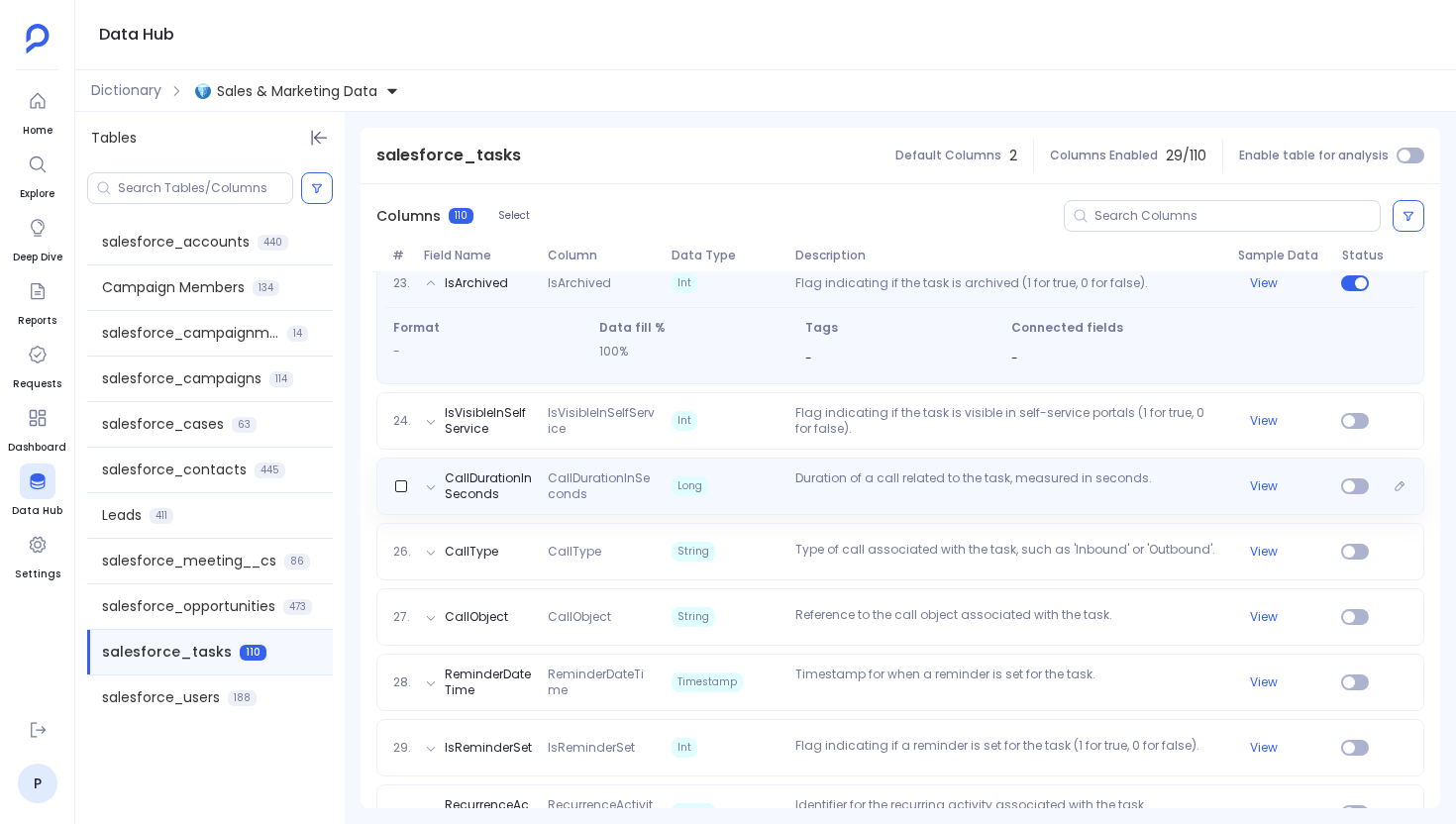 scroll, scrollTop: 1713, scrollLeft: 0, axis: vertical 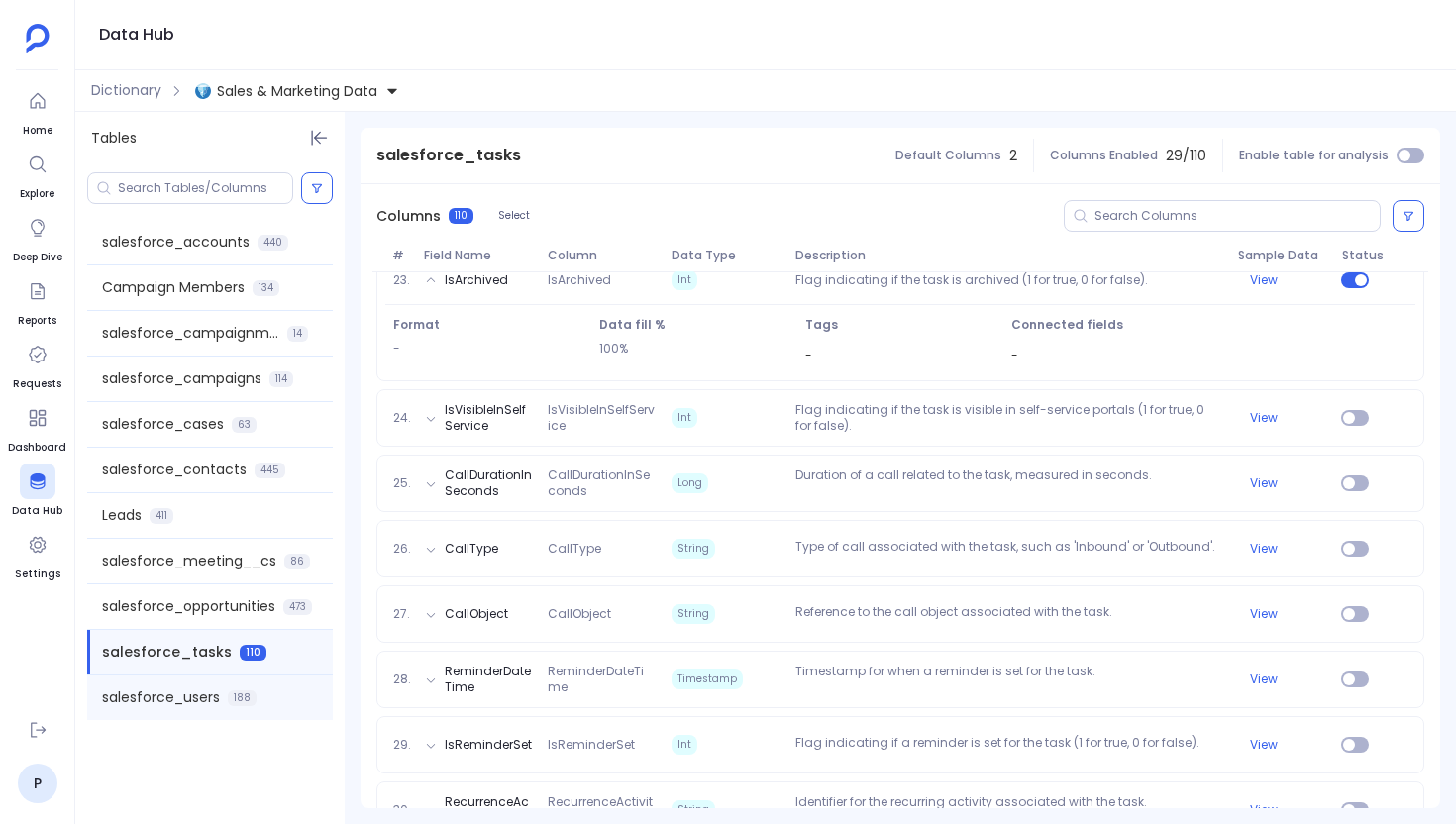 click on "188" at bounding box center [242, 698] 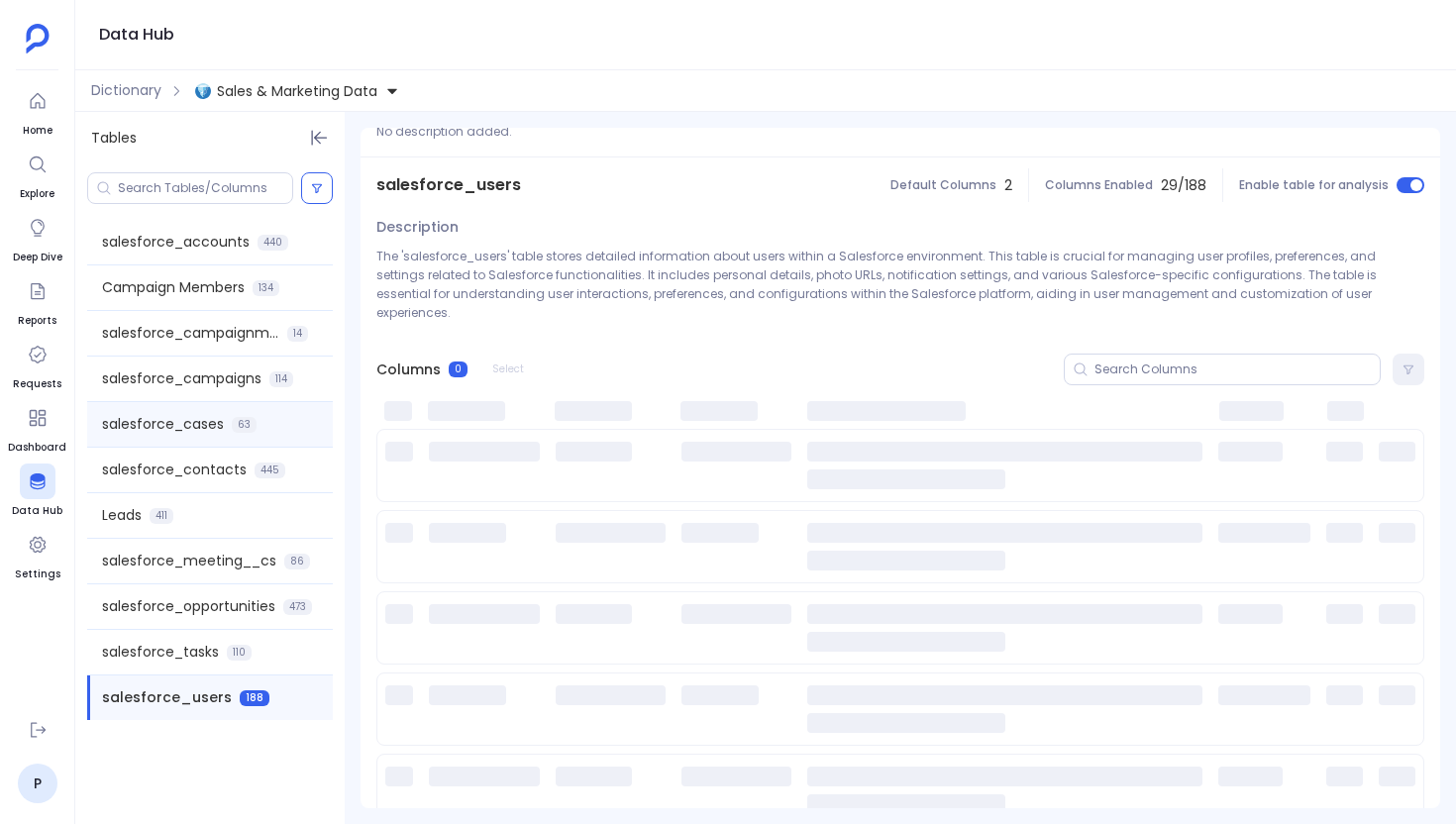 scroll, scrollTop: 0, scrollLeft: 0, axis: both 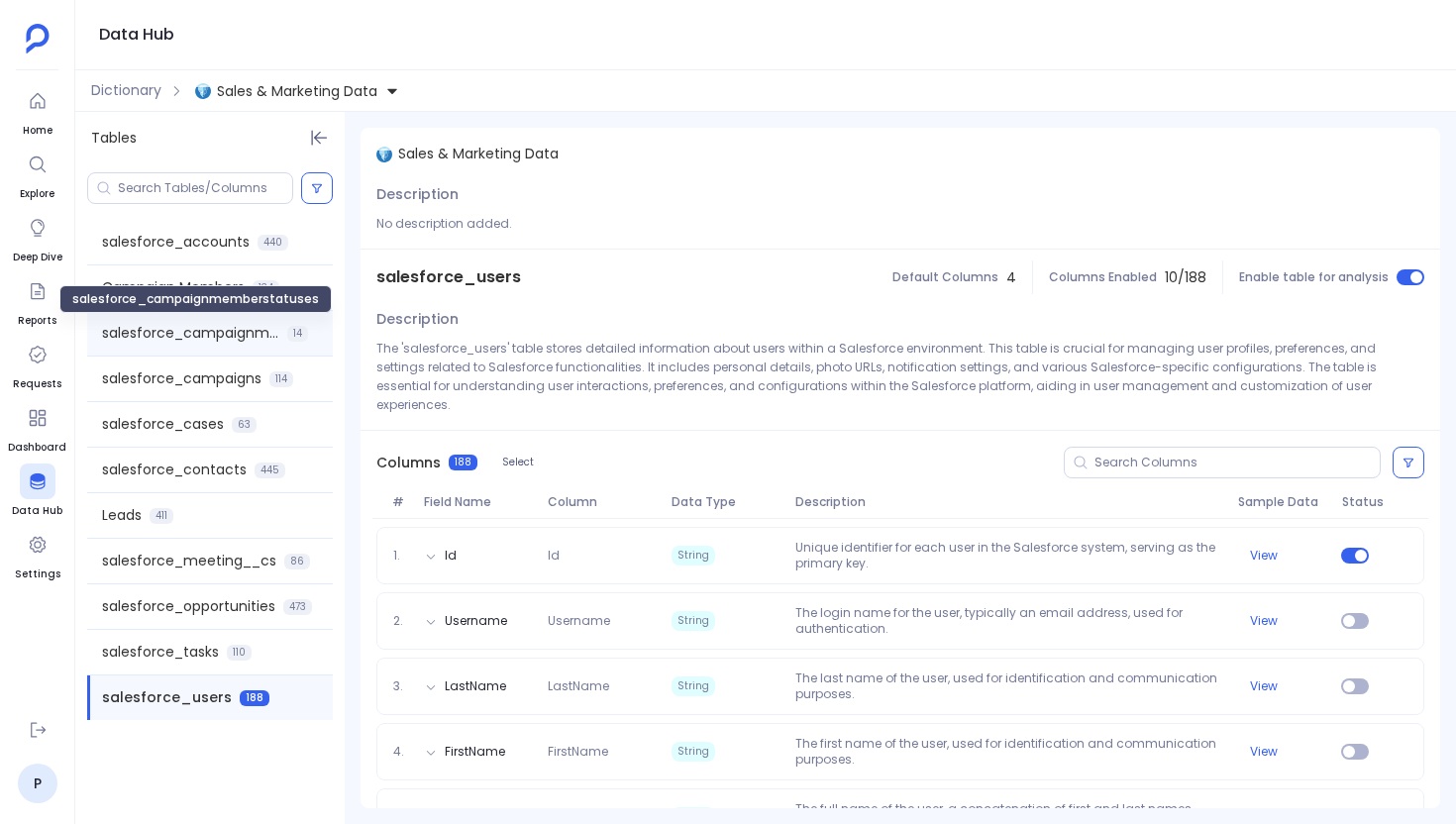 click on "salesforce_campaignmemberstatuses" at bounding box center [190, 333] 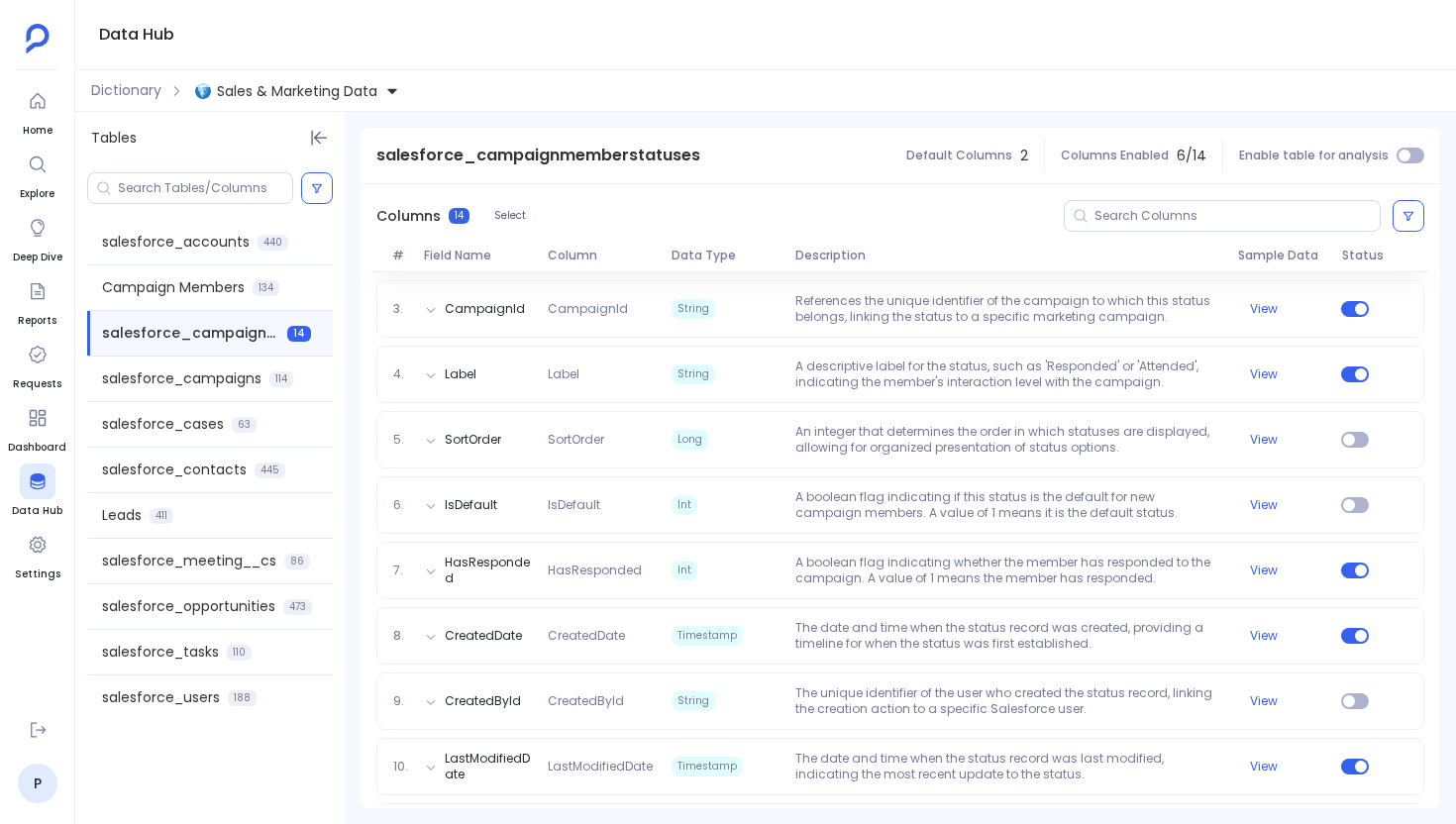 scroll, scrollTop: 623, scrollLeft: 0, axis: vertical 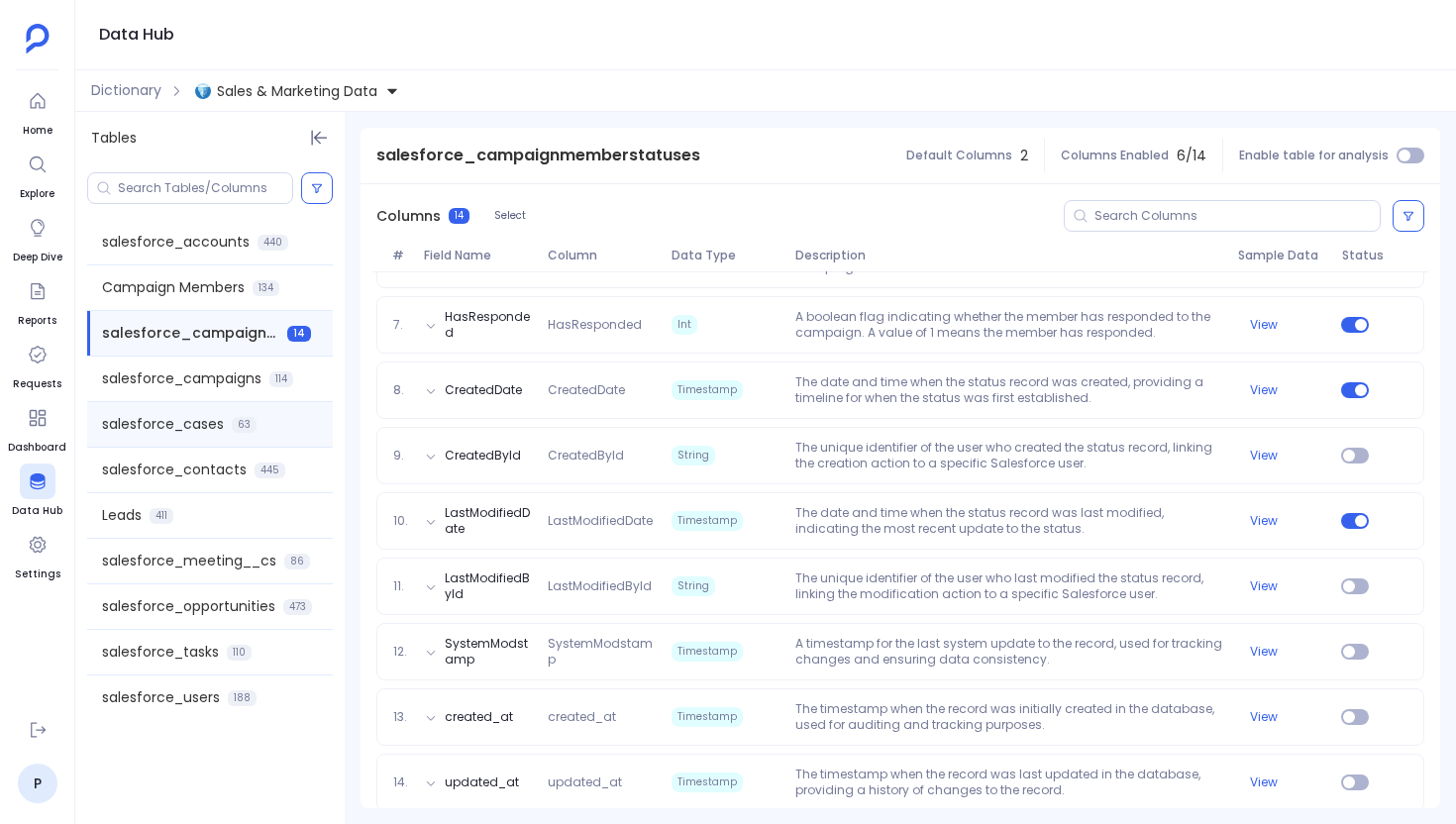 click on "salesforce_cases 63" at bounding box center [210, 424] 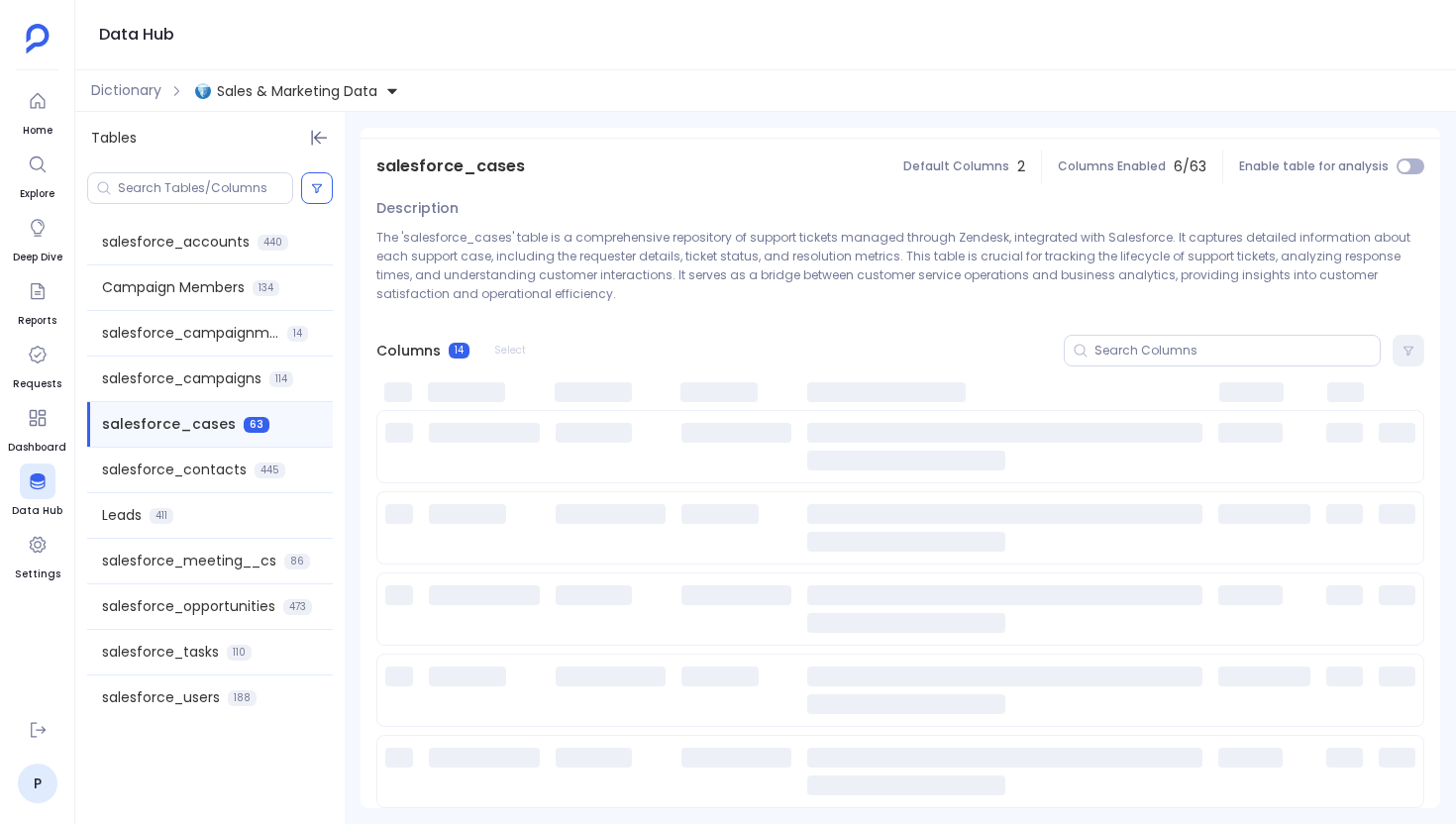 scroll, scrollTop: 0, scrollLeft: 0, axis: both 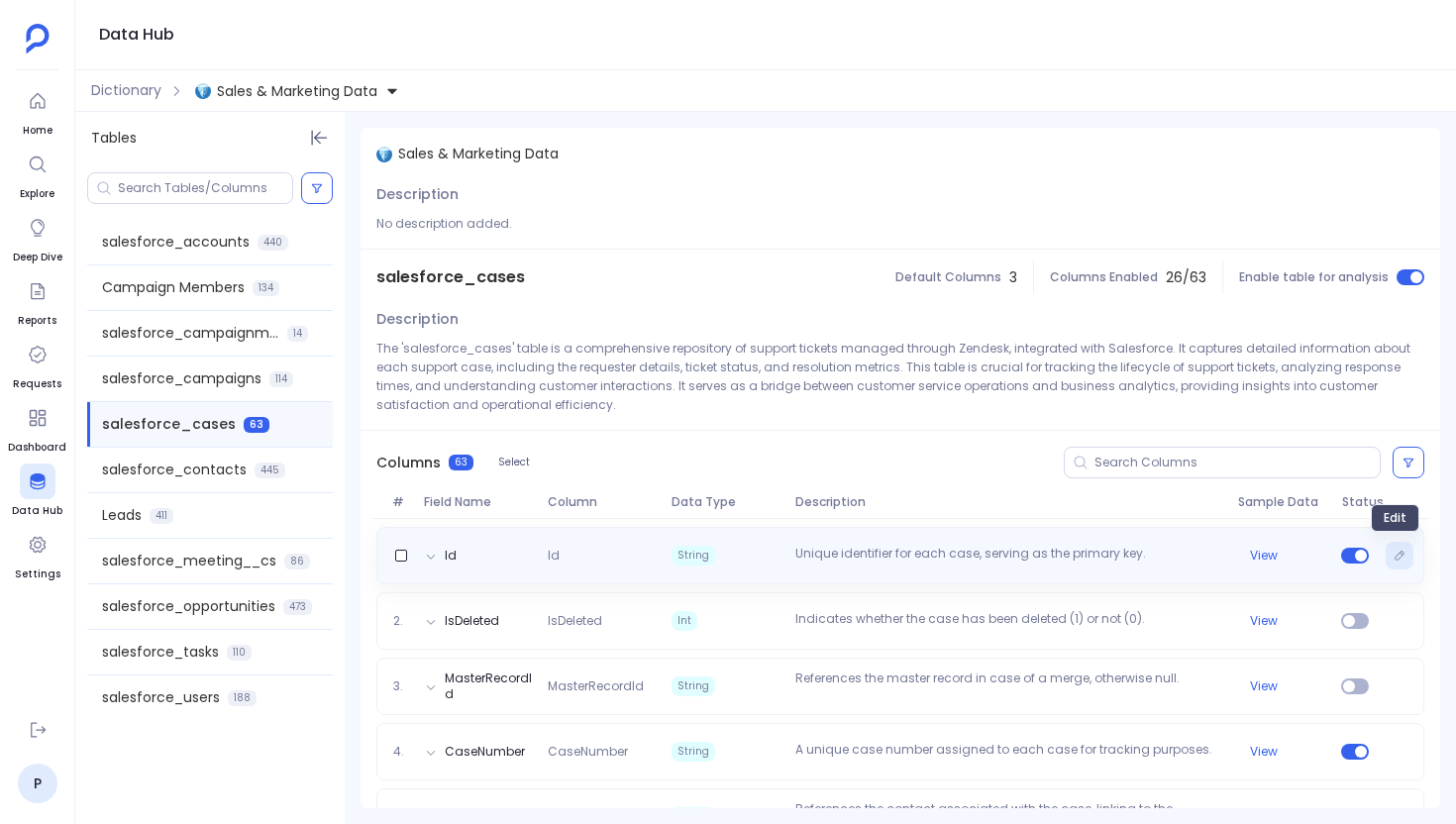 click at bounding box center [1400, 556] 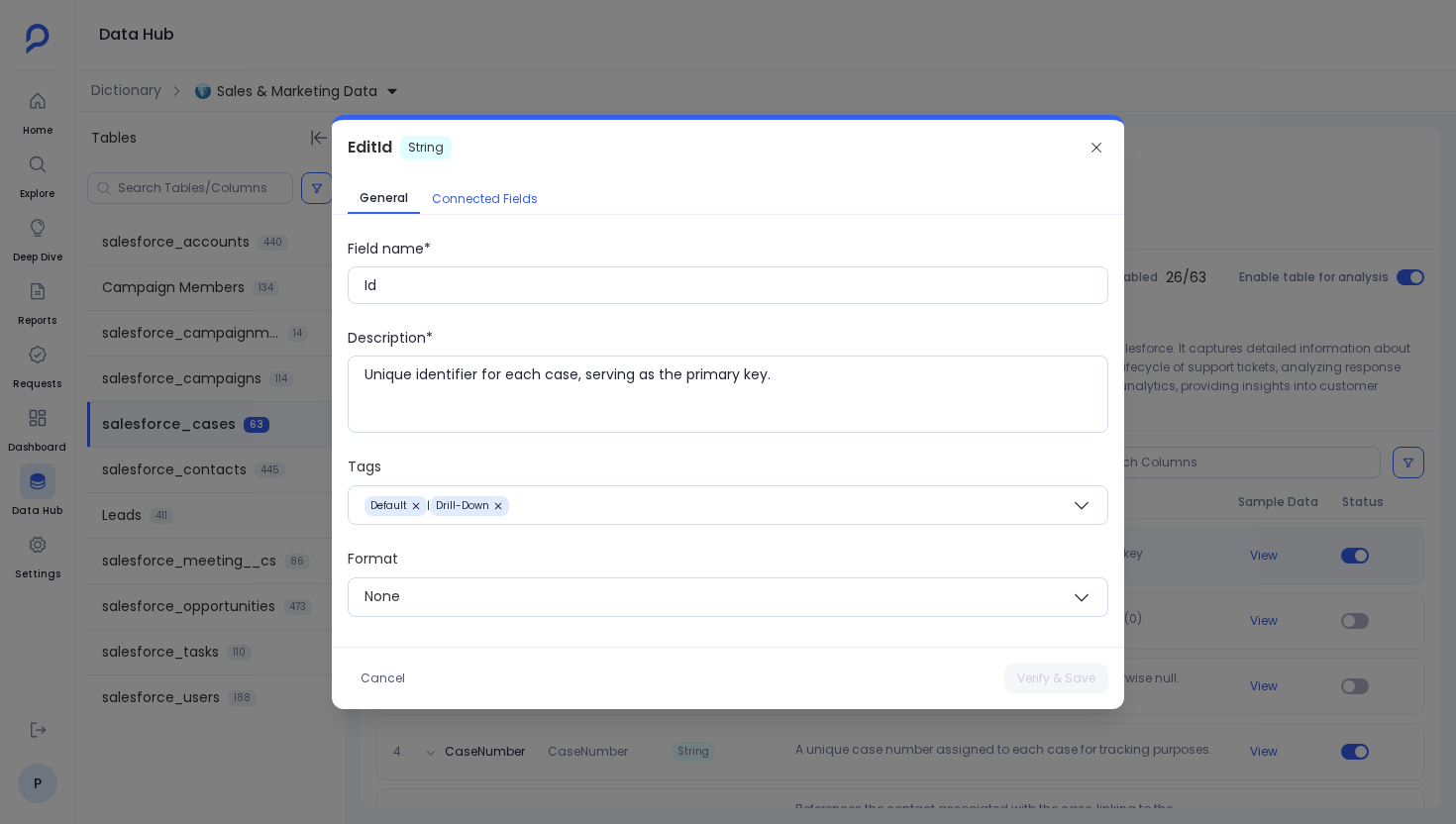 click on "Connected Fields" at bounding box center (484, 199) 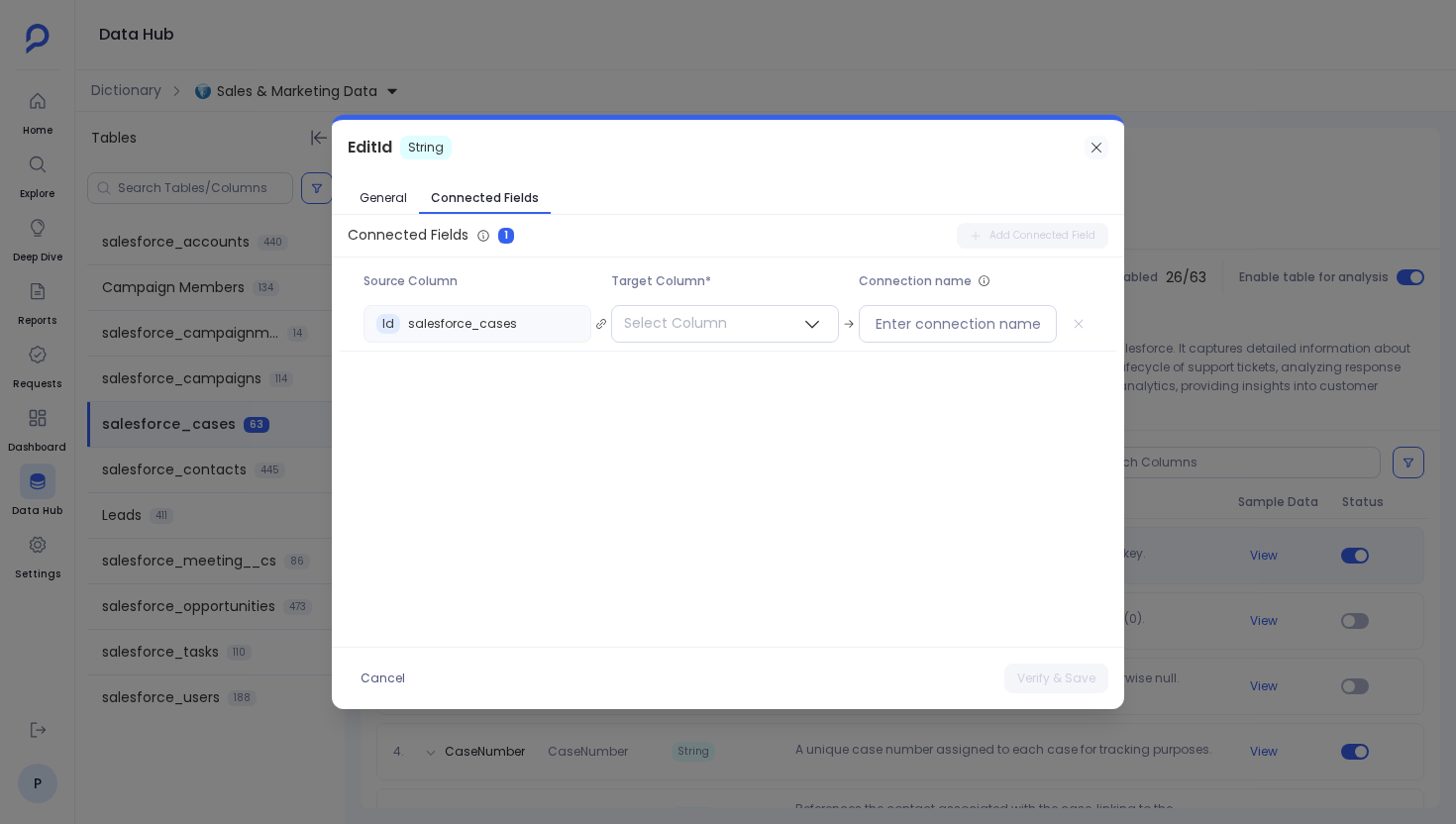 click 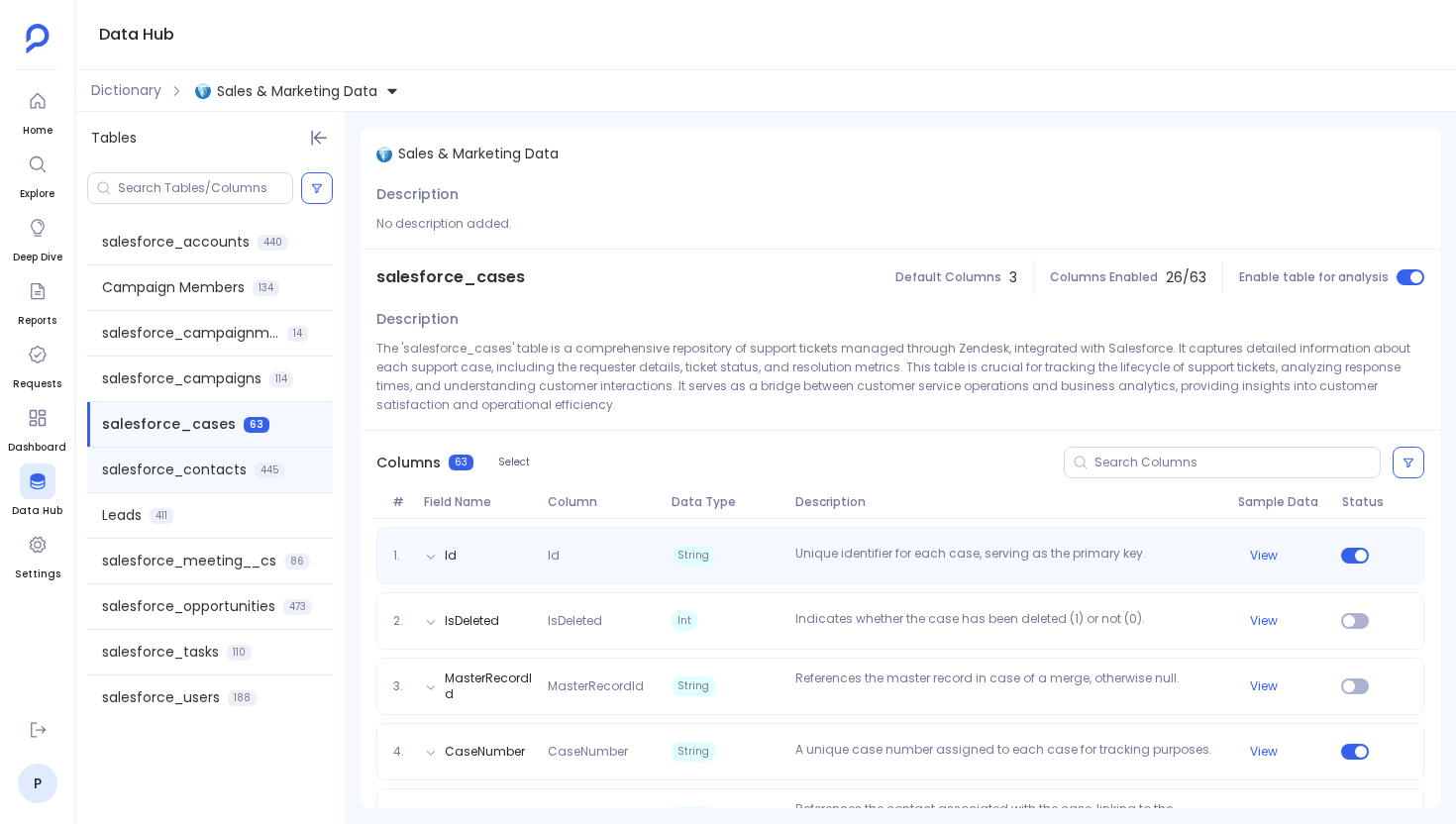 click on "salesforce_contacts 445" at bounding box center [210, 469] 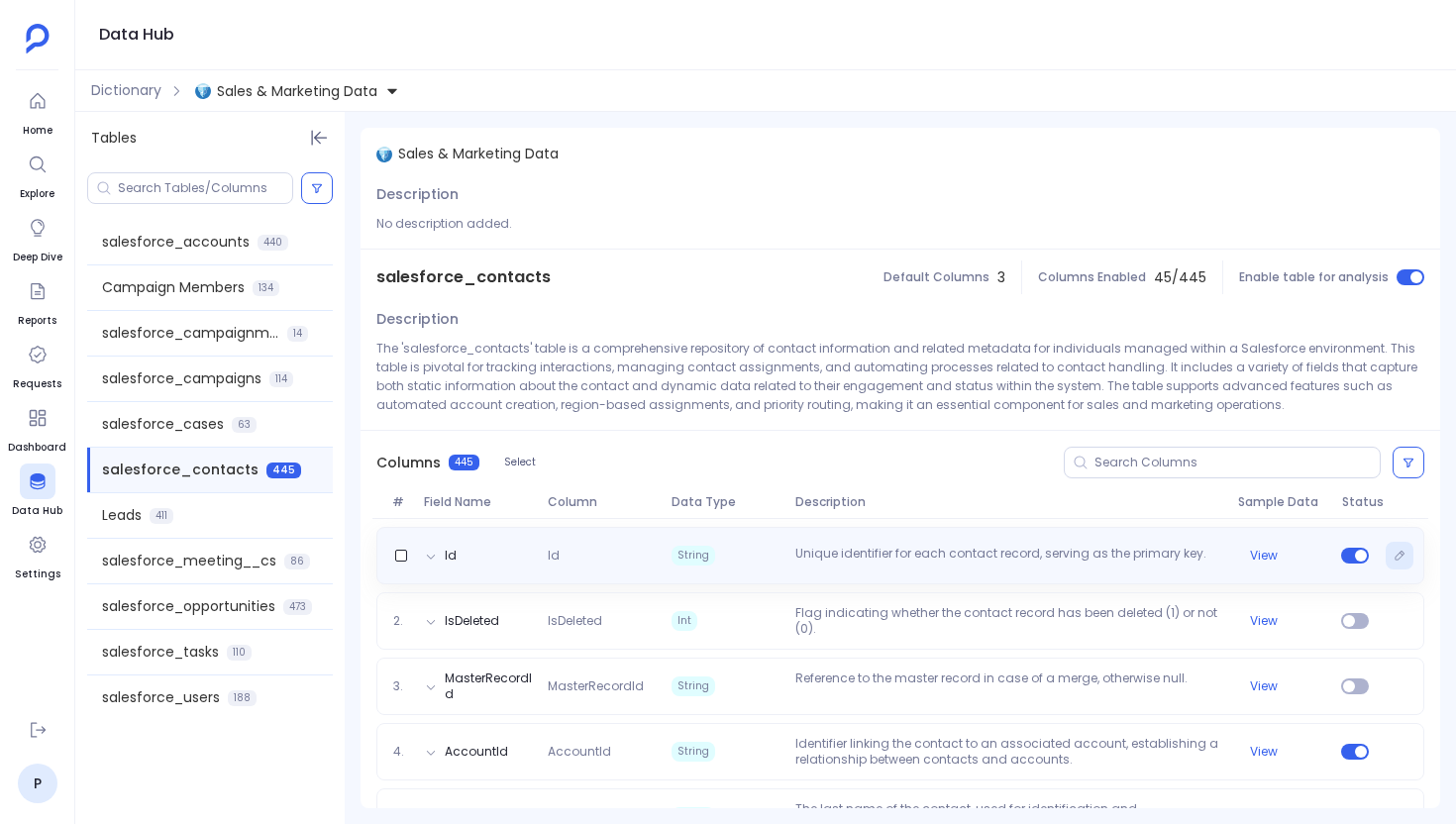 click 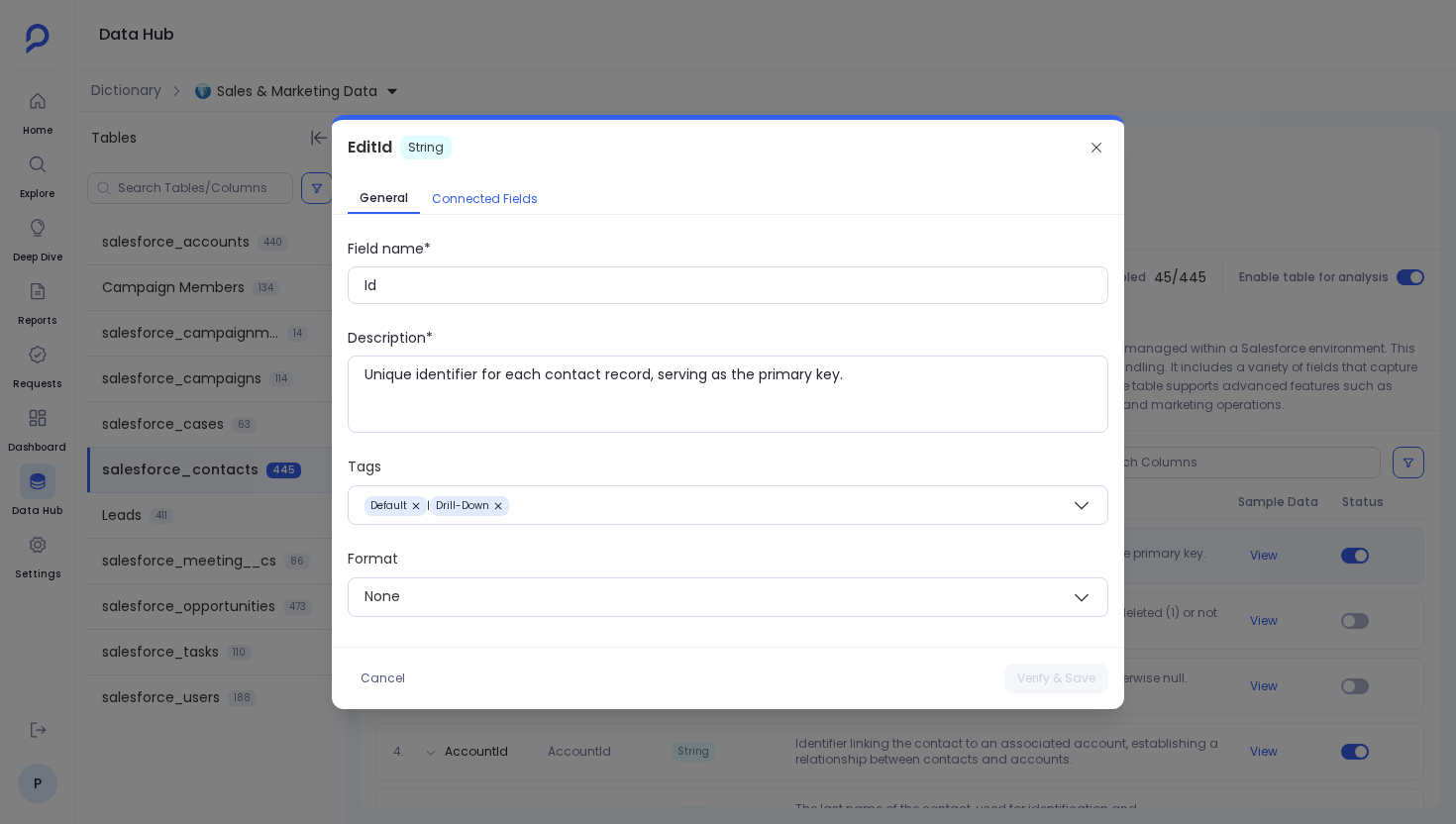 click on "Connected Fields" at bounding box center (484, 199) 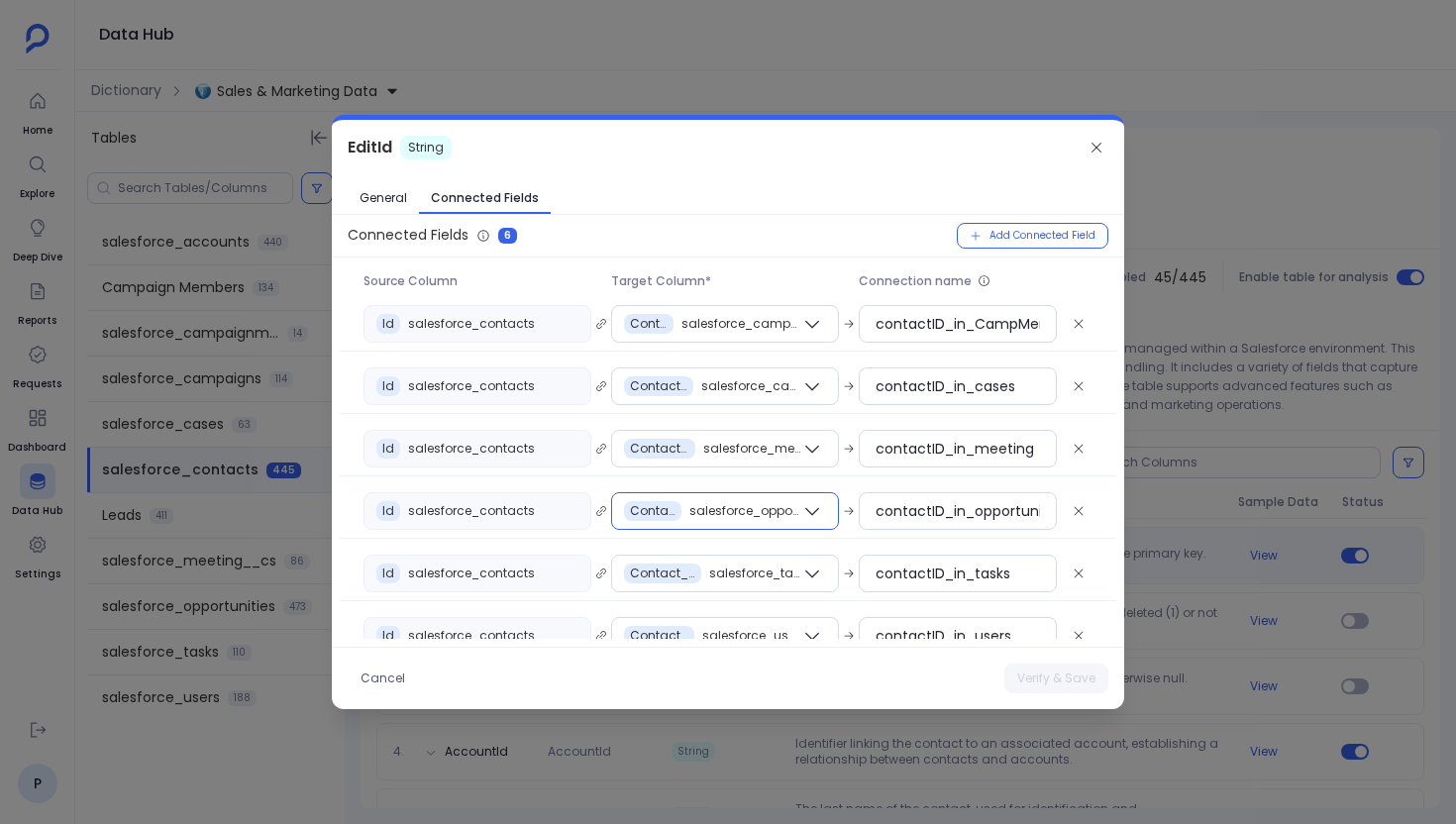 scroll, scrollTop: 25, scrollLeft: 0, axis: vertical 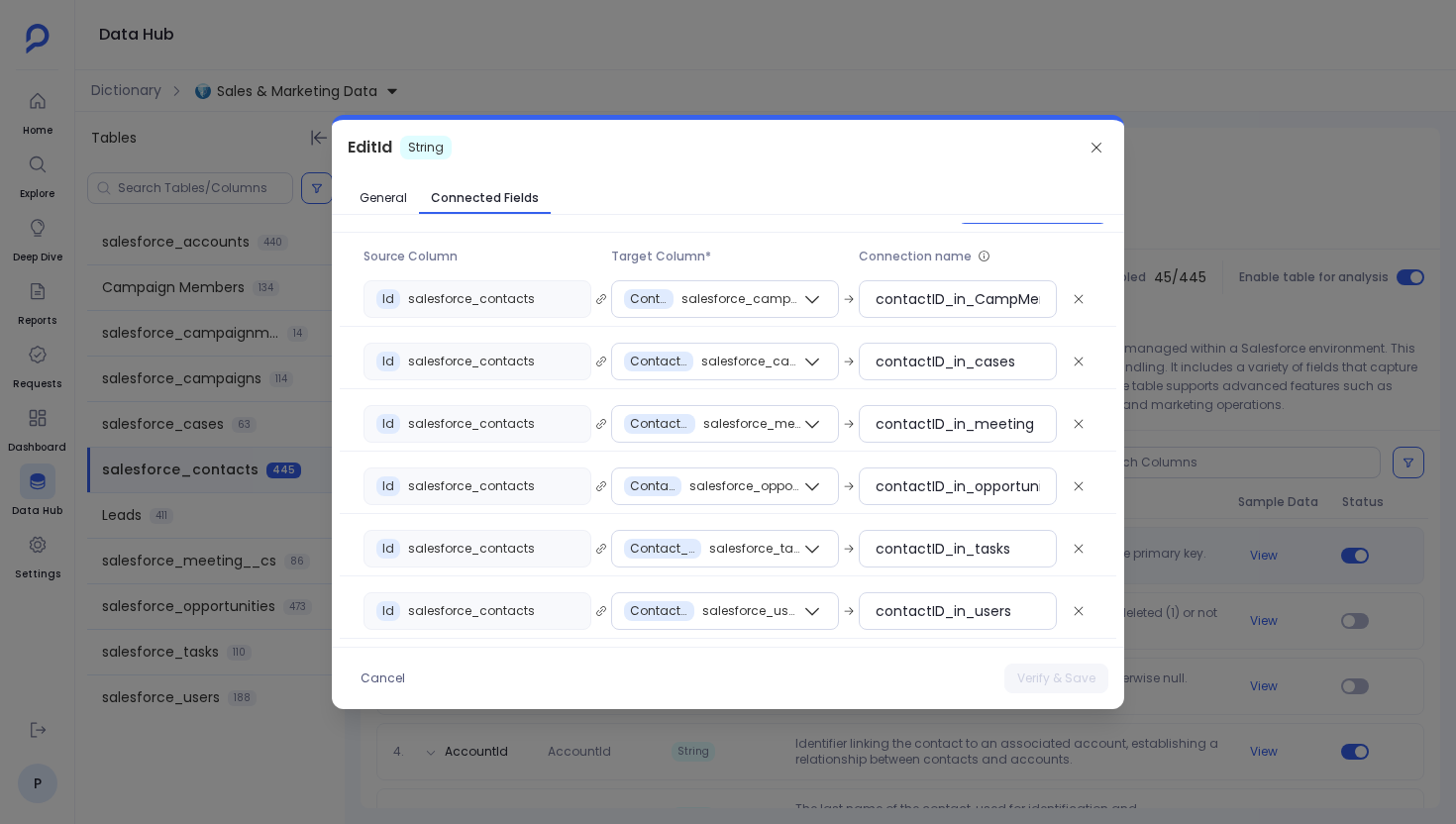 click on "Edit  Id String" at bounding box center [728, 148] 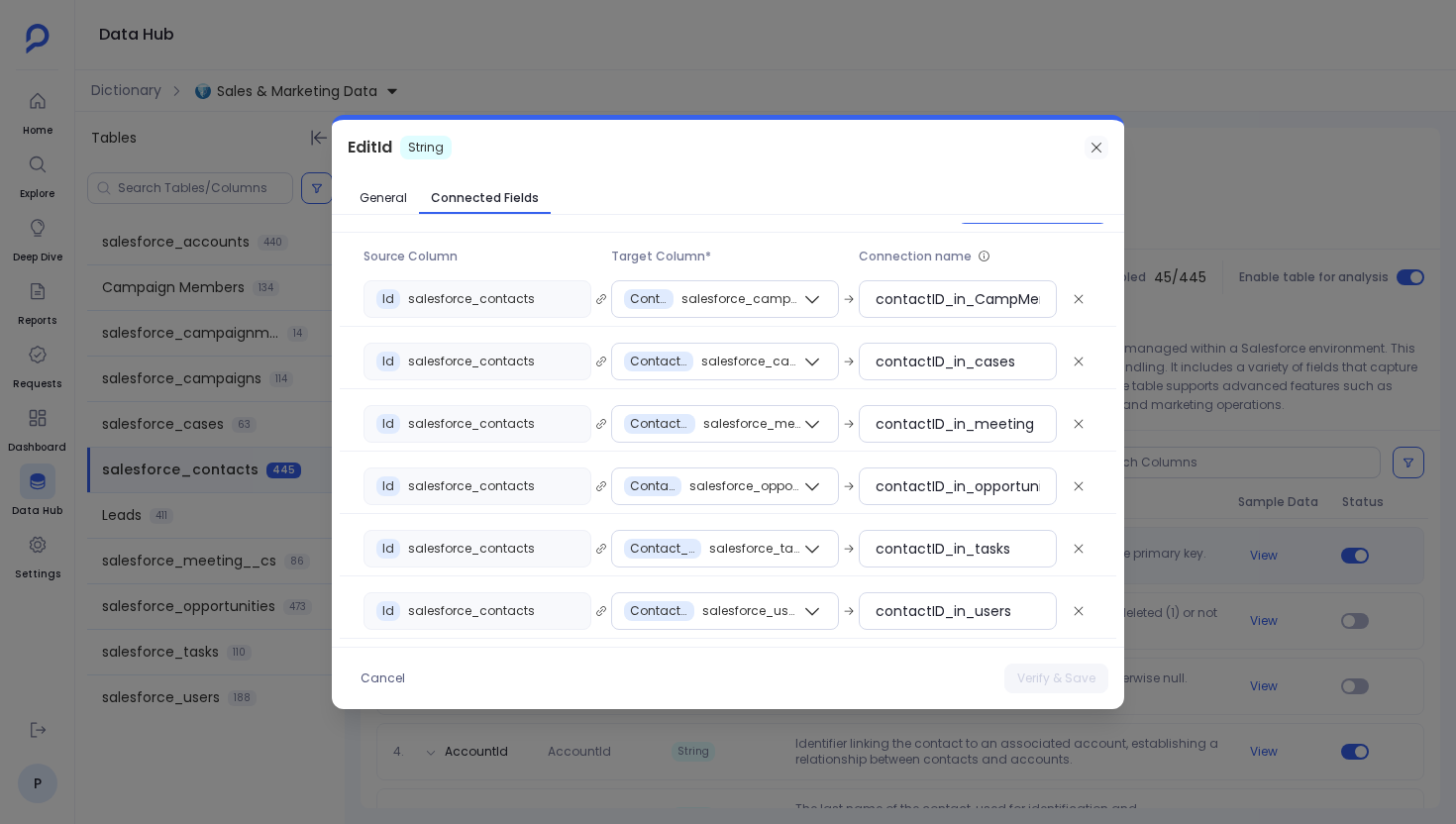 click at bounding box center (1096, 148) 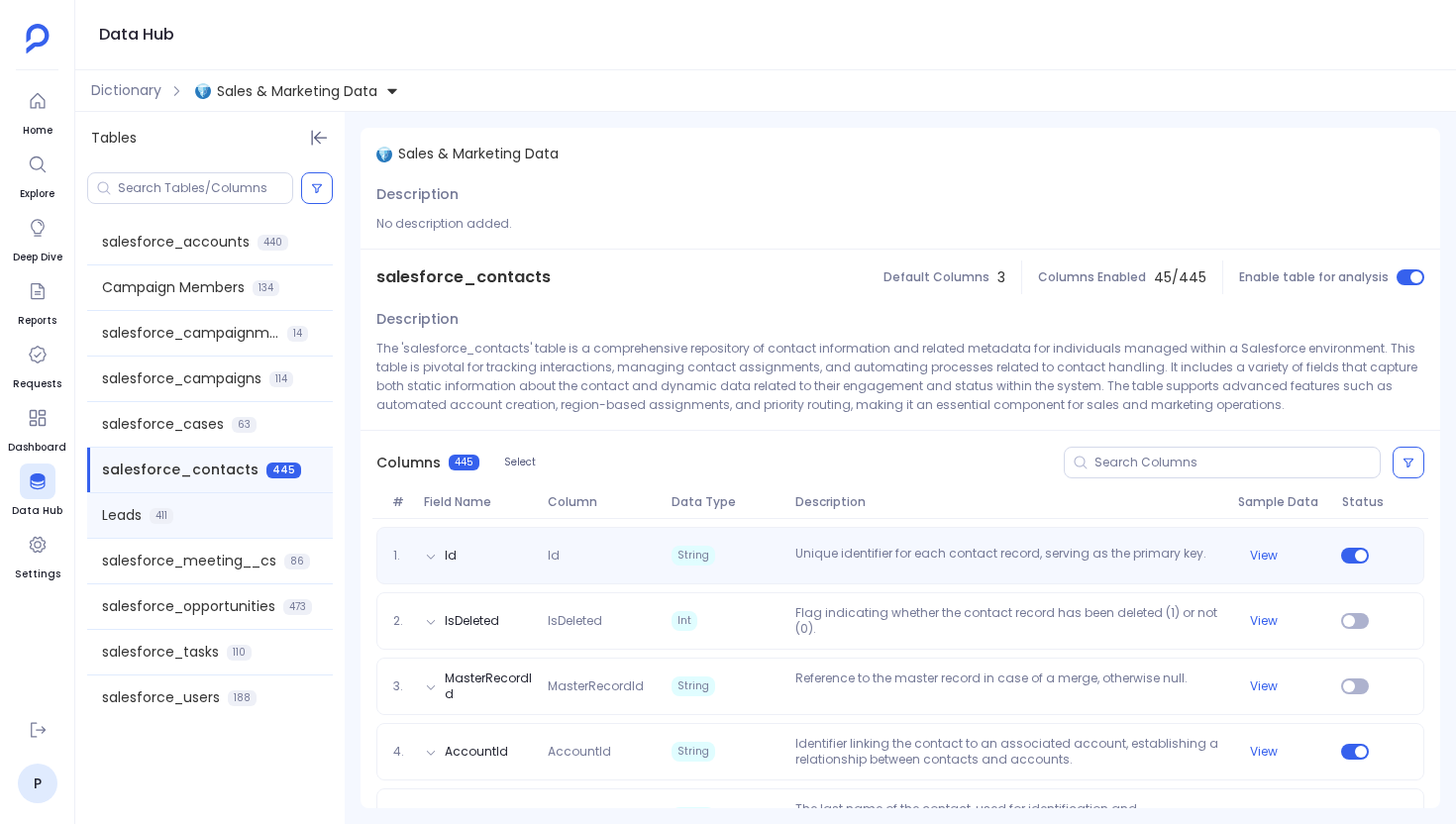 click on "411" at bounding box center (161, 516) 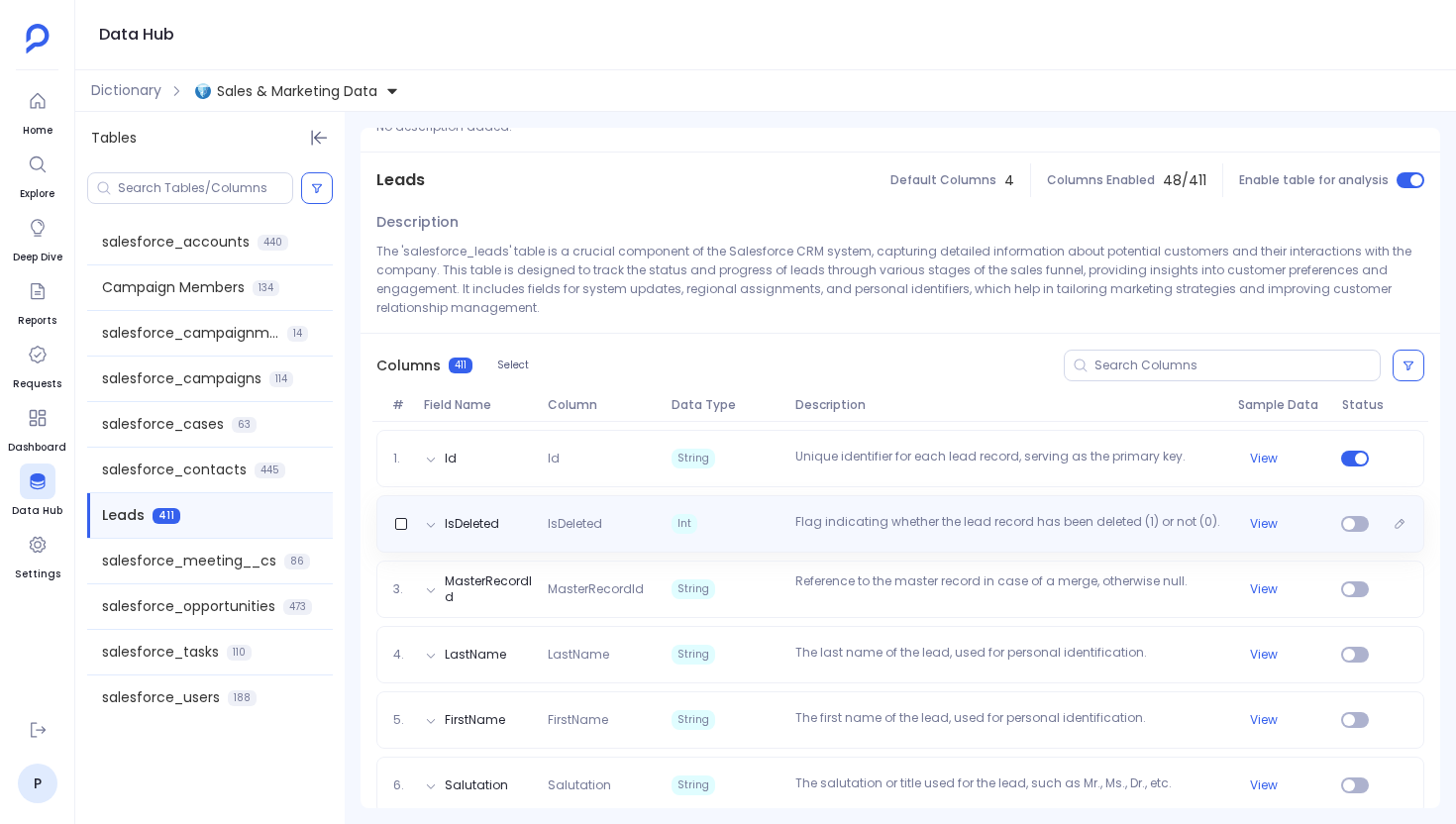 scroll, scrollTop: 66, scrollLeft: 0, axis: vertical 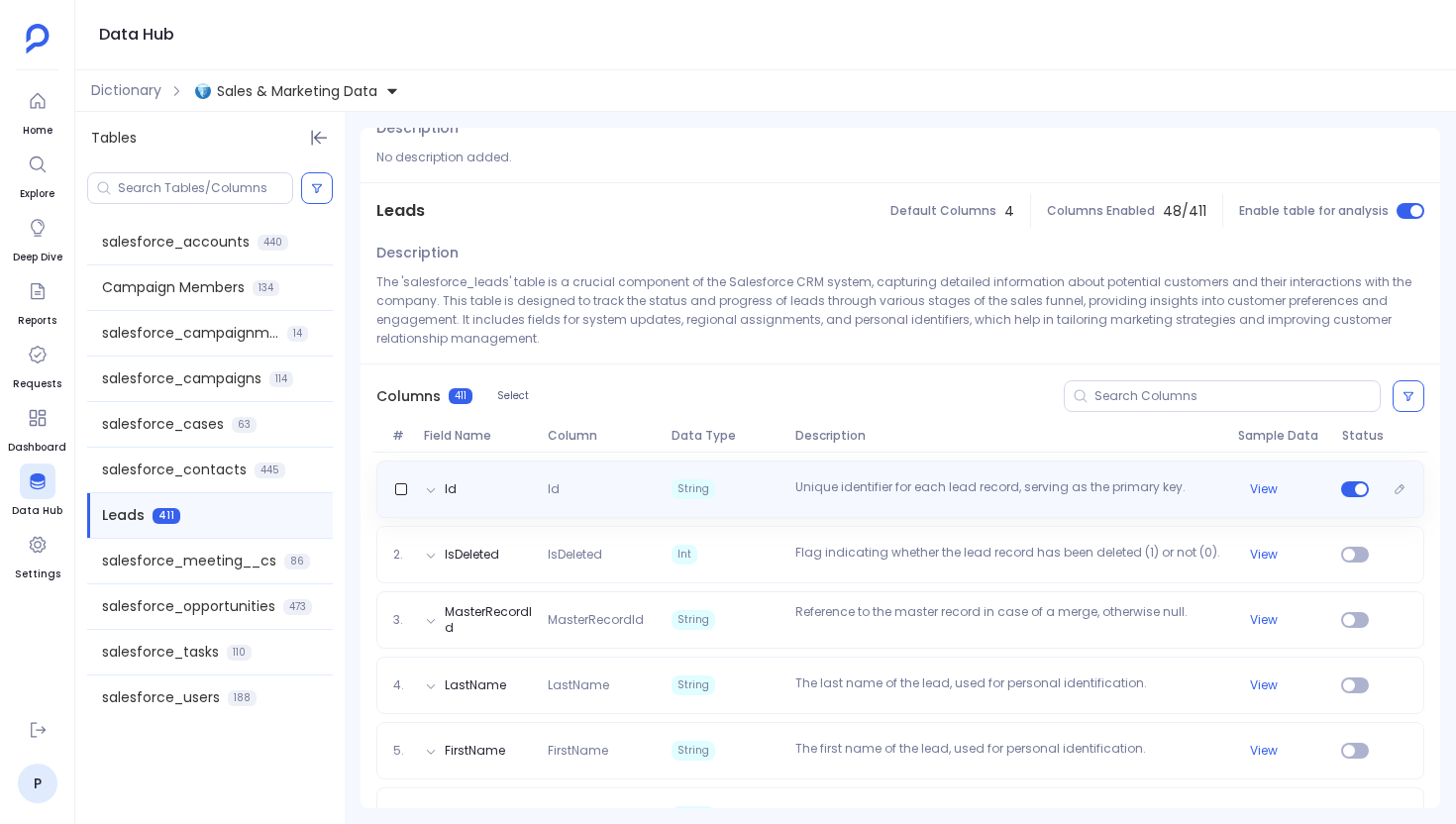 click on "Id Id String Unique identifier for each lead record, serving as the primary key. View" at bounding box center (900, 489) 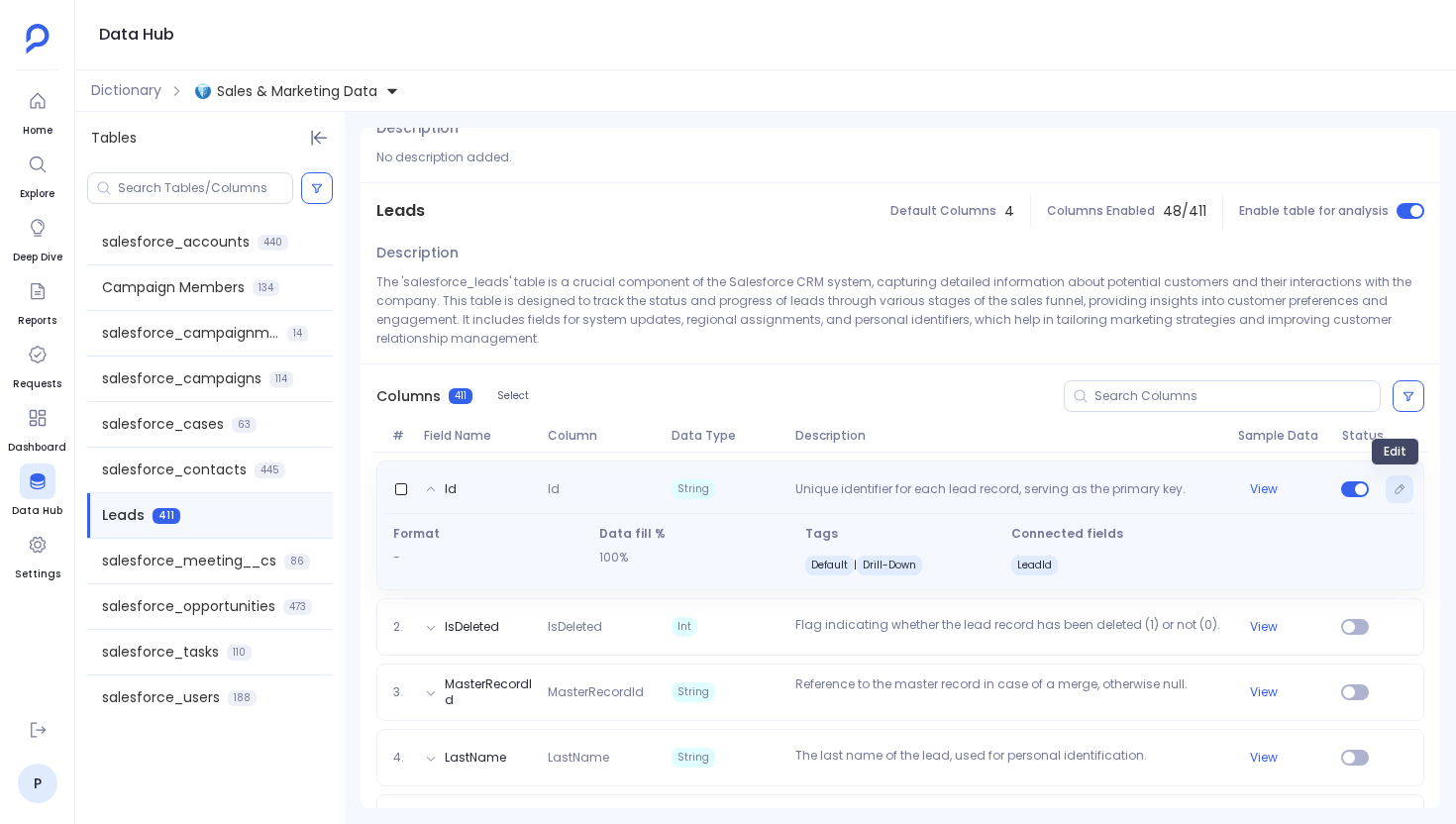 click 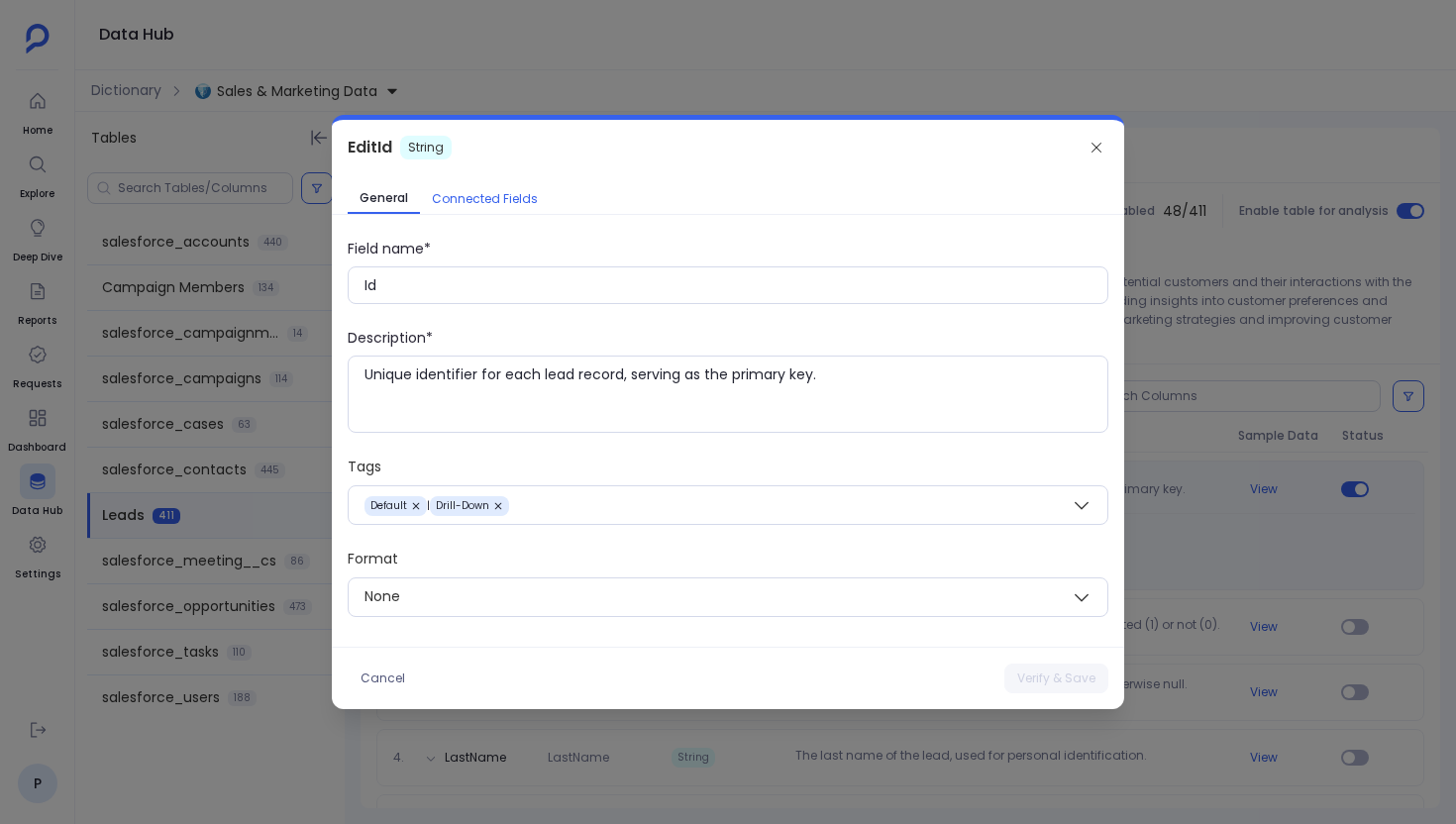 click on "Connected Fields" at bounding box center (484, 199) 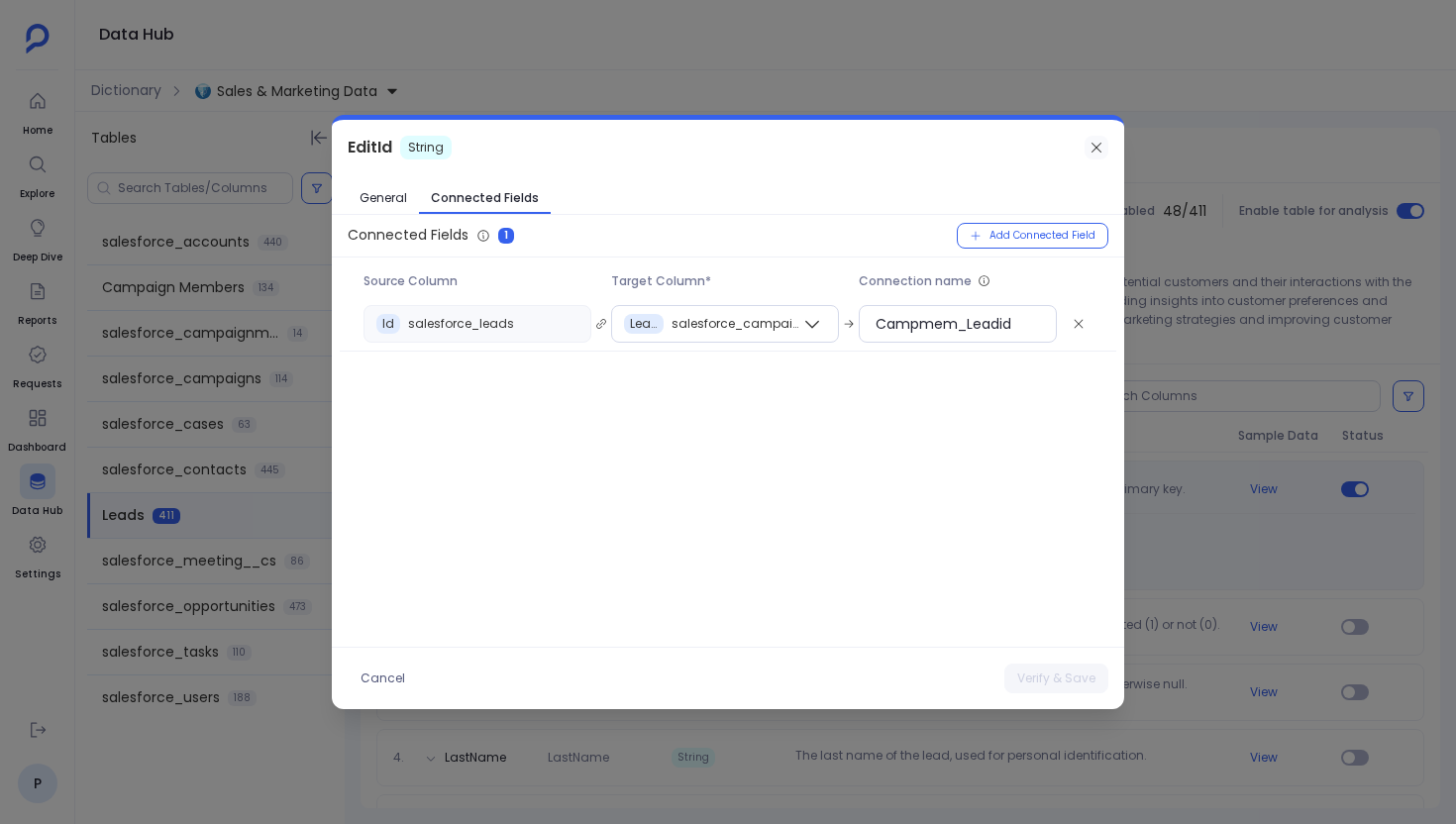 click at bounding box center (1096, 148) 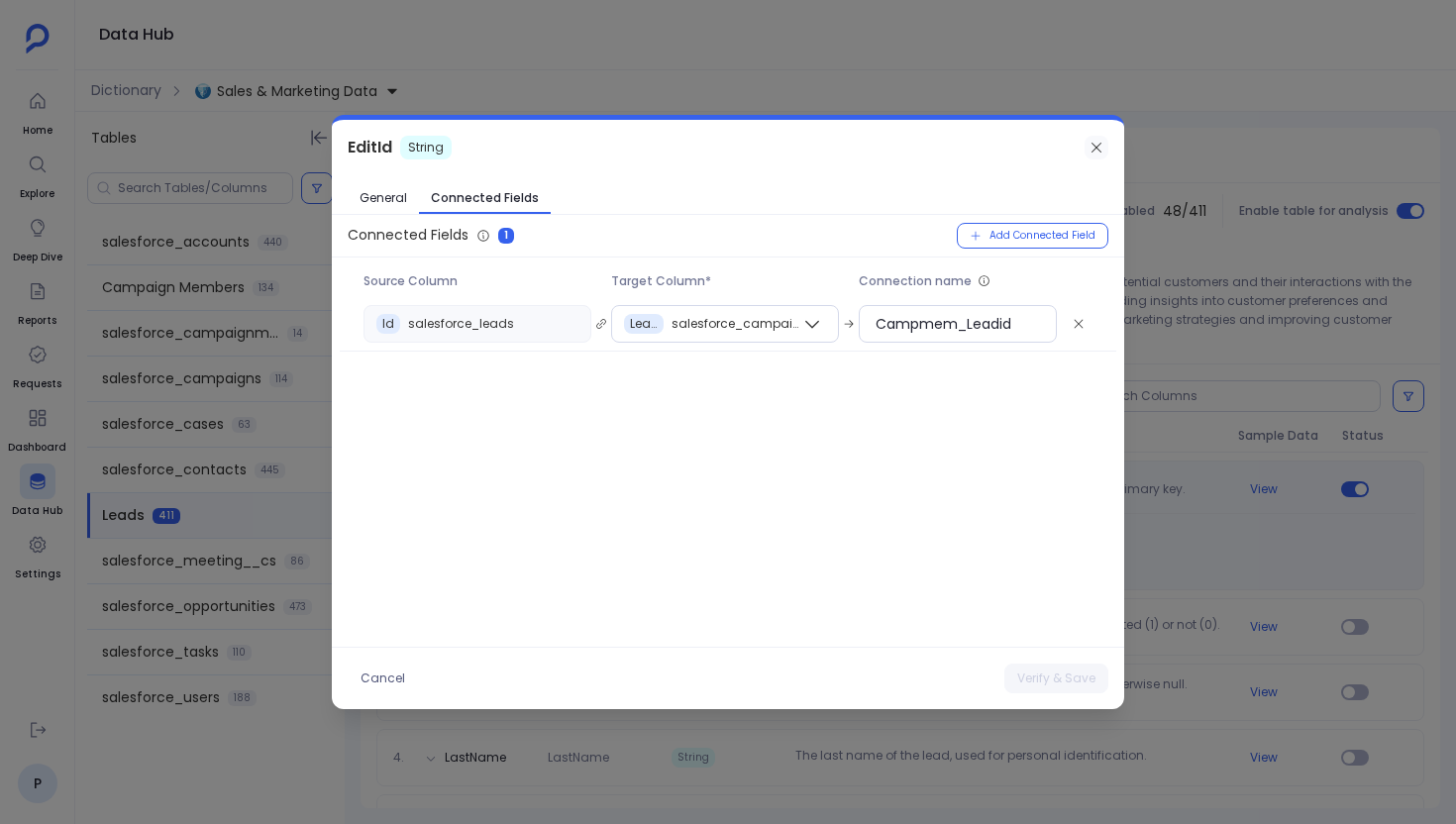 click 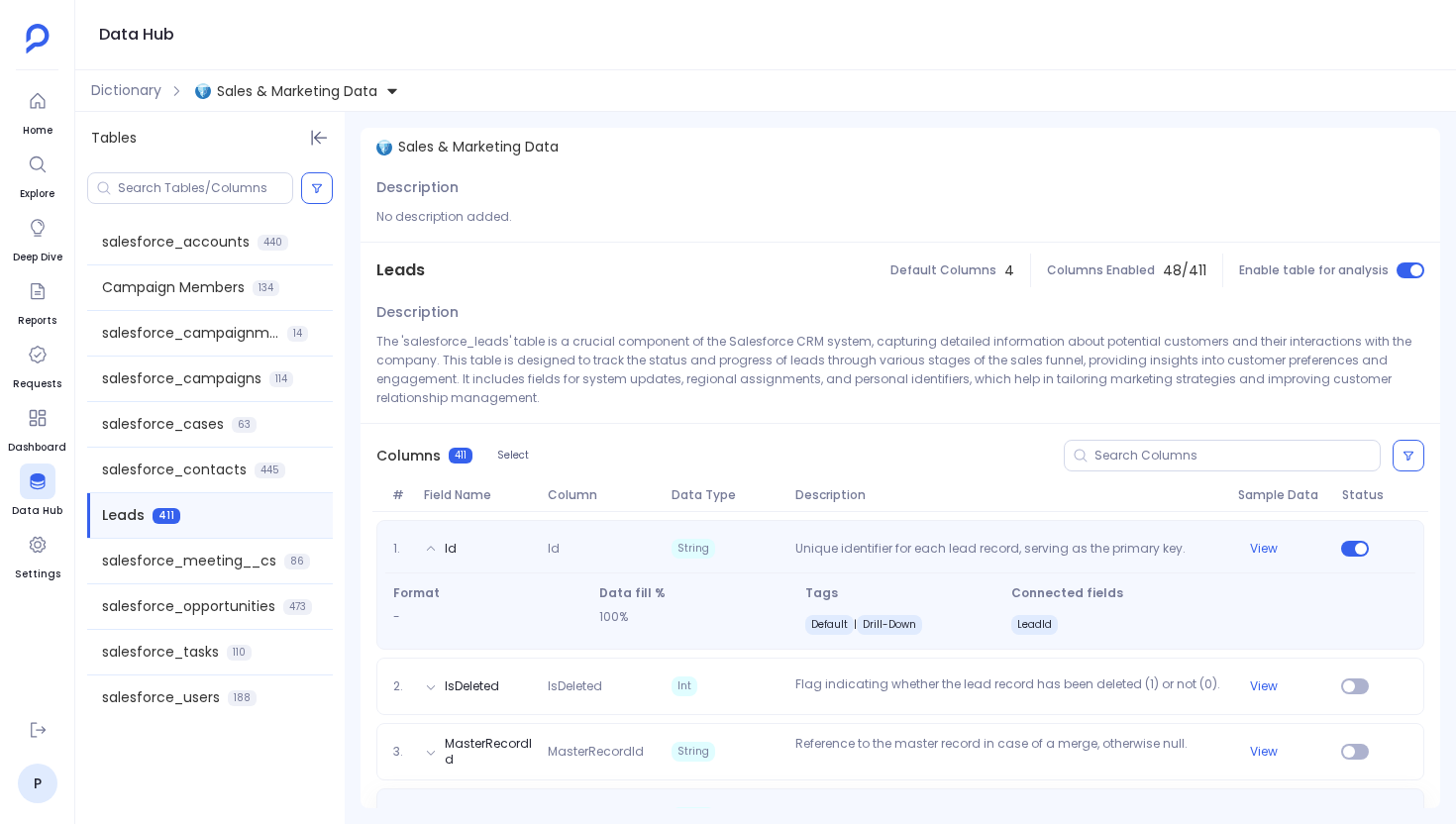 scroll, scrollTop: 0, scrollLeft: 0, axis: both 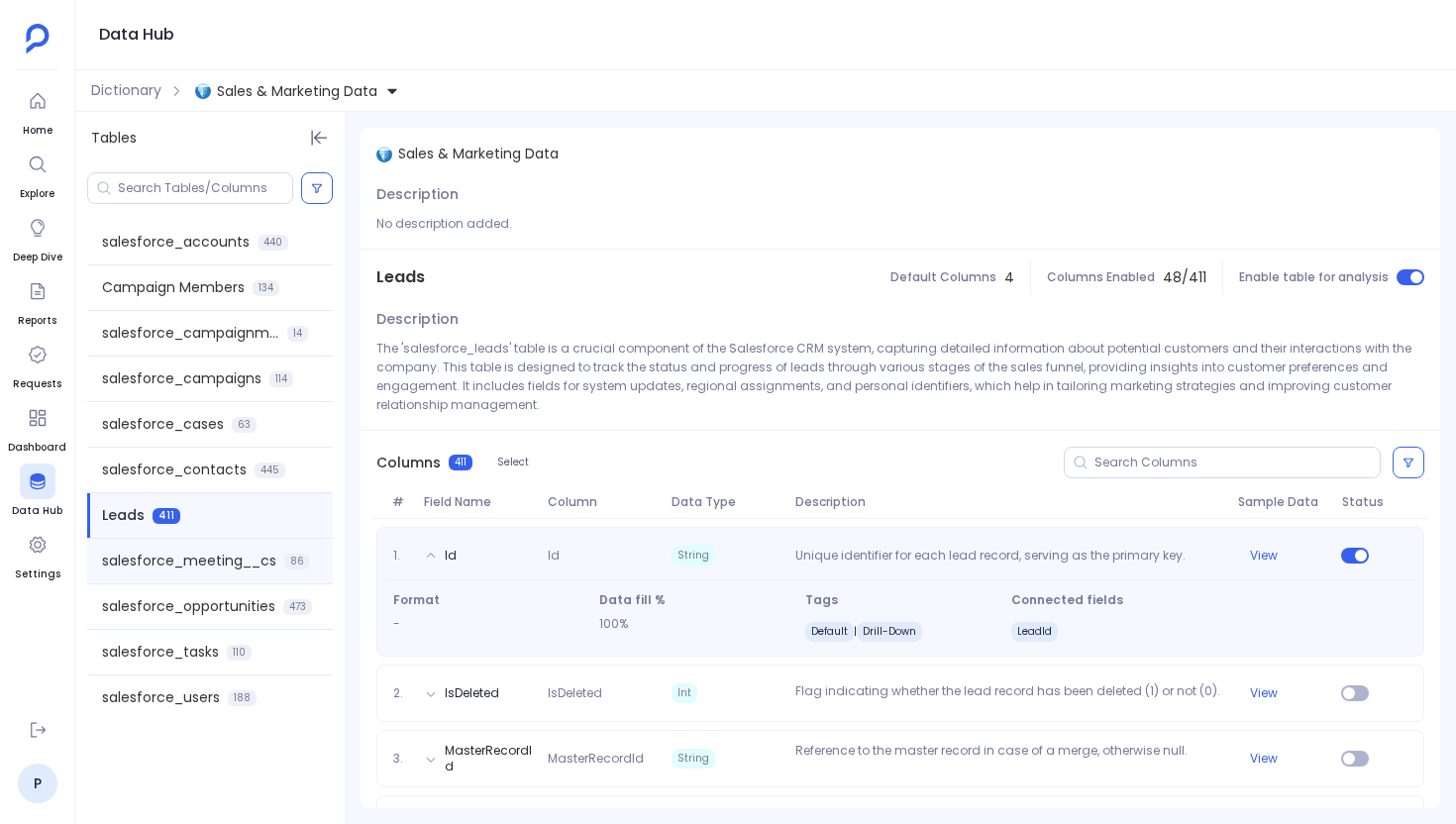 click on "salesforce_meeting__cs 86" at bounding box center (210, 561) 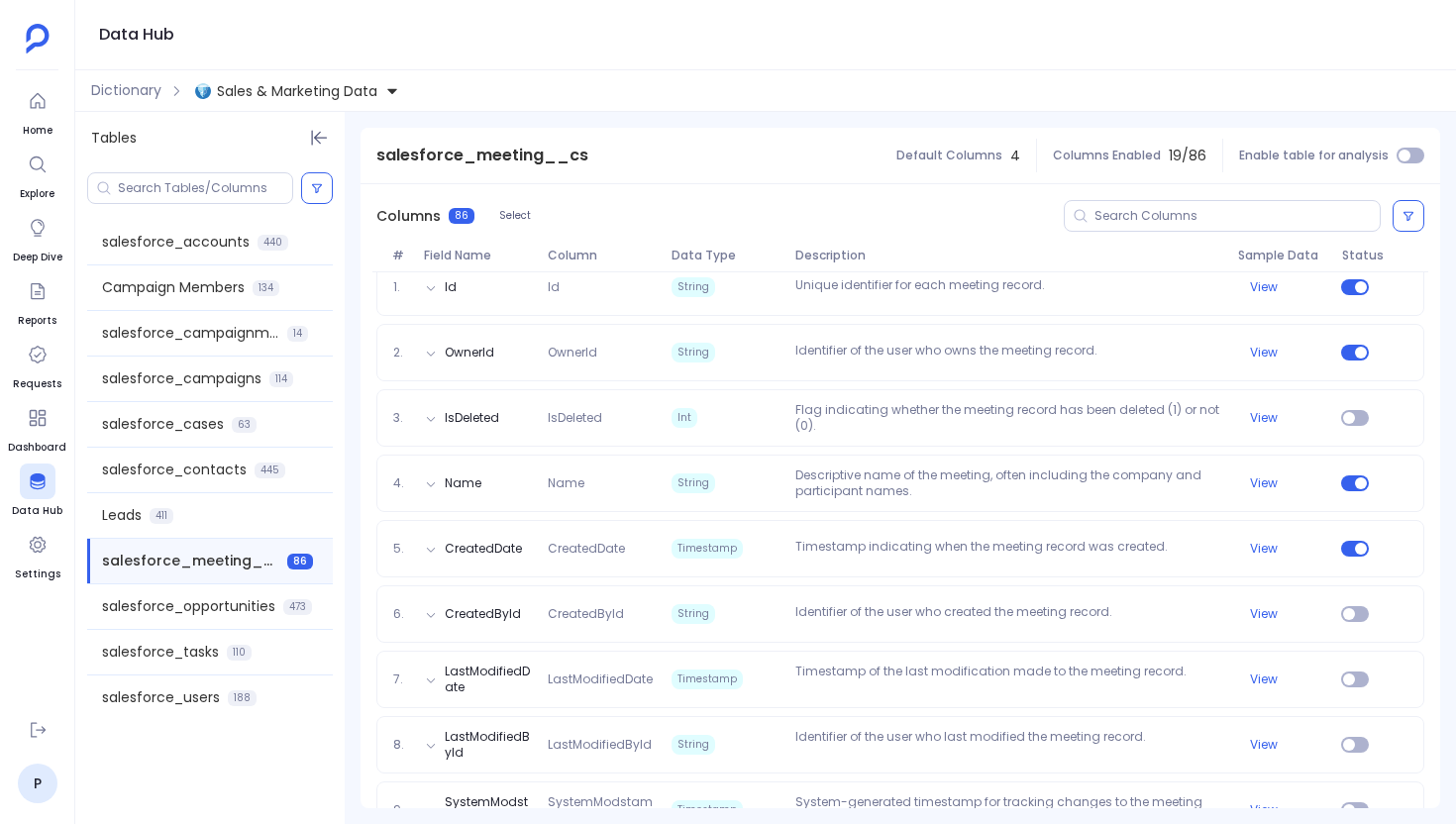 scroll, scrollTop: 270, scrollLeft: 0, axis: vertical 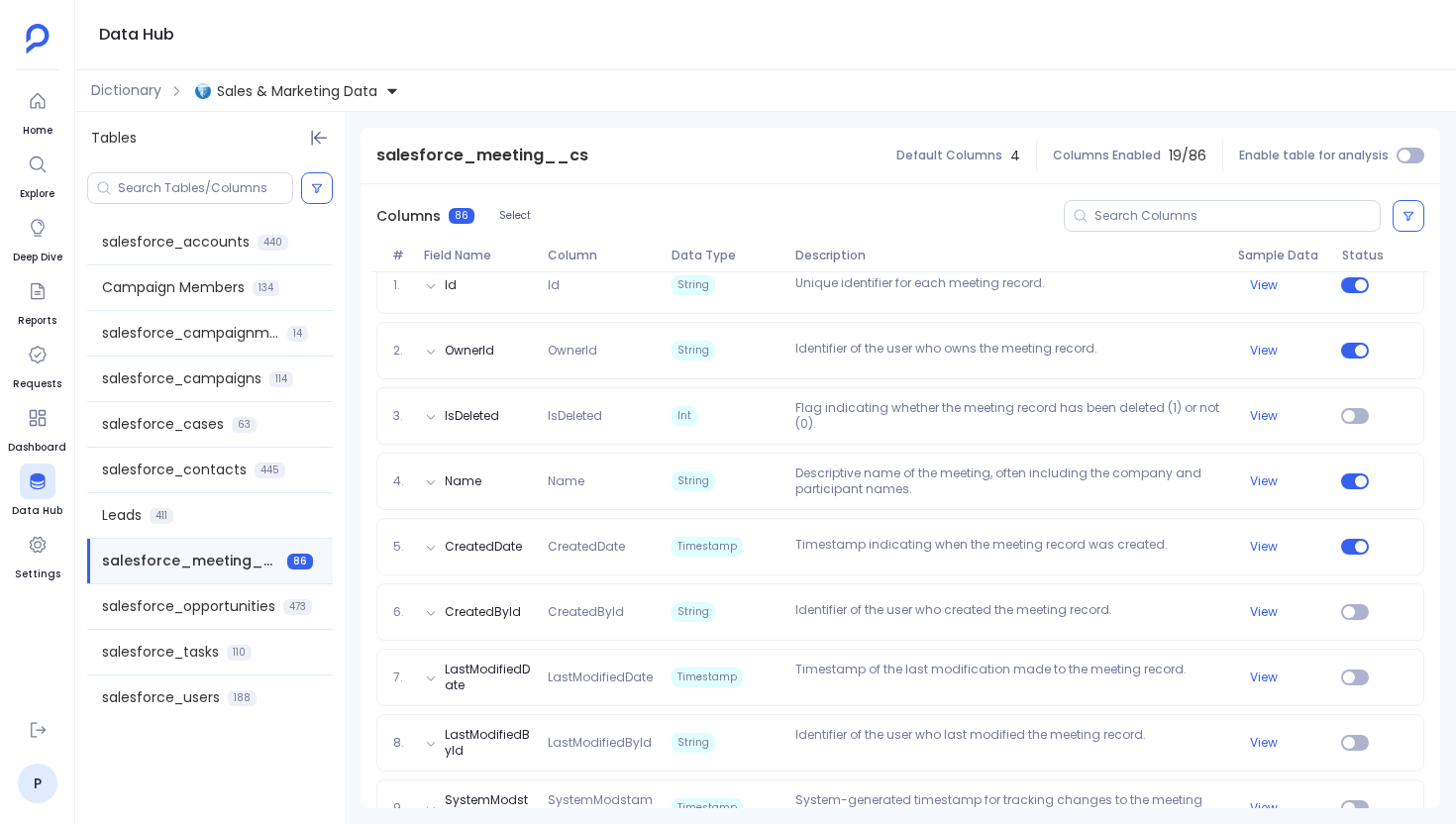 click on "Enable table for analysis" at bounding box center [1331, 155] 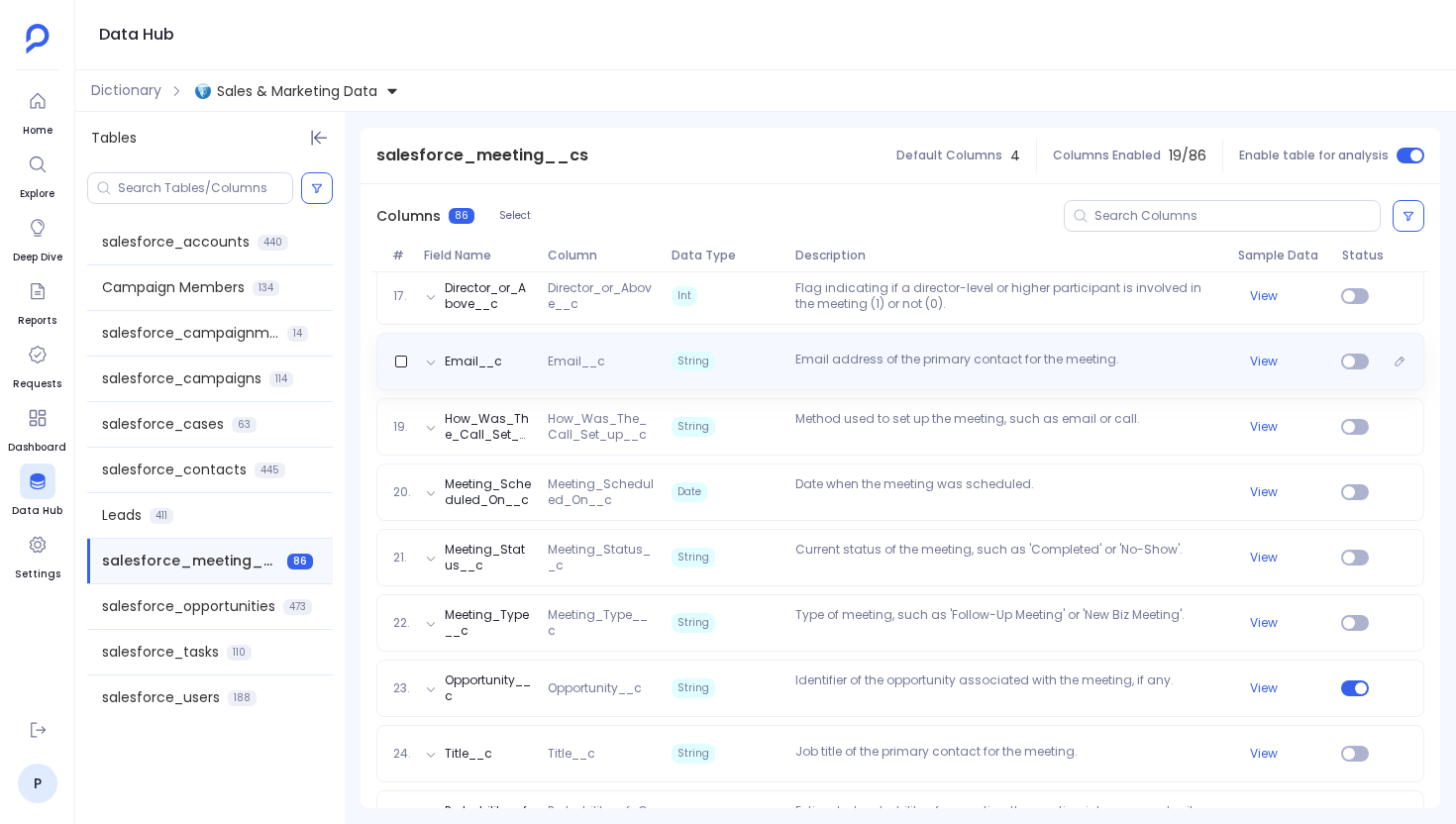 scroll, scrollTop: 1323, scrollLeft: 0, axis: vertical 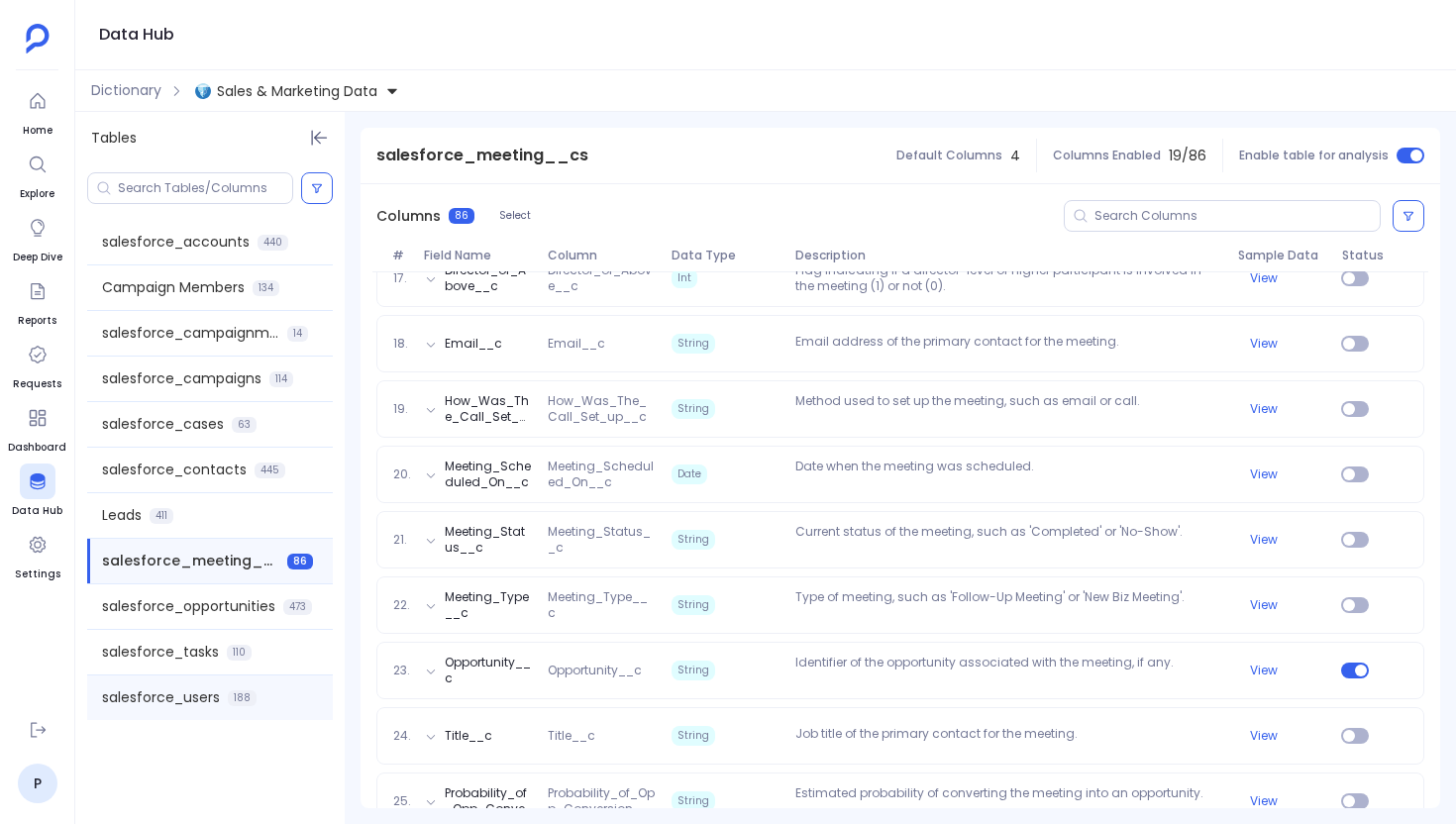 click on "salesforce_users 188" at bounding box center [210, 697] 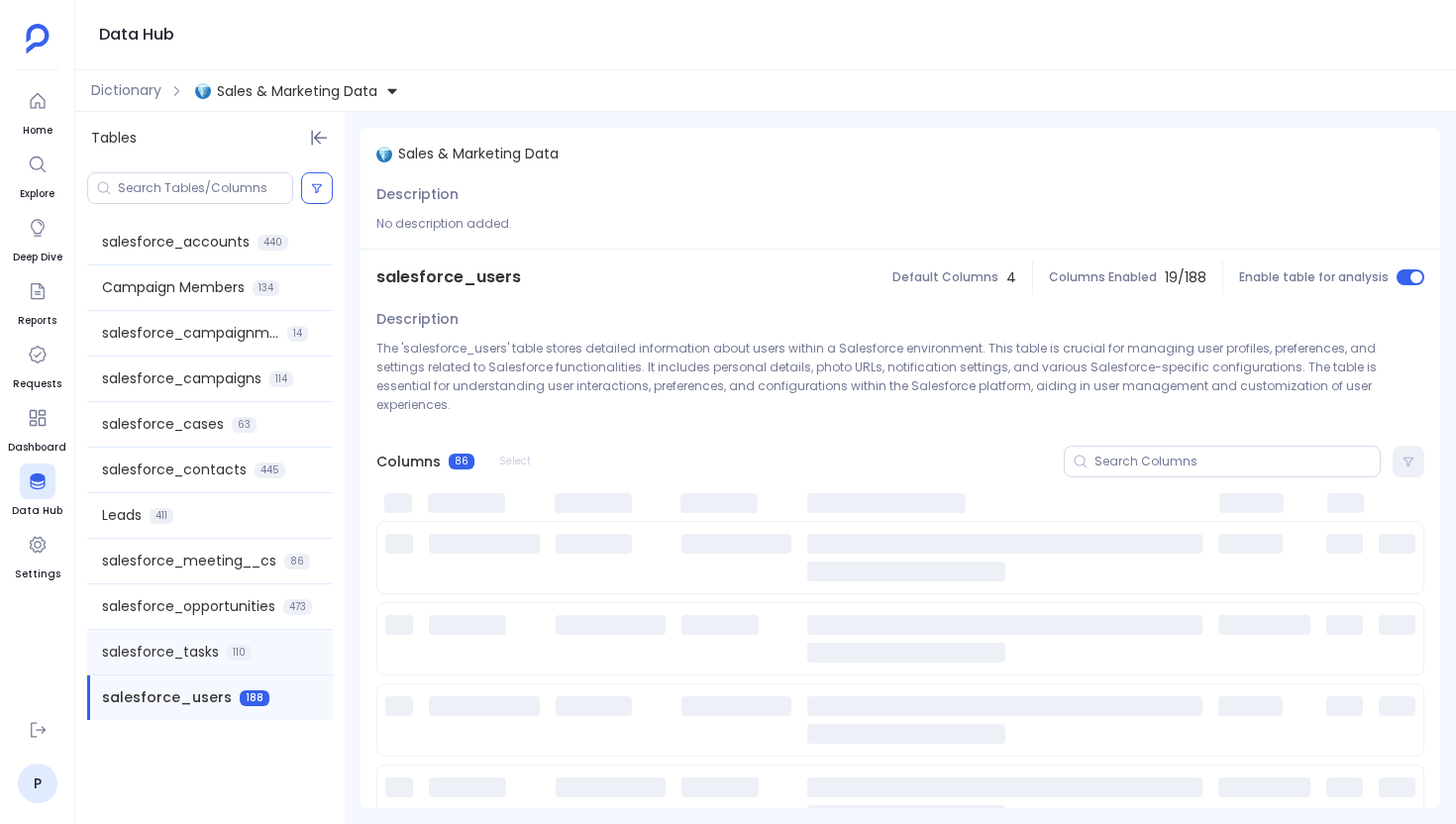scroll, scrollTop: 0, scrollLeft: 0, axis: both 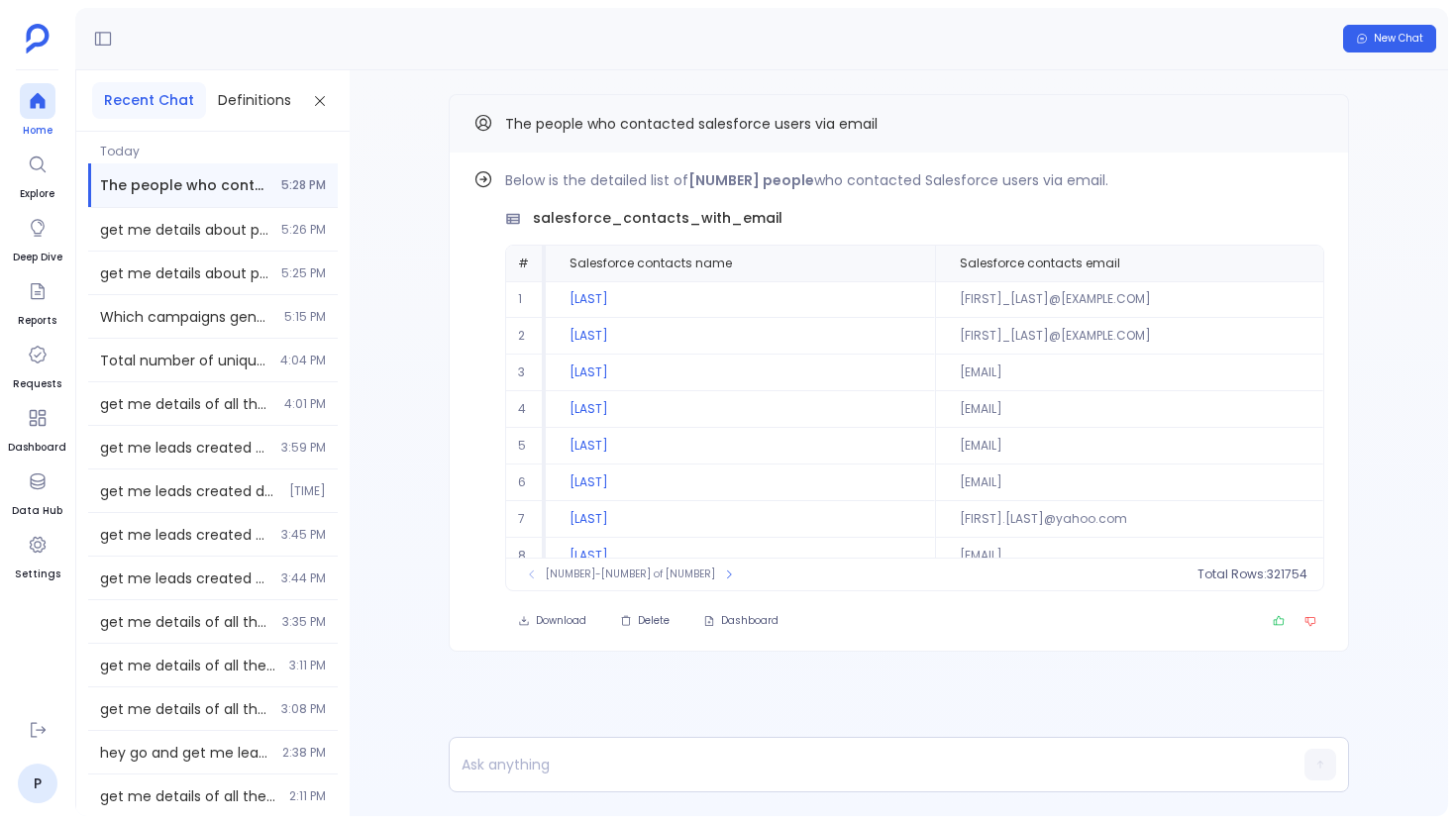 click 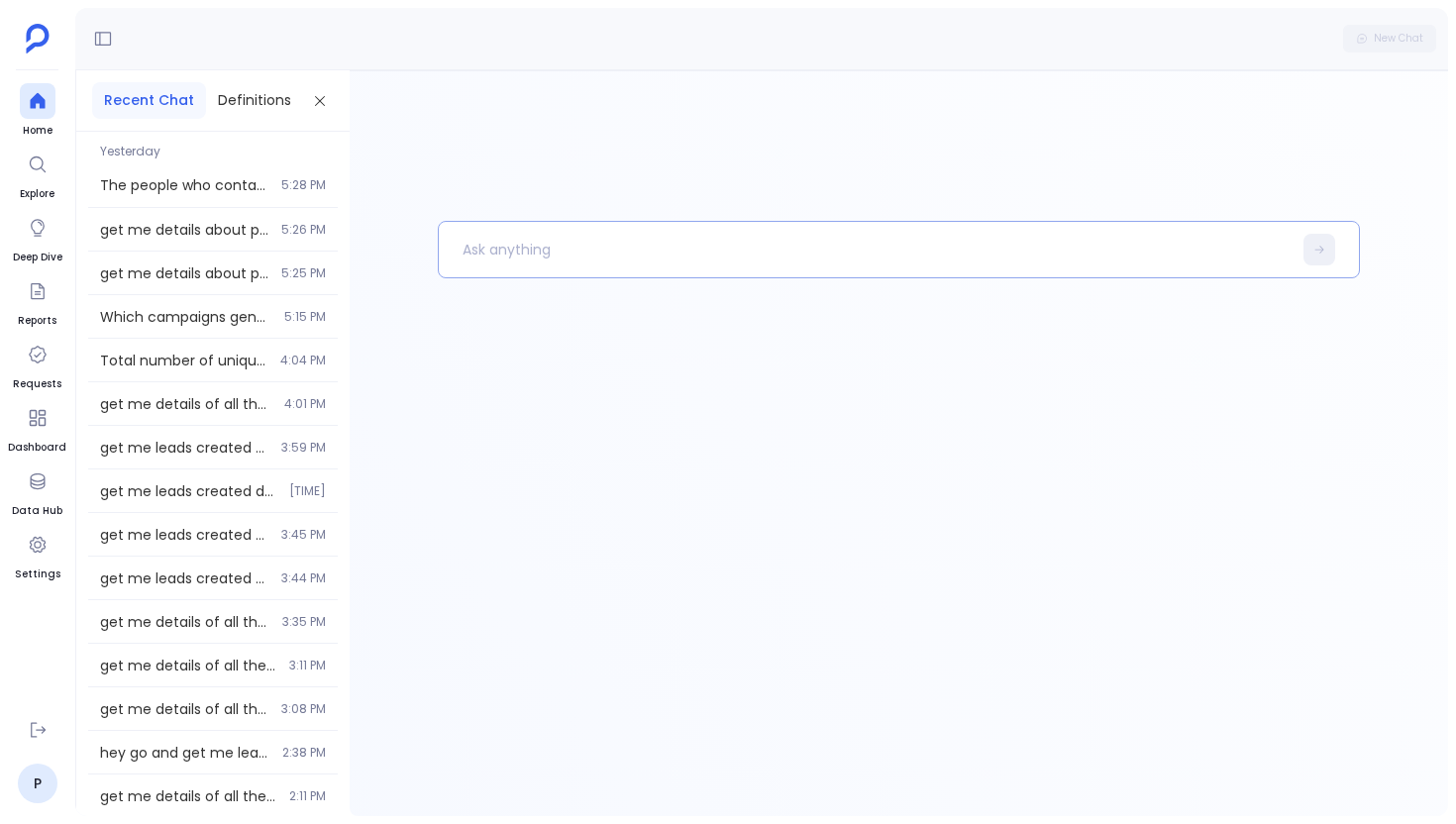 click at bounding box center (865, 250) 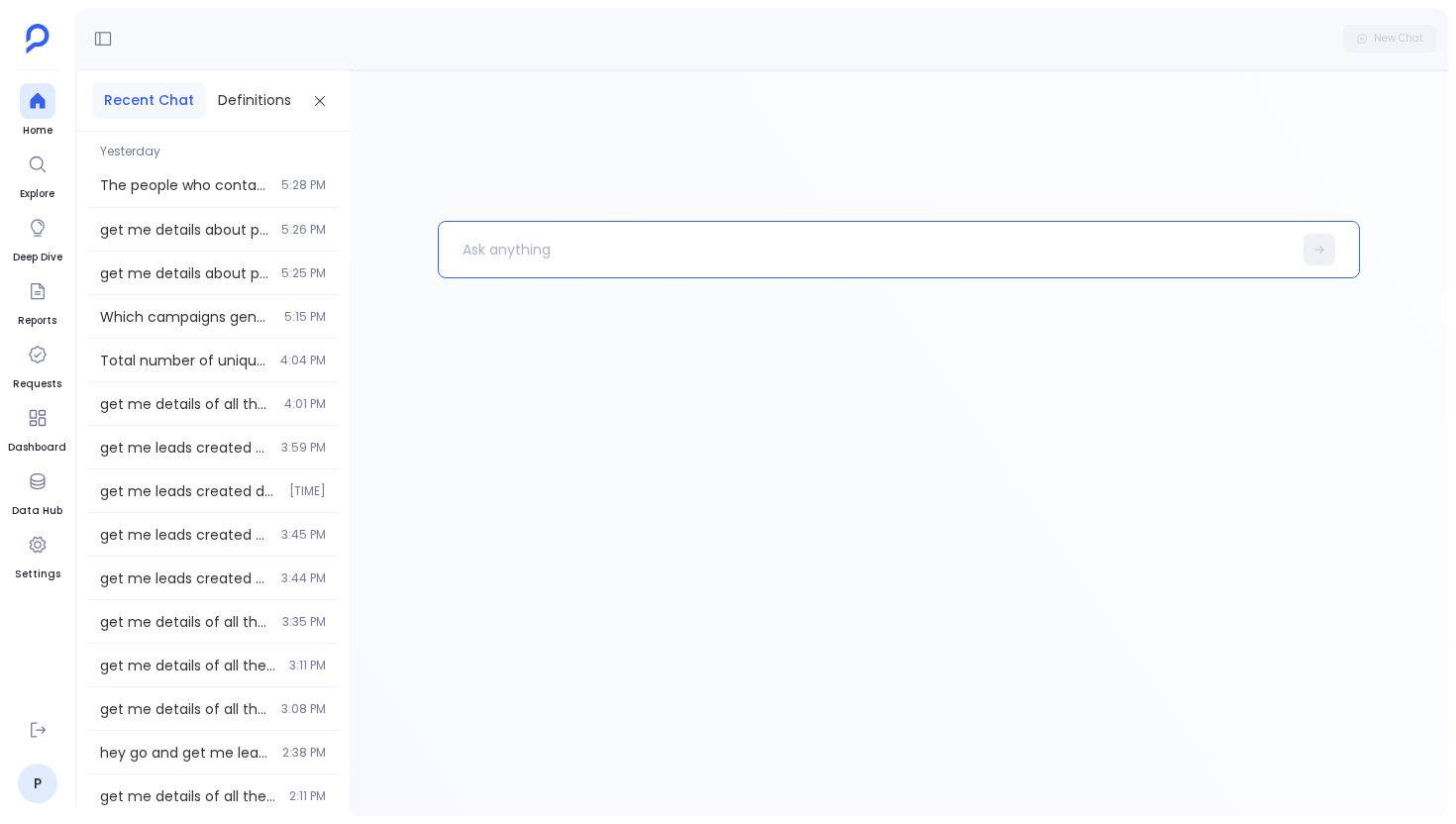 type 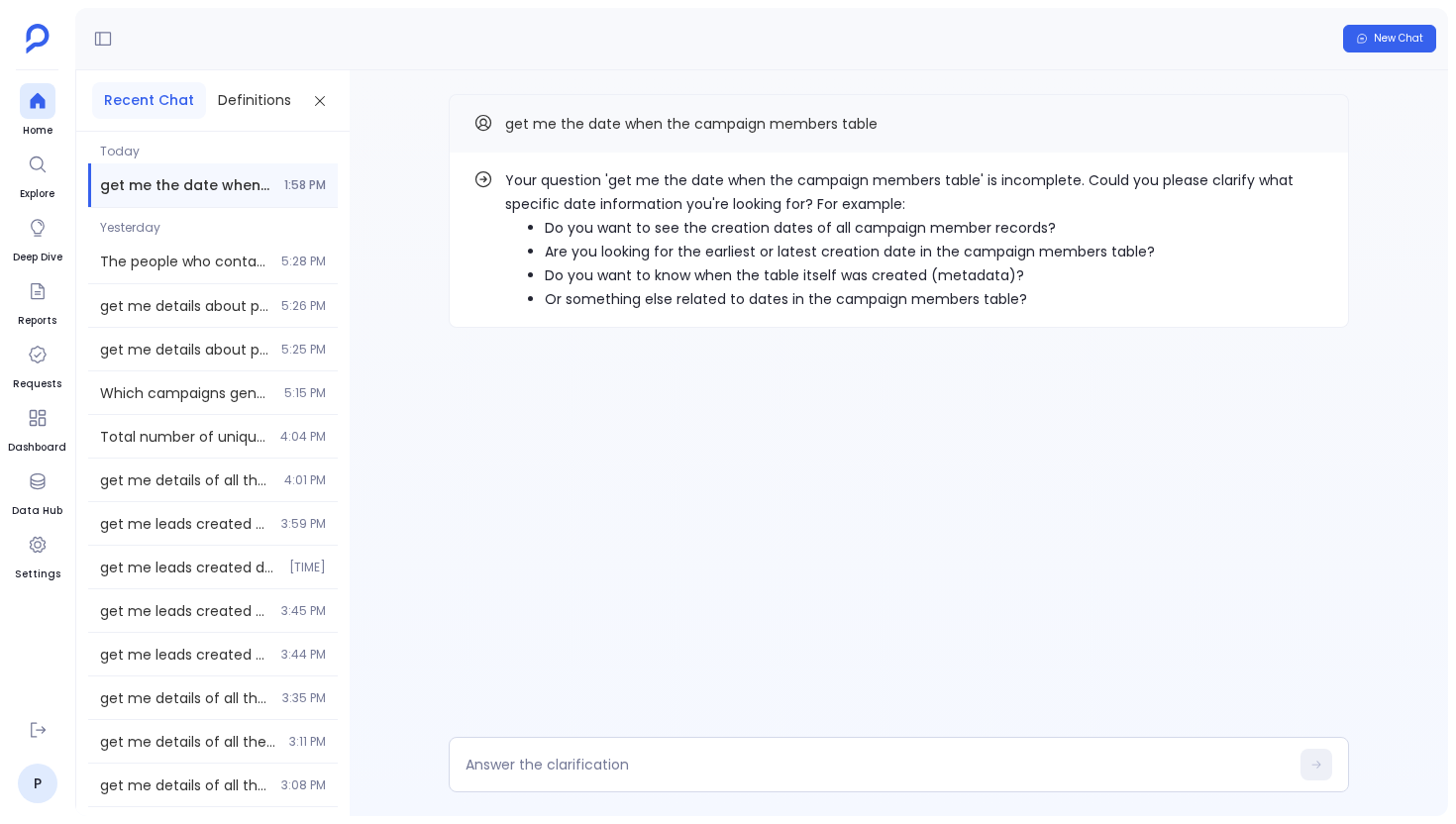 click on "Do you want to know when the table itself was created (metadata)?" at bounding box center [934, 275] 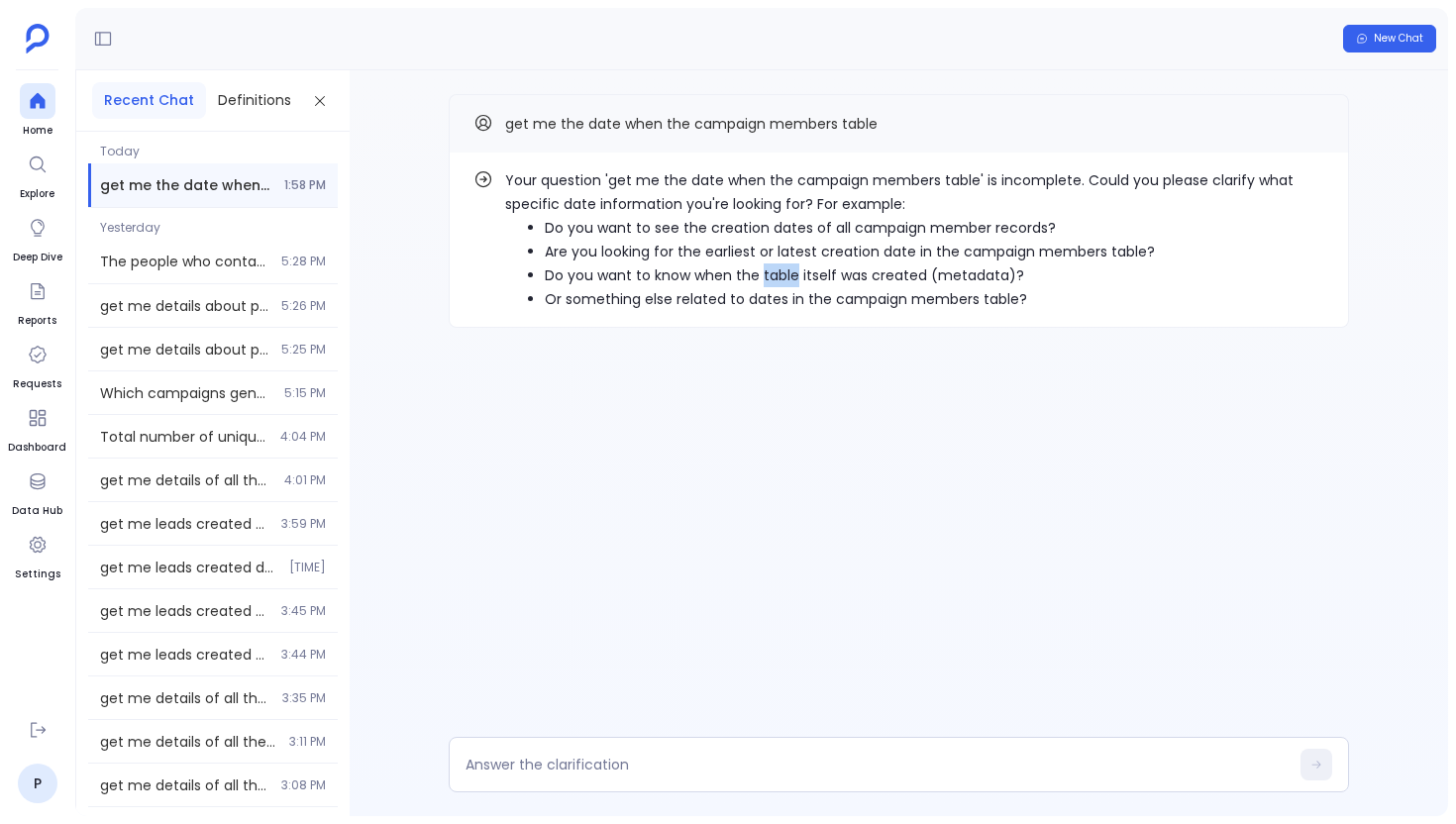 click on "Do you want to know when the table itself was created (metadata)?" at bounding box center [934, 275] 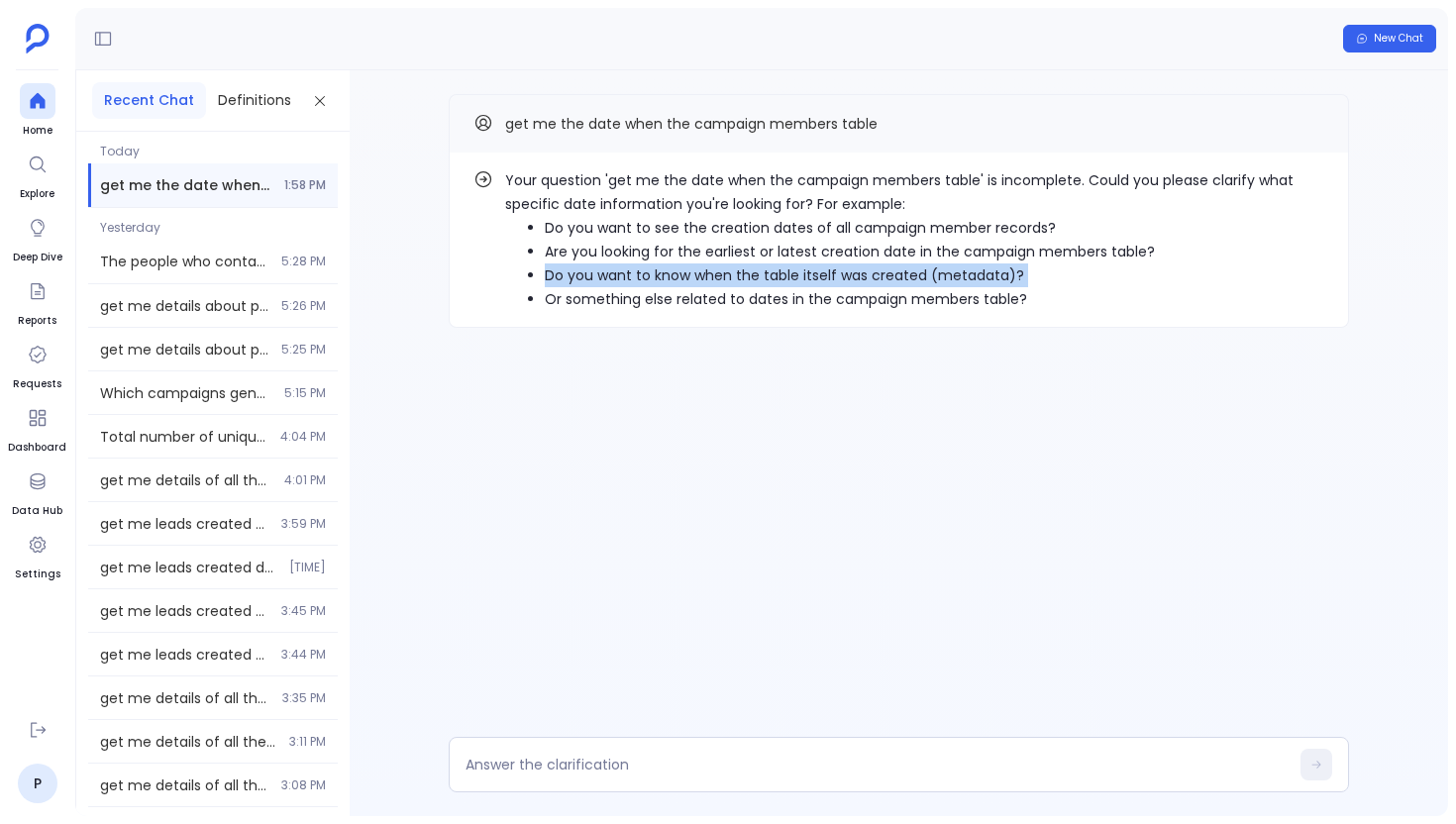 click on "Do you want to know when the table itself was created (metadata)?" at bounding box center [934, 275] 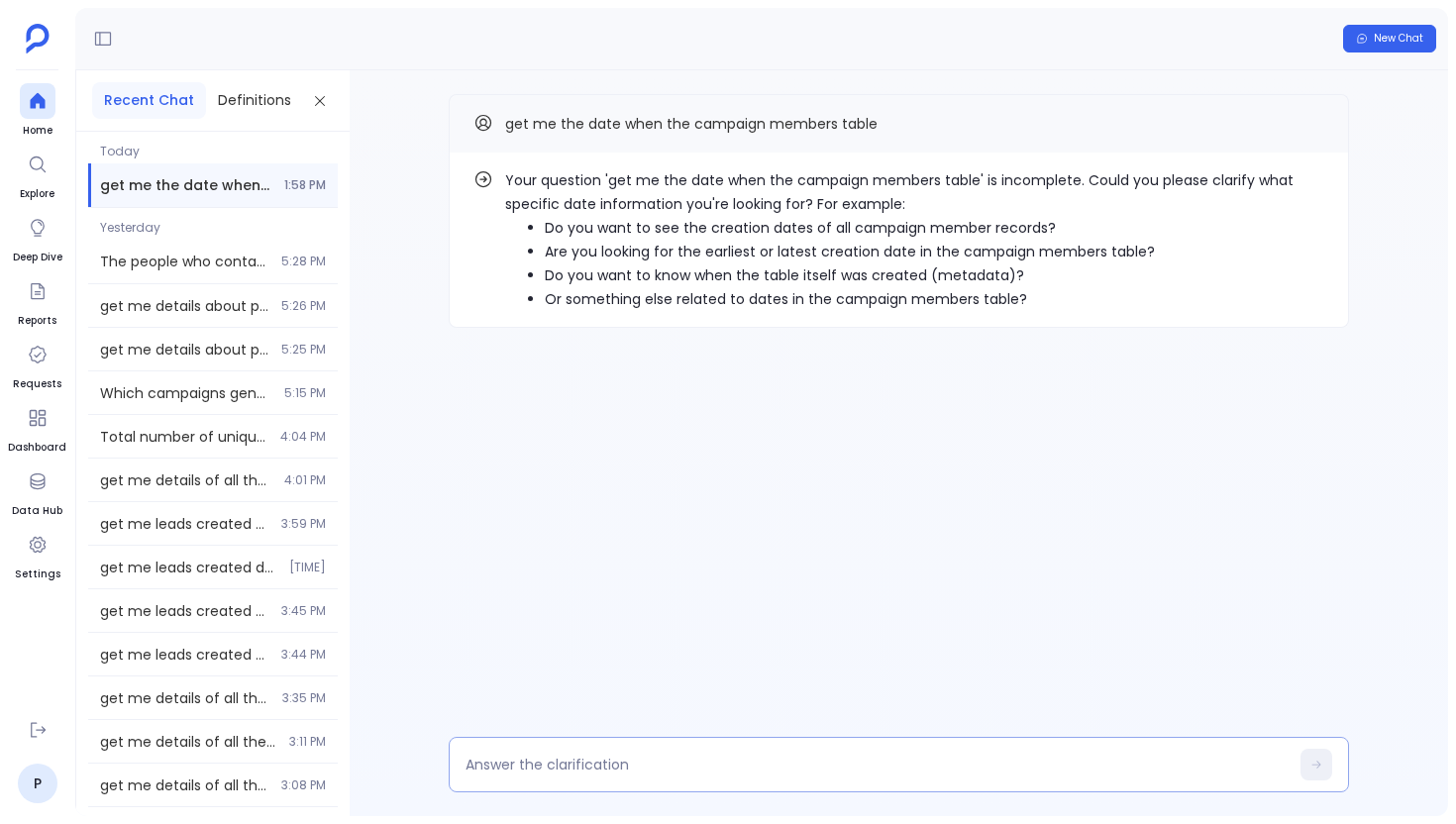 click at bounding box center [877, 765] 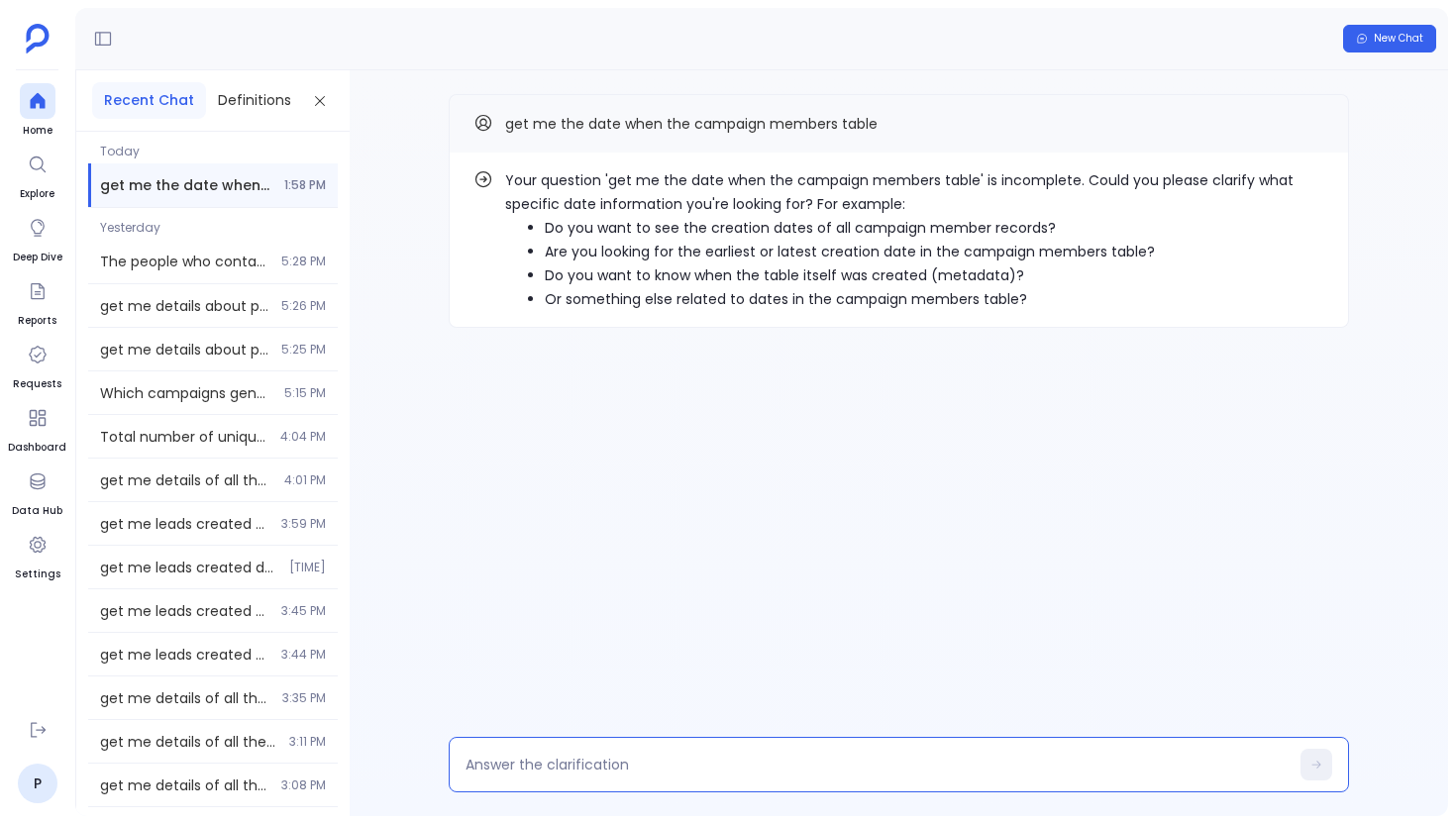 type on "Do you want to know when the table itself was created (metadata)?" 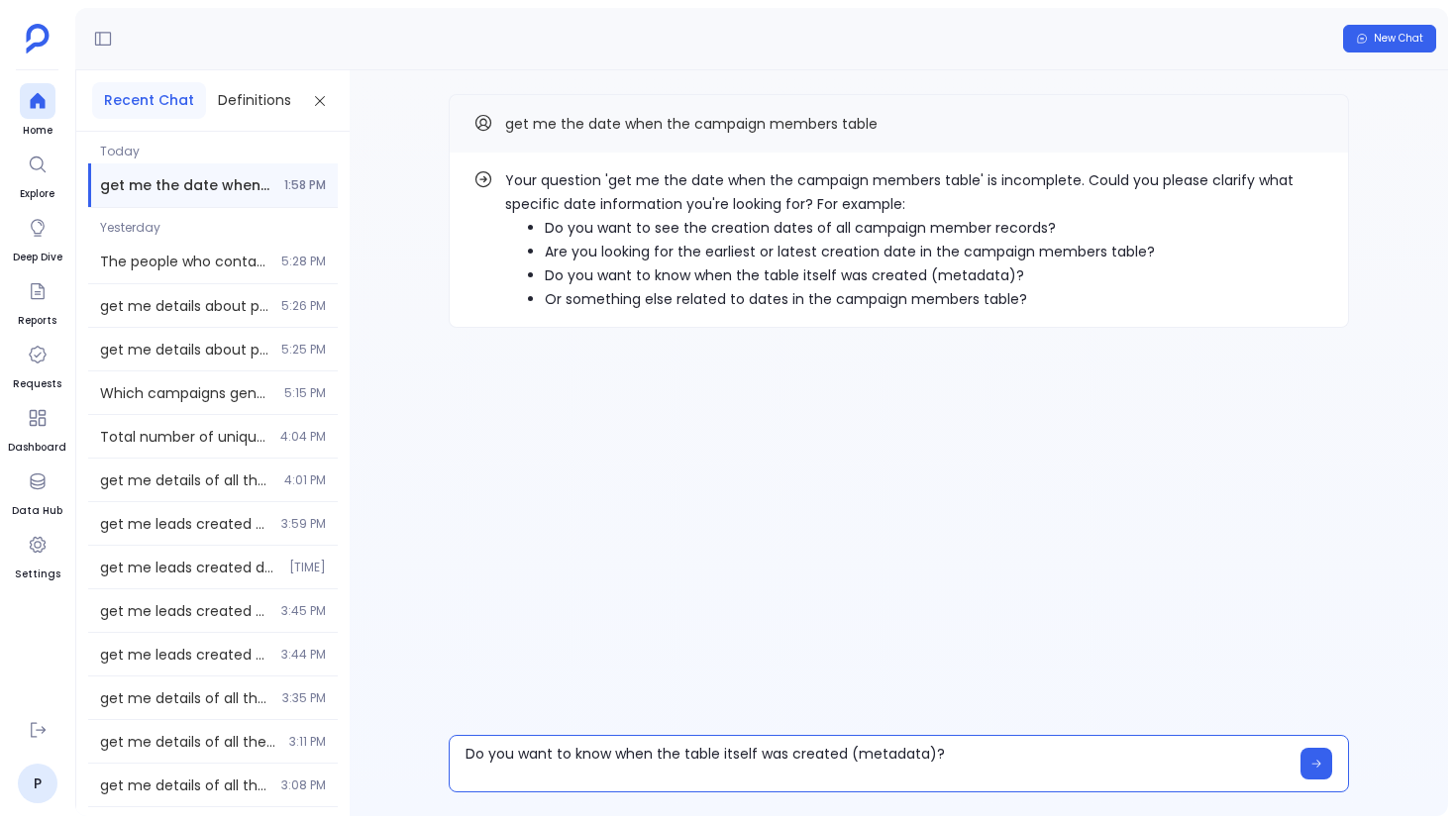 scroll, scrollTop: 0, scrollLeft: 0, axis: both 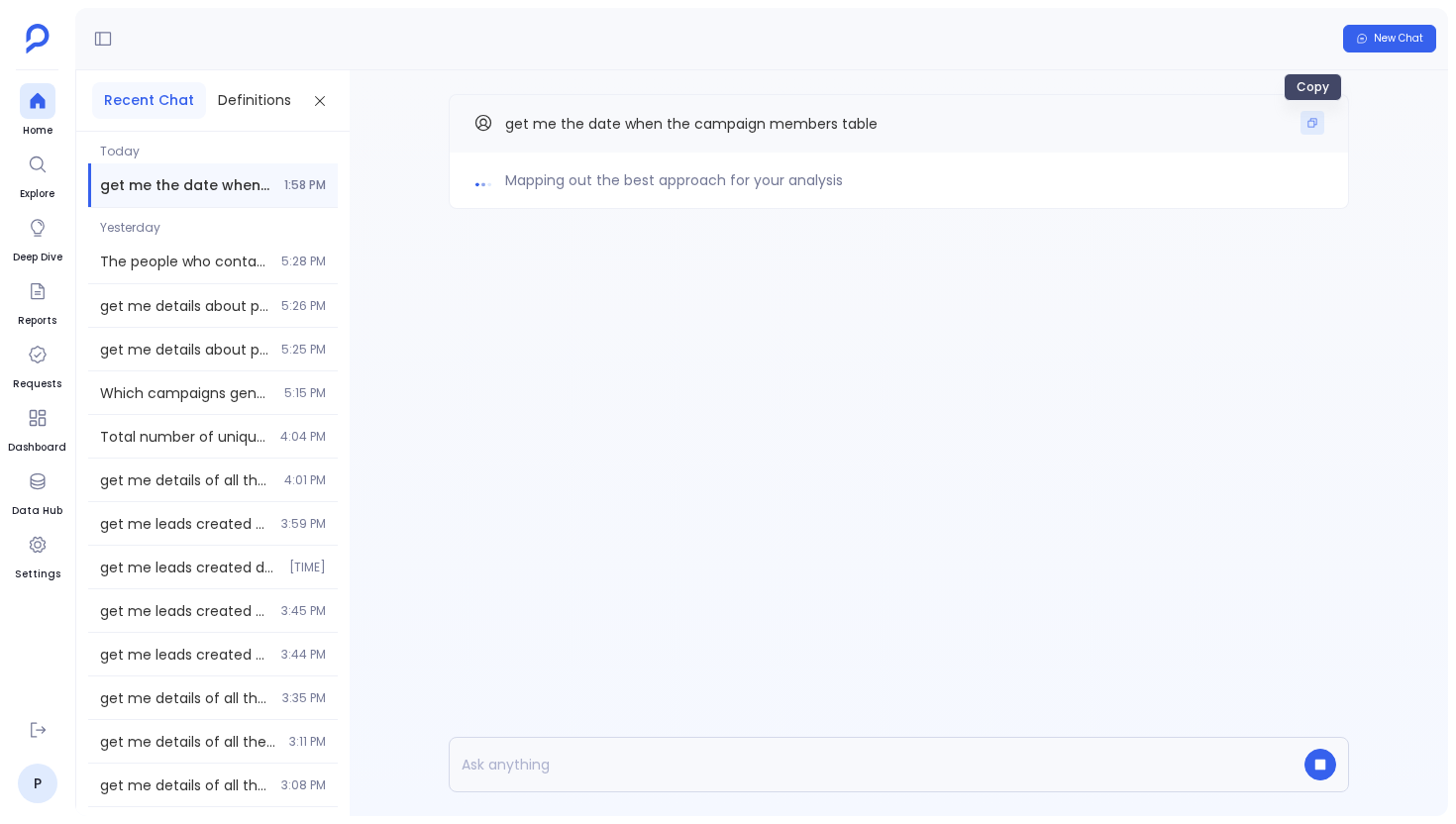 click 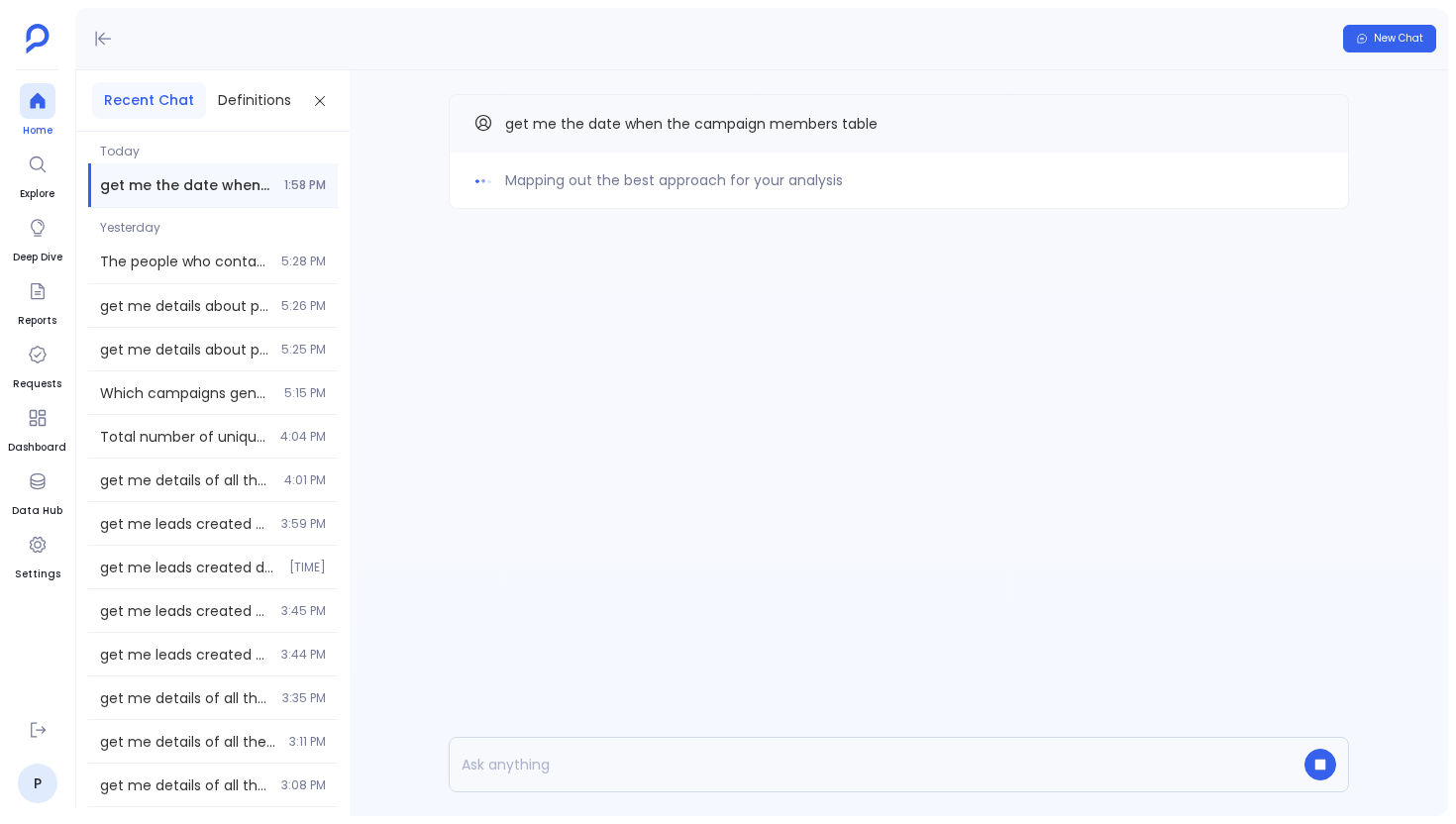 click 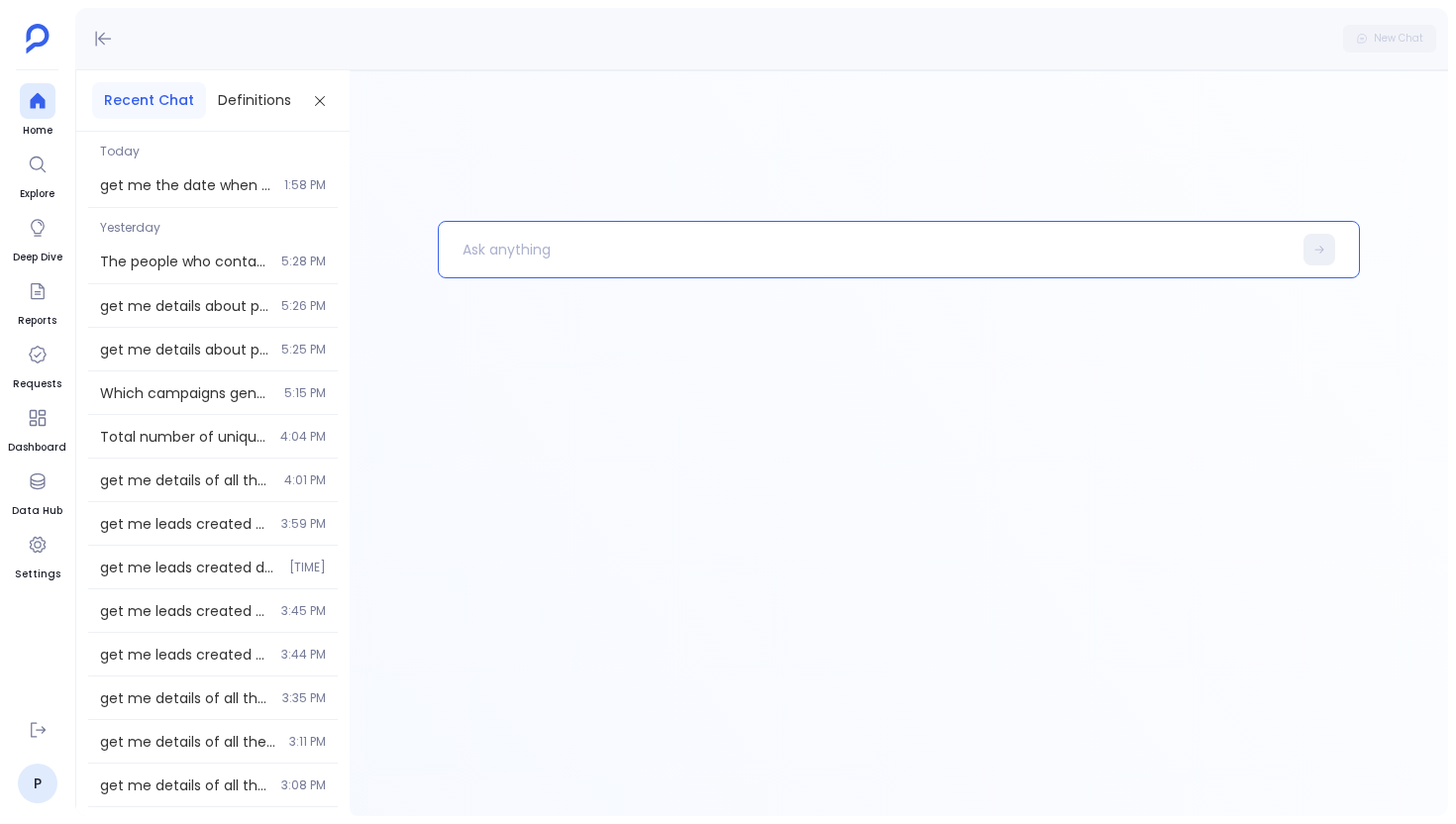 click at bounding box center (865, 250) 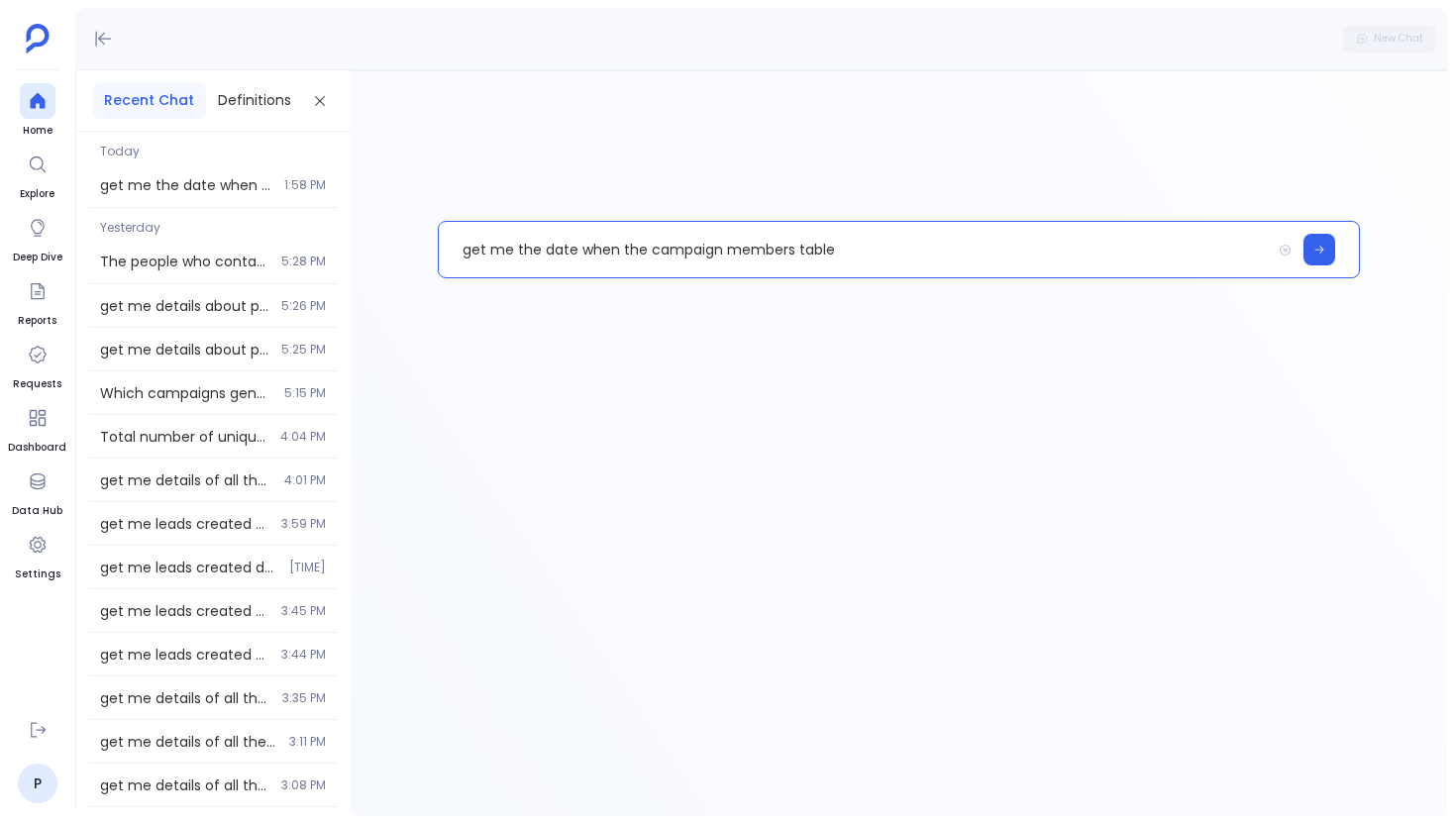 type 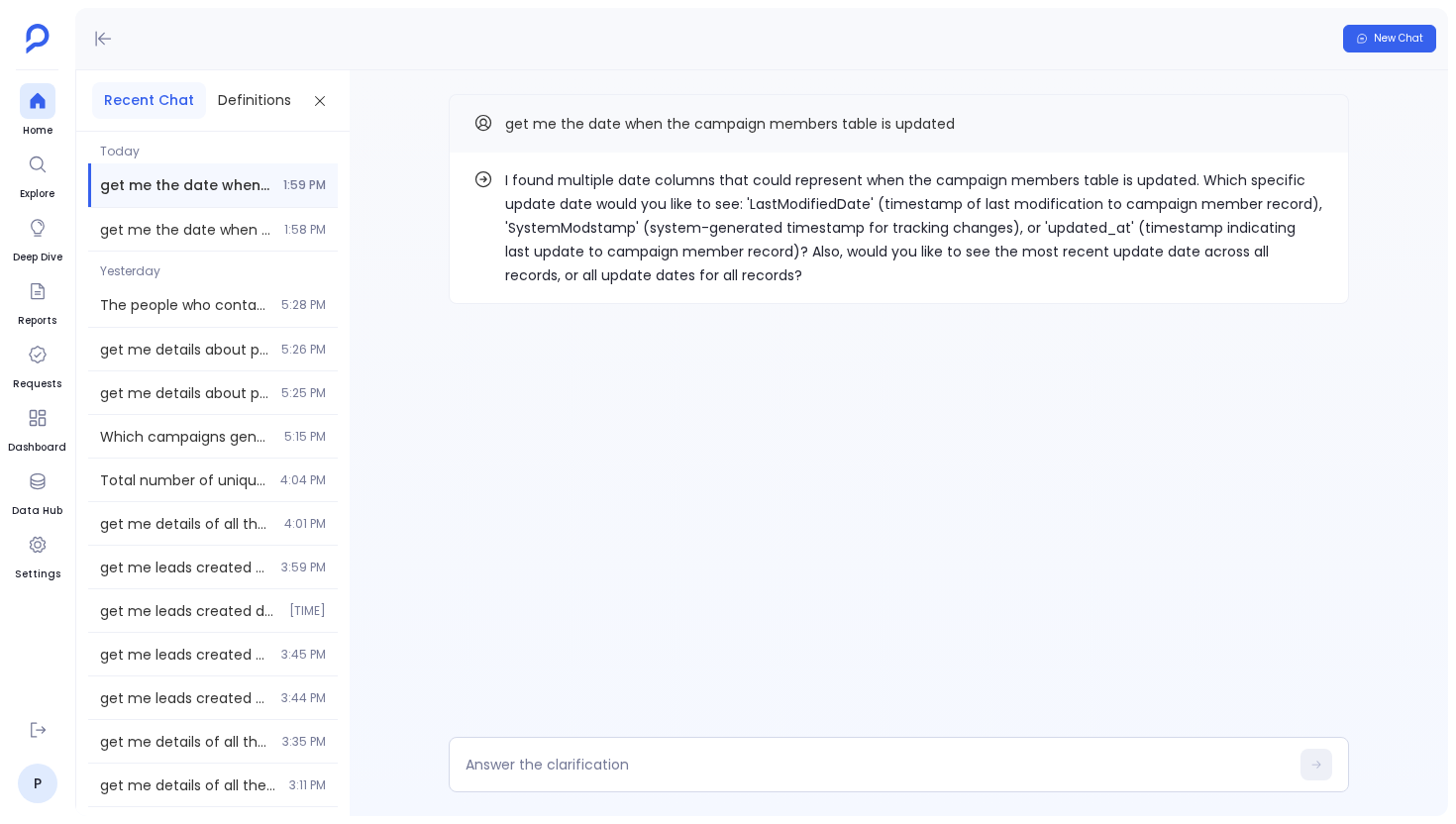 click on "I found multiple date columns that could represent when the campaign members table is updated. Which specific update date would you like to see: 'LastModifiedDate' (timestamp of last modification to campaign member record), 'SystemModstamp' (system-generated timestamp for tracking changes), or 'updated_at' (timestamp indicating last update to campaign member record)? Also, would you like to see the most recent update date across all records, or all update dates for all records?" at bounding box center (914, 228) 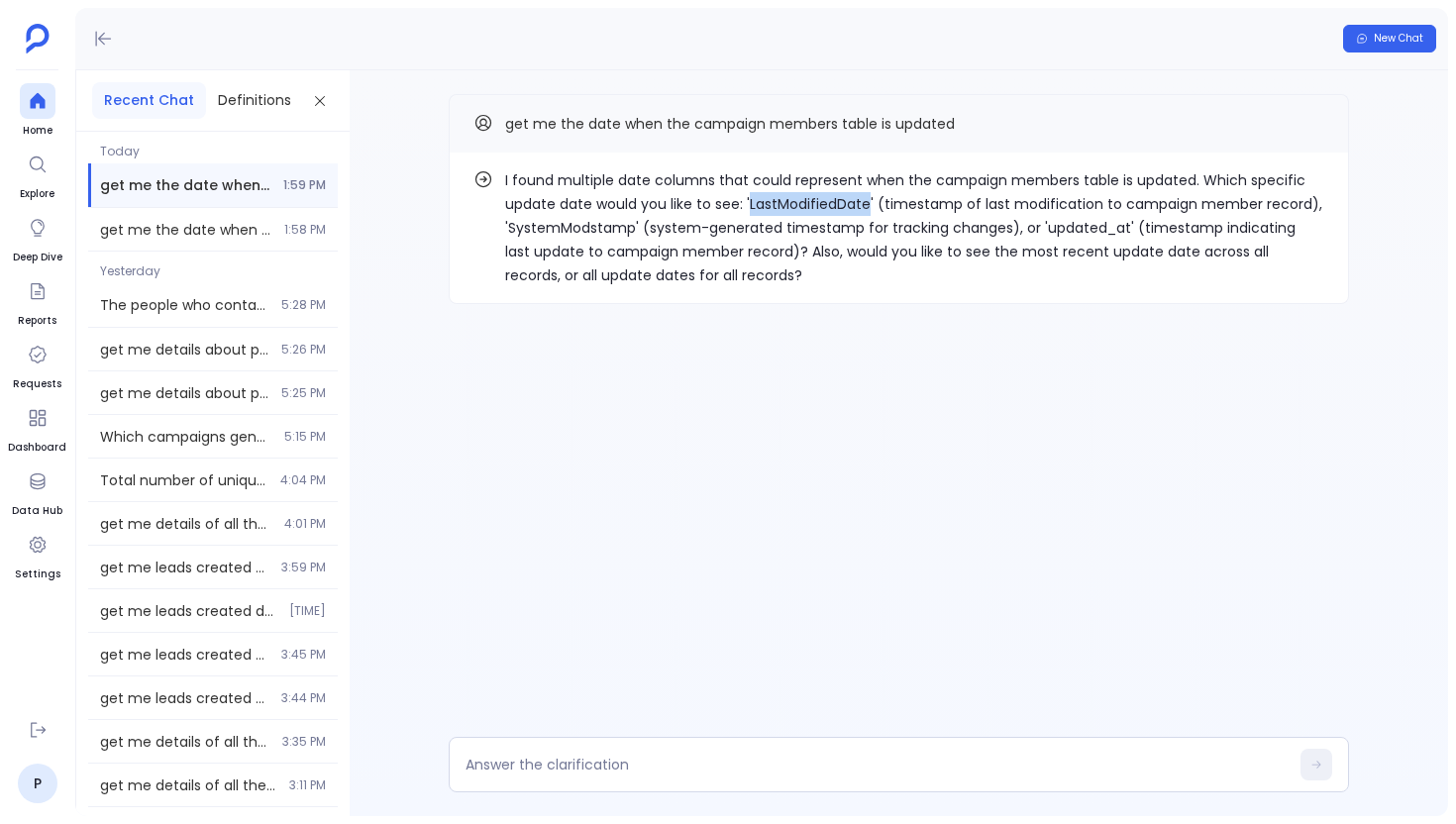 click on "I found multiple date columns that could represent when the campaign members table is updated. Which specific update date would you like to see: 'LastModifiedDate' (timestamp of last modification to campaign member record), 'SystemModstamp' (system-generated timestamp for tracking changes), or 'updated_at' (timestamp indicating last update to campaign member record)? Also, would you like to see the most recent update date across all records, or all update dates for all records?" at bounding box center [914, 228] 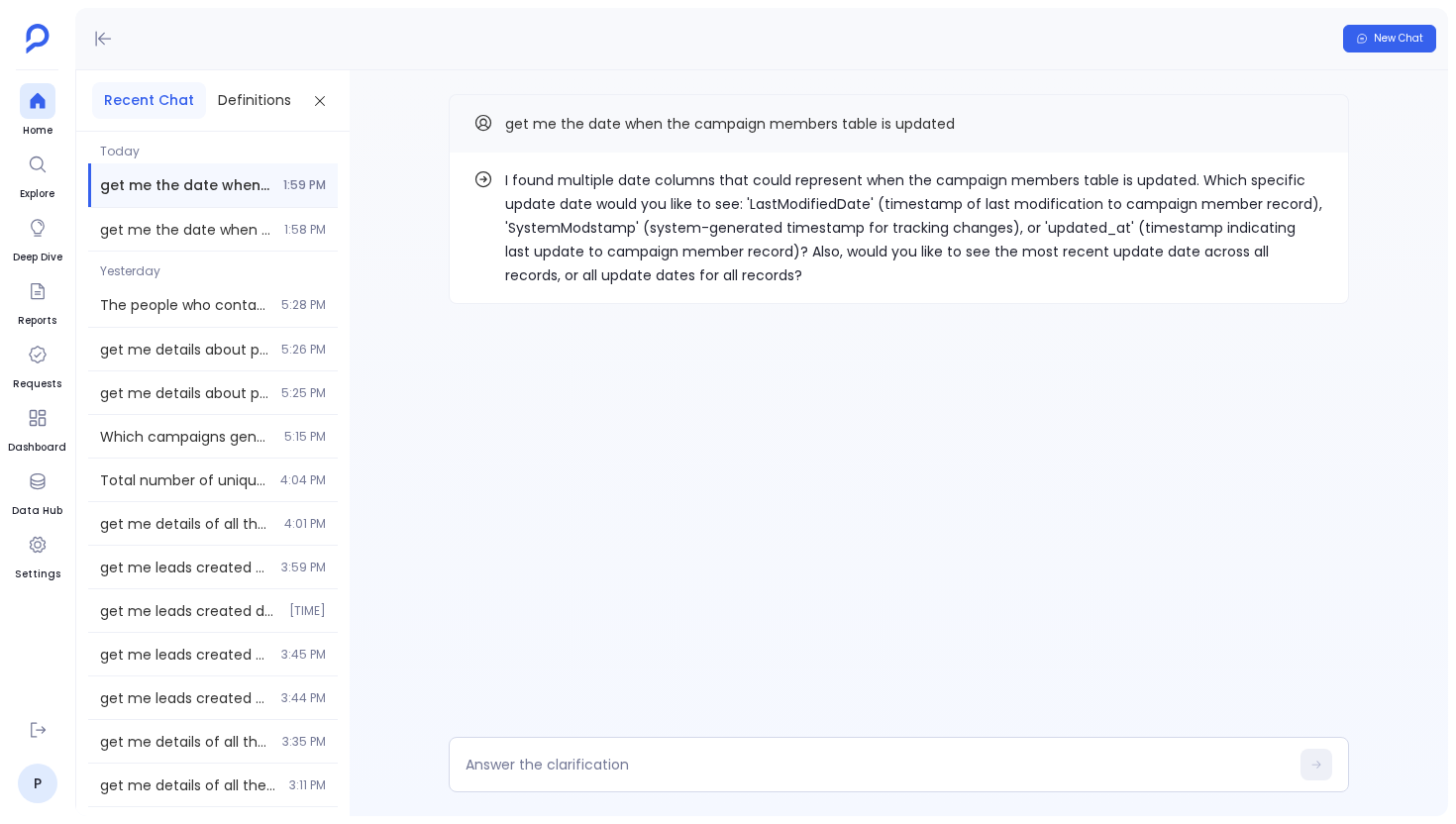 click on "I found multiple date columns that could represent when the campaign members table is updated. Which specific update date would you like to see: 'LastModifiedDate' (timestamp of last modification to campaign member record), 'SystemModstamp' (system-generated timestamp for tracking changes), or 'updated_at' (timestamp indicating last update to campaign member record)? Also, would you like to see the most recent update date across all records, or all update dates for all records?" at bounding box center (914, 228) 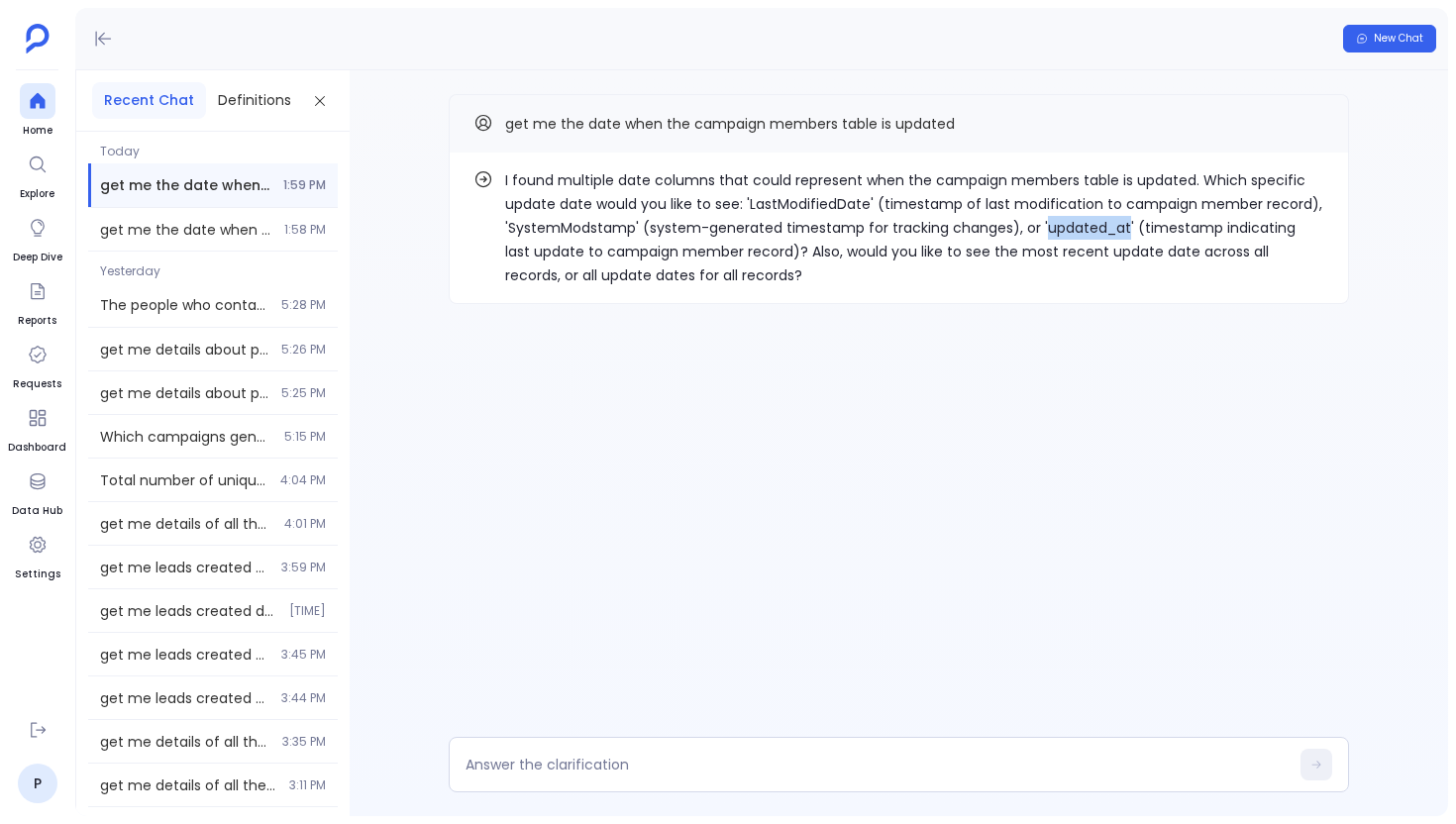 click on "I found multiple date columns that could represent when the campaign members table is updated. Which specific update date would you like to see: 'LastModifiedDate' (timestamp of last modification to campaign member record), 'SystemModstamp' (system-generated timestamp for tracking changes), or 'updated_at' (timestamp indicating last update to campaign member record)? Also, would you like to see the most recent update date across all records, or all update dates for all records?" at bounding box center (914, 228) 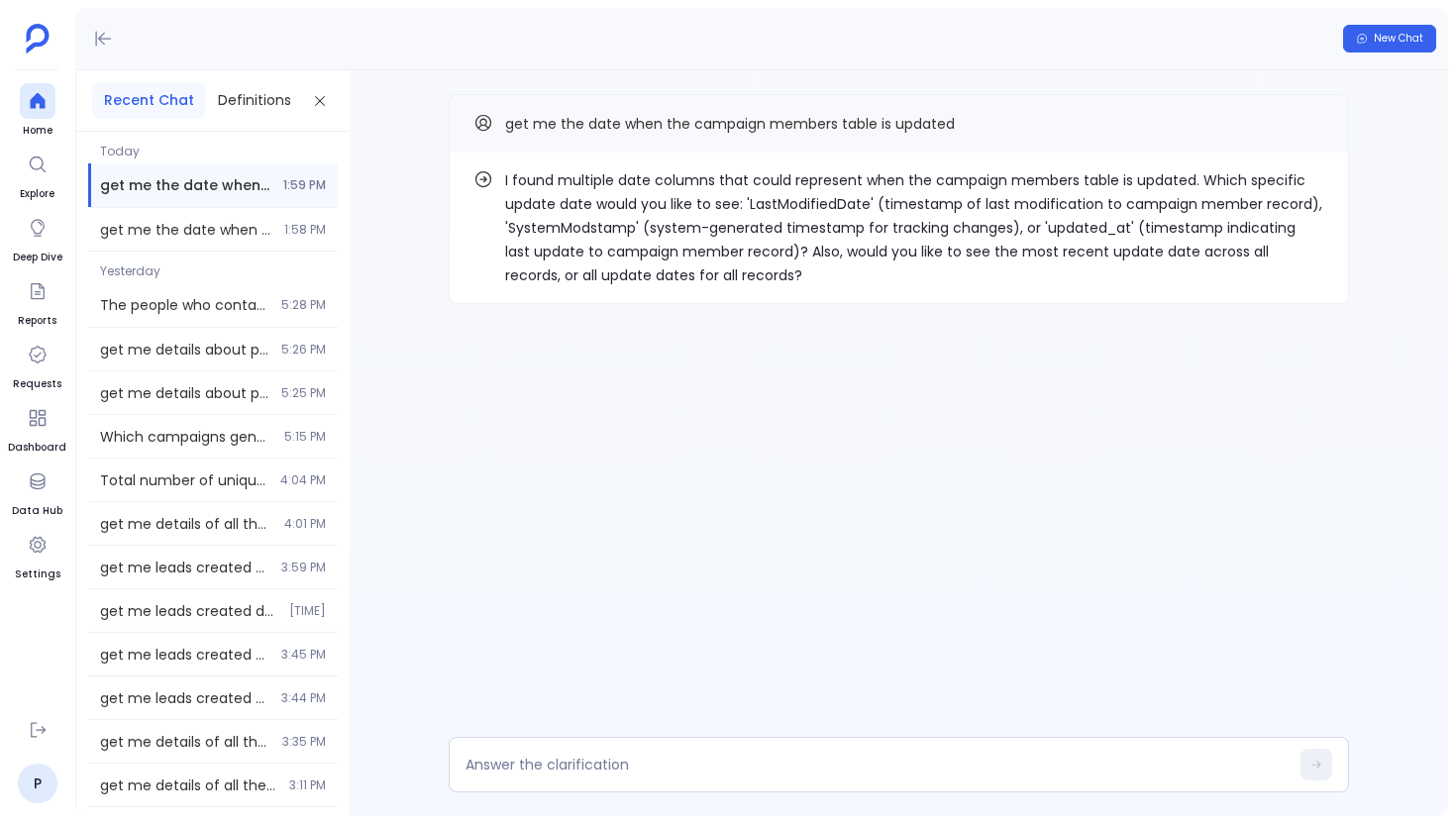 click on "I found multiple date columns that could represent when the campaign members table is updated. Which specific update date would you like to see: 'LastModifiedDate' (timestamp of last modification to campaign member record), 'SystemModstamp' (system-generated timestamp for tracking changes), or 'updated_at' (timestamp indicating last update to campaign member record)? Also, would you like to see the most recent update date across all records, or all update dates for all records?" at bounding box center (914, 228) 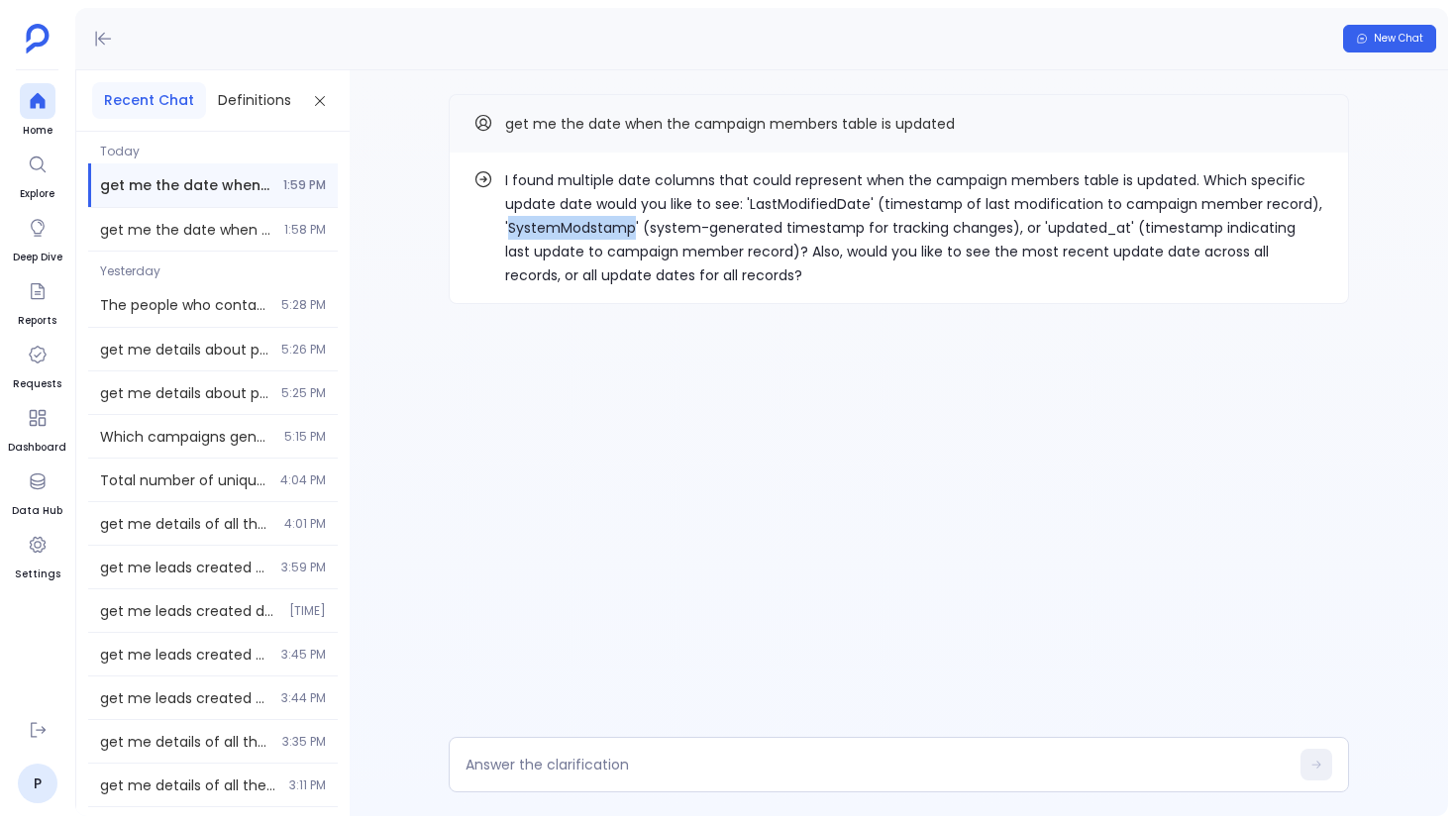 click on "I found multiple date columns that could represent when the campaign members table is updated. Which specific update date would you like to see: 'LastModifiedDate' (timestamp of last modification to campaign member record), 'SystemModstamp' (system-generated timestamp for tracking changes), or 'updated_at' (timestamp indicating last update to campaign member record)? Also, would you like to see the most recent update date across all records, or all update dates for all records?" at bounding box center [914, 228] 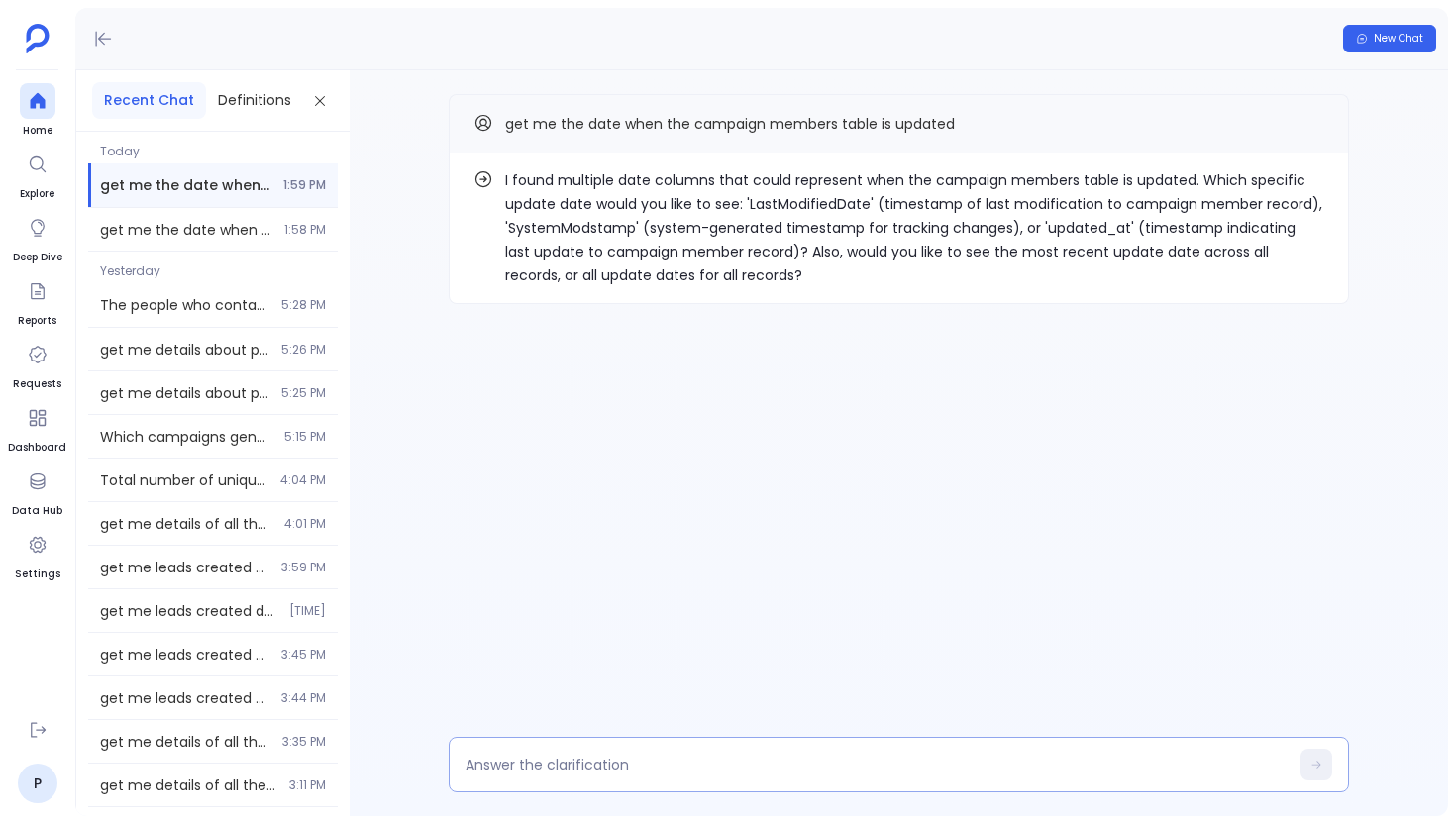 click at bounding box center [877, 765] 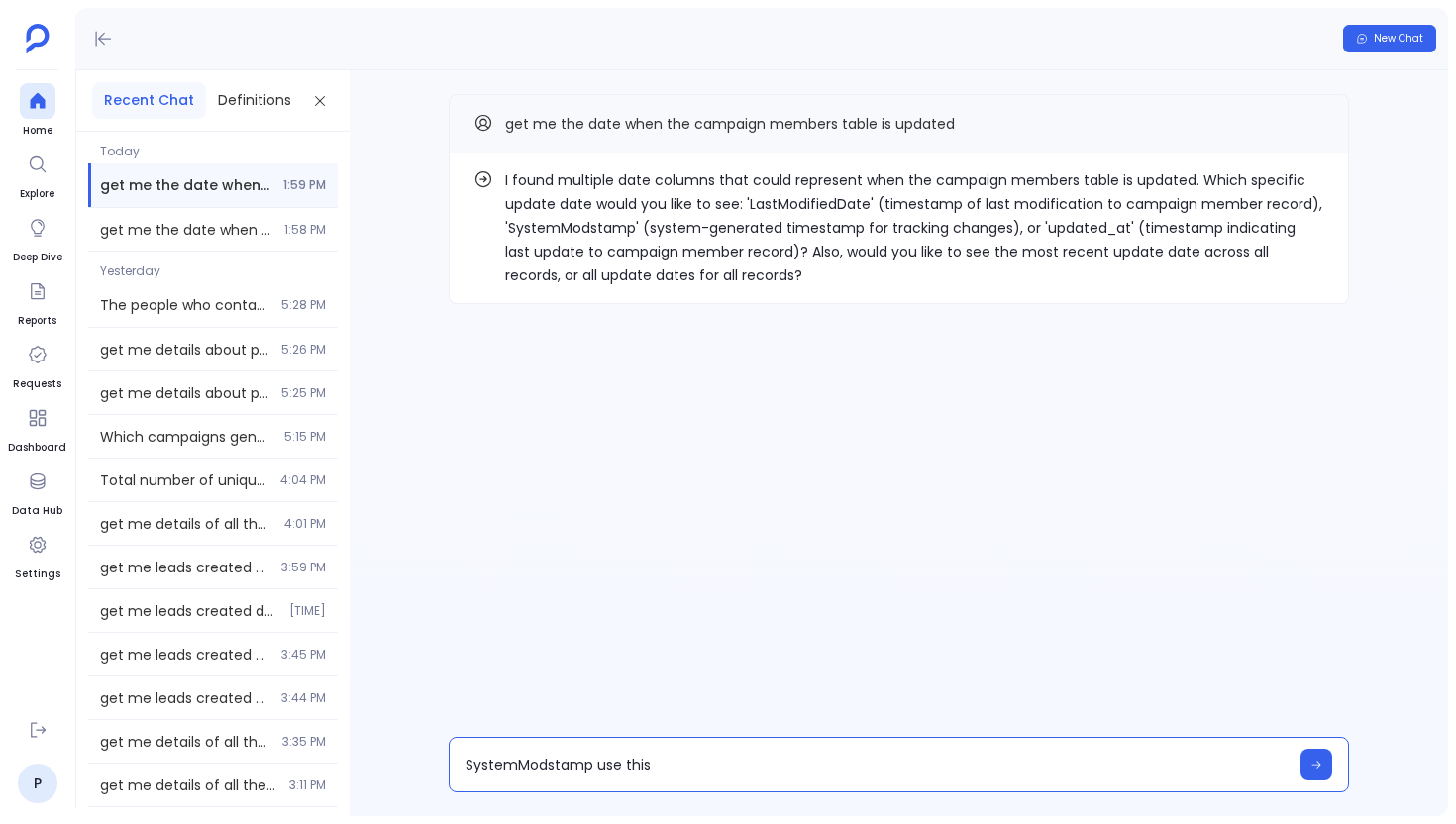 type on "SystemModstamp use this" 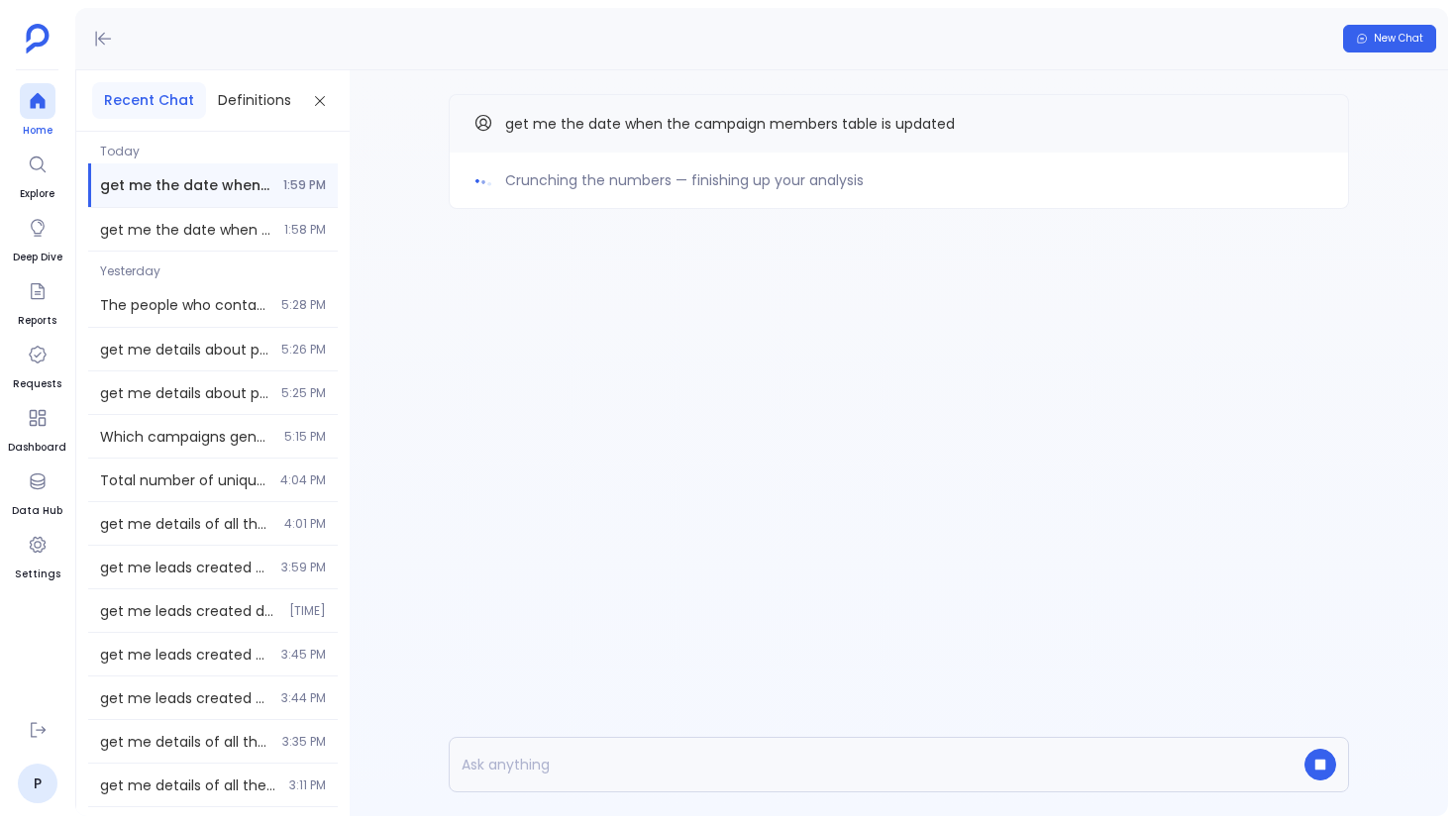 click at bounding box center (38, 101) 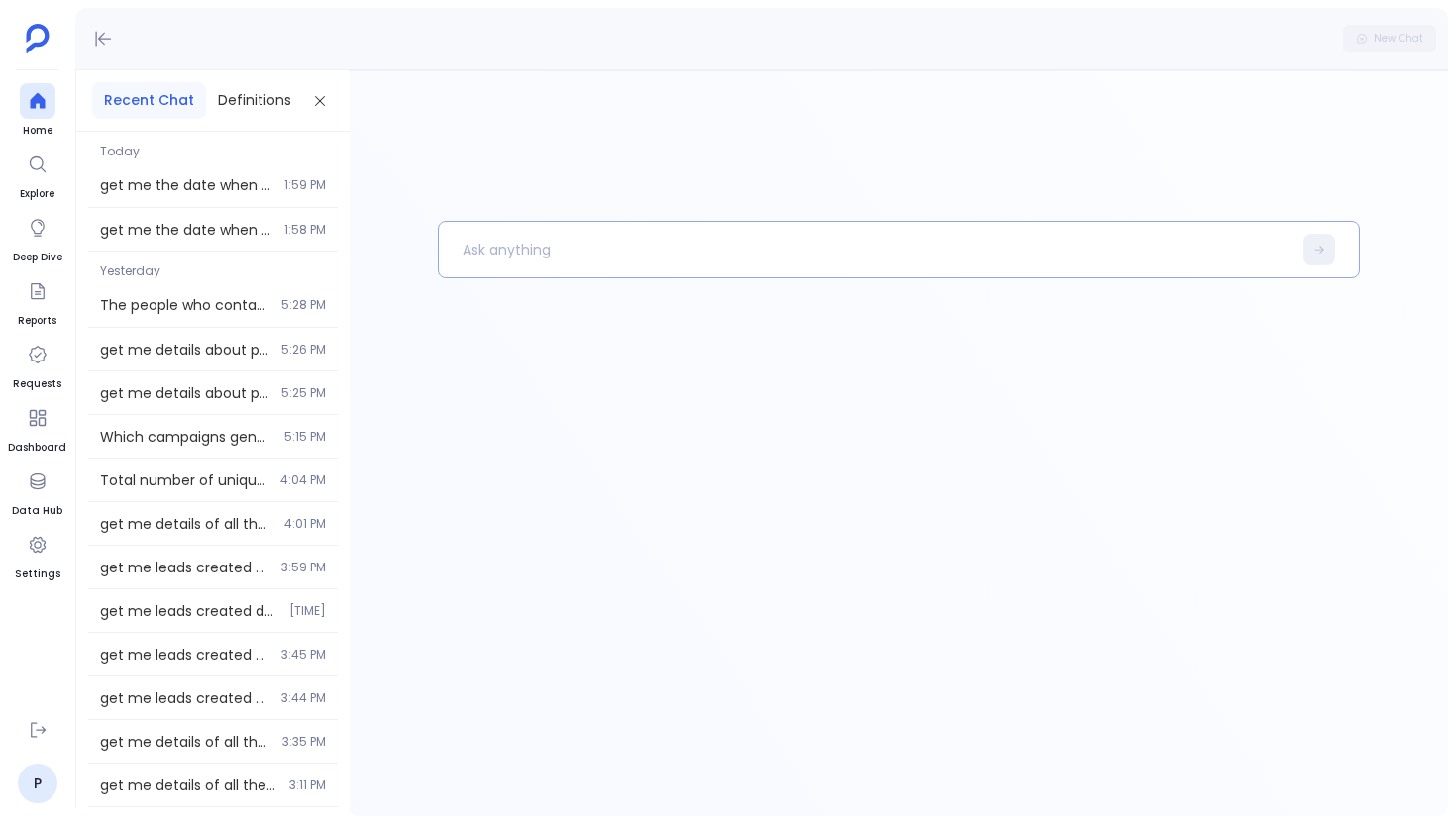 click at bounding box center (865, 250) 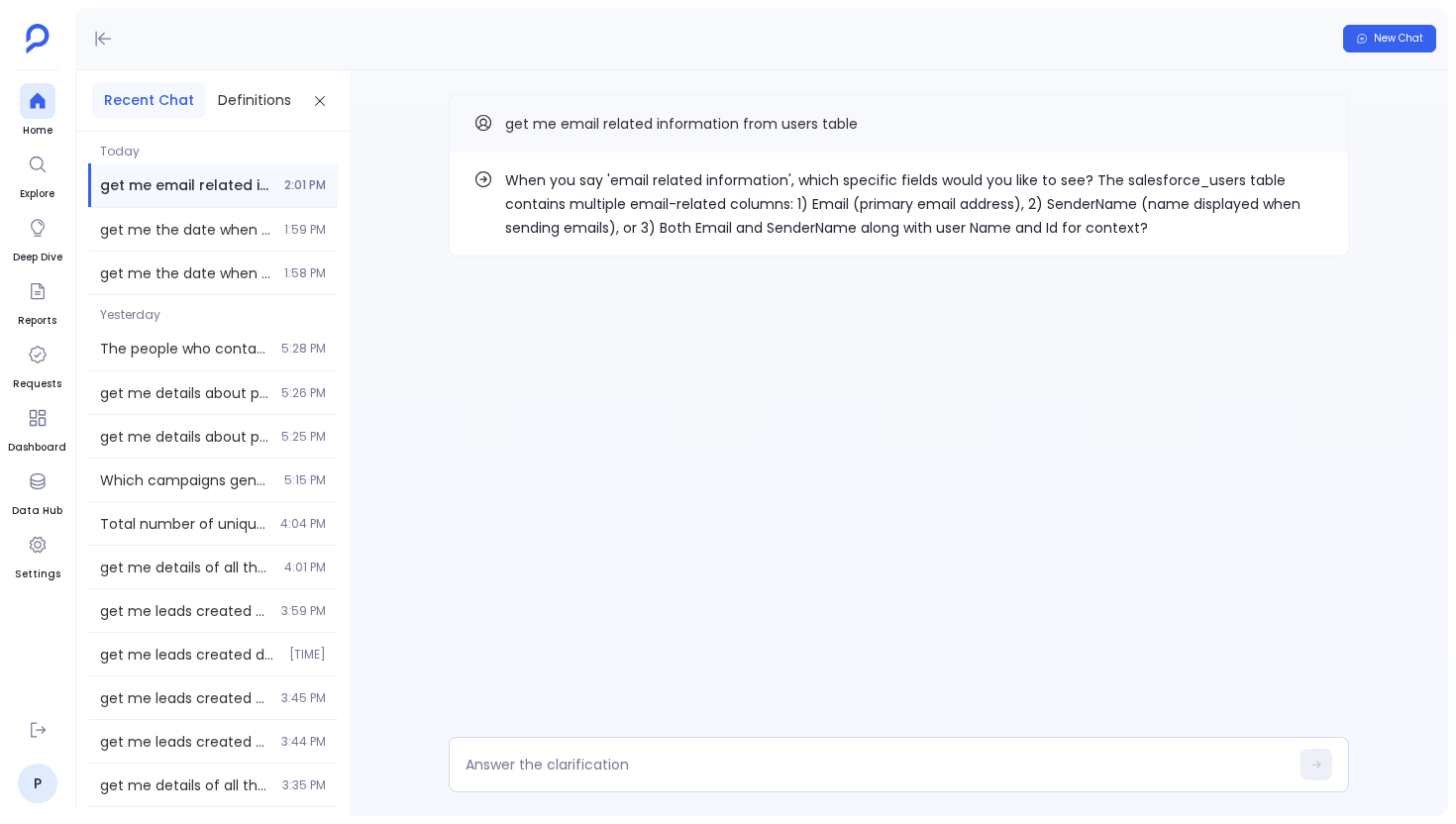 click on "When you say 'email related information', which specific fields would you like to see? The salesforce_users table contains multiple email-related columns: 1) Email (primary email address), 2) SenderName (name displayed when sending emails), or 3) Both Email and SenderName along with user Name and Id for context?" at bounding box center (914, 204) 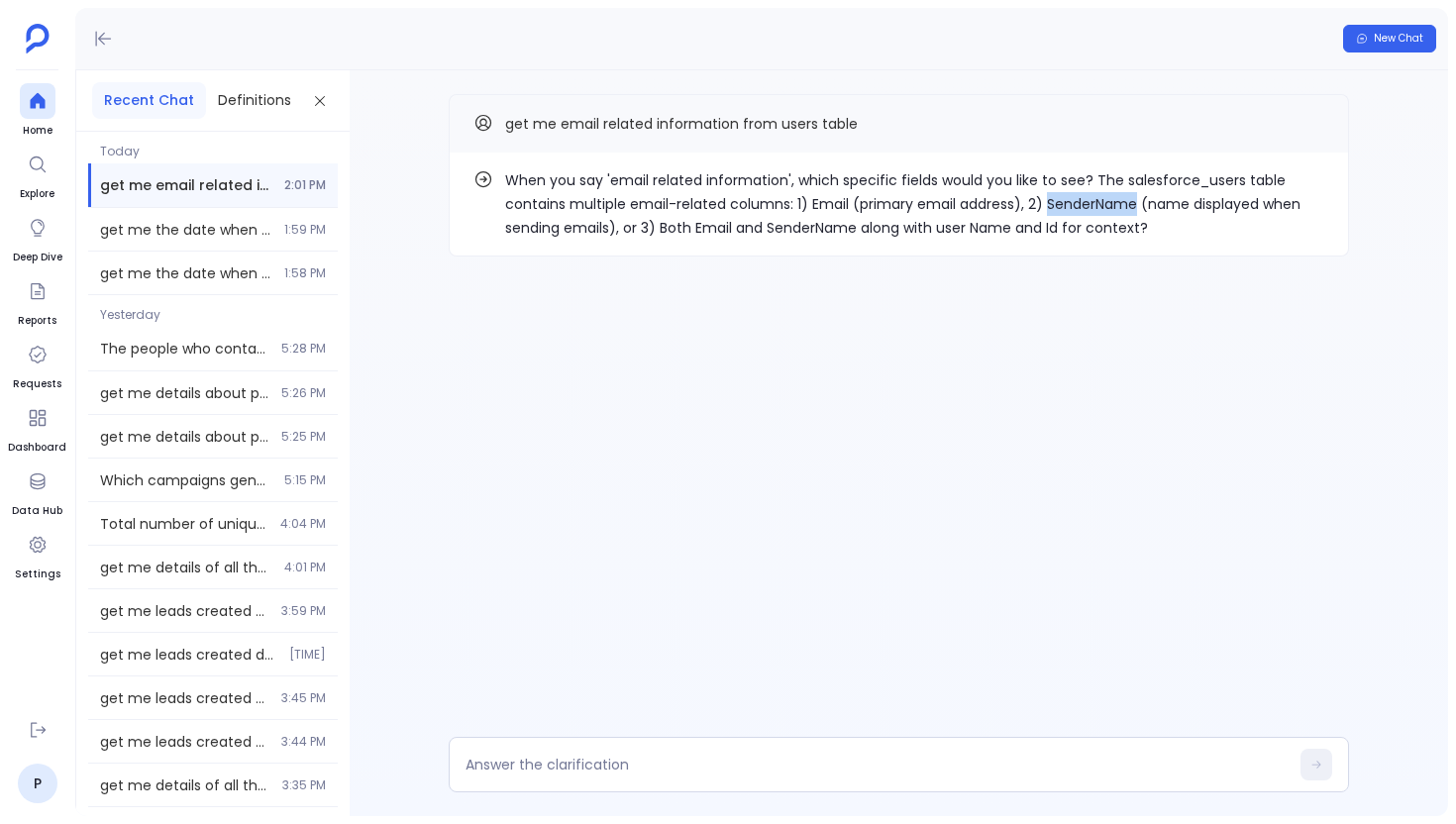 click on "When you say 'email related information', which specific fields would you like to see? The salesforce_users table contains multiple email-related columns: 1) Email (primary email address), 2) SenderName (name displayed when sending emails), or 3) Both Email and SenderName along with user Name and Id for context?" at bounding box center [914, 204] 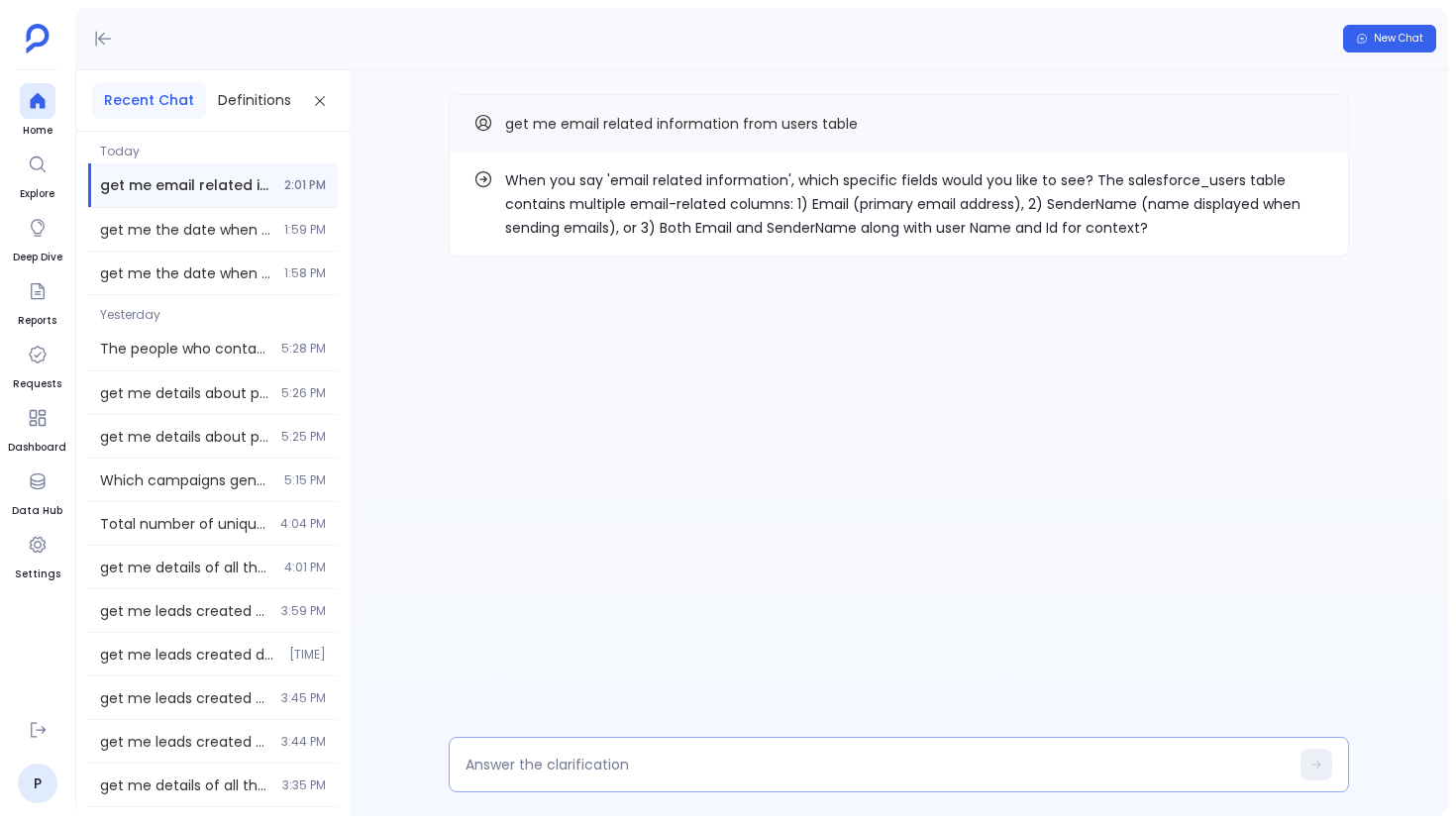 click at bounding box center (898, 765) 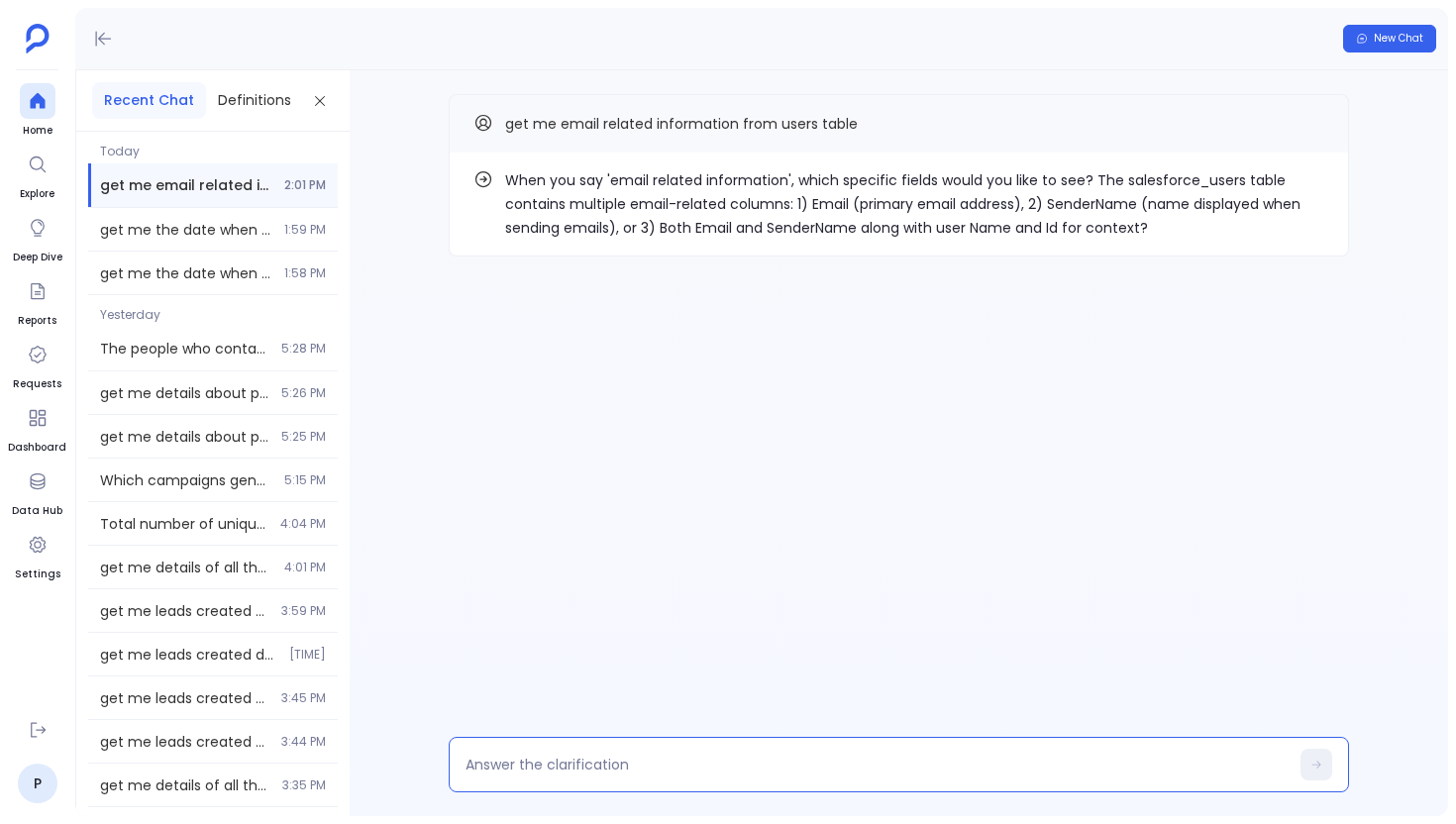 click at bounding box center (877, 765) 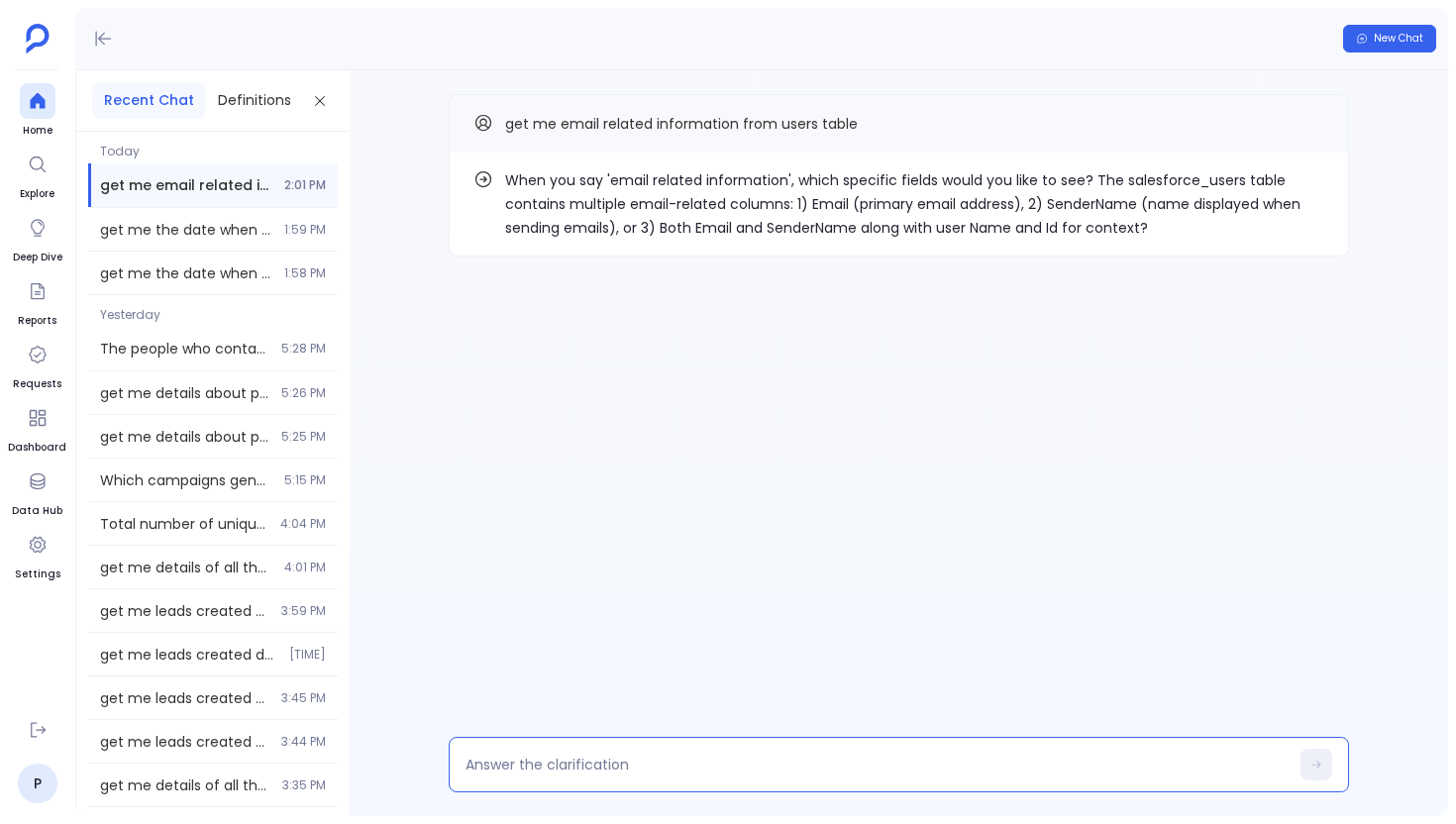 type on "SenderName" 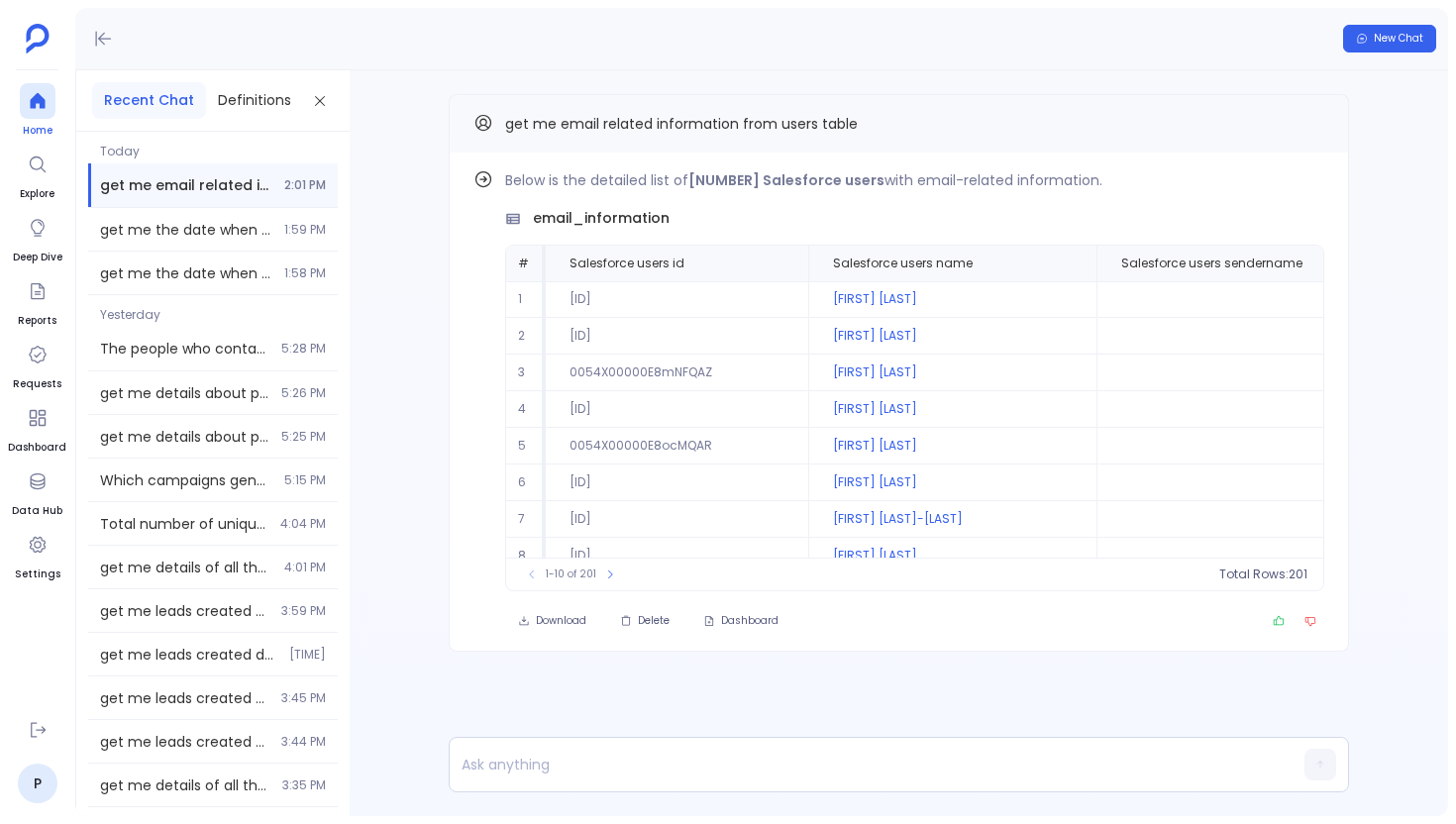 click on "Home" at bounding box center (38, 131) 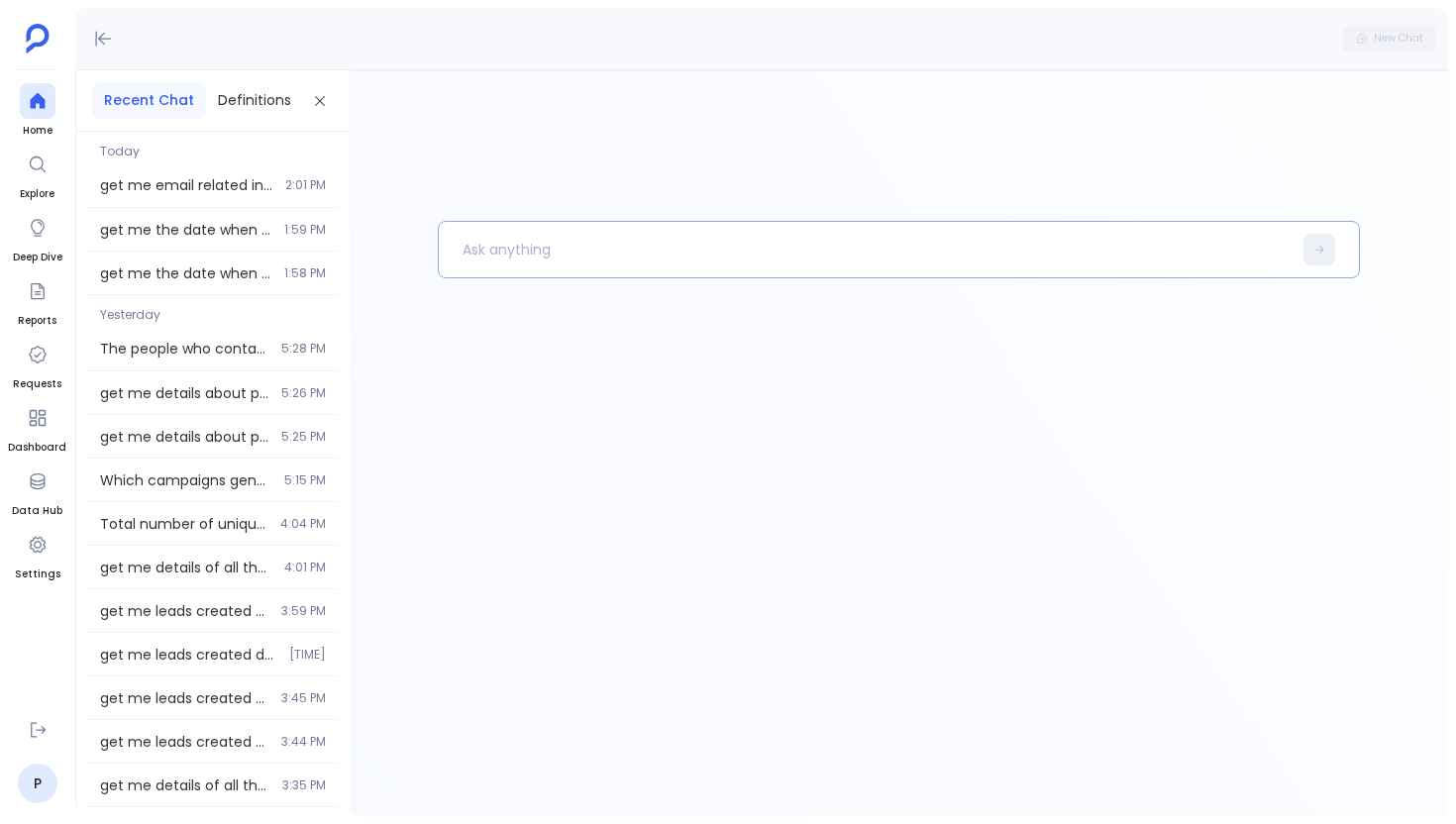 click at bounding box center (865, 250) 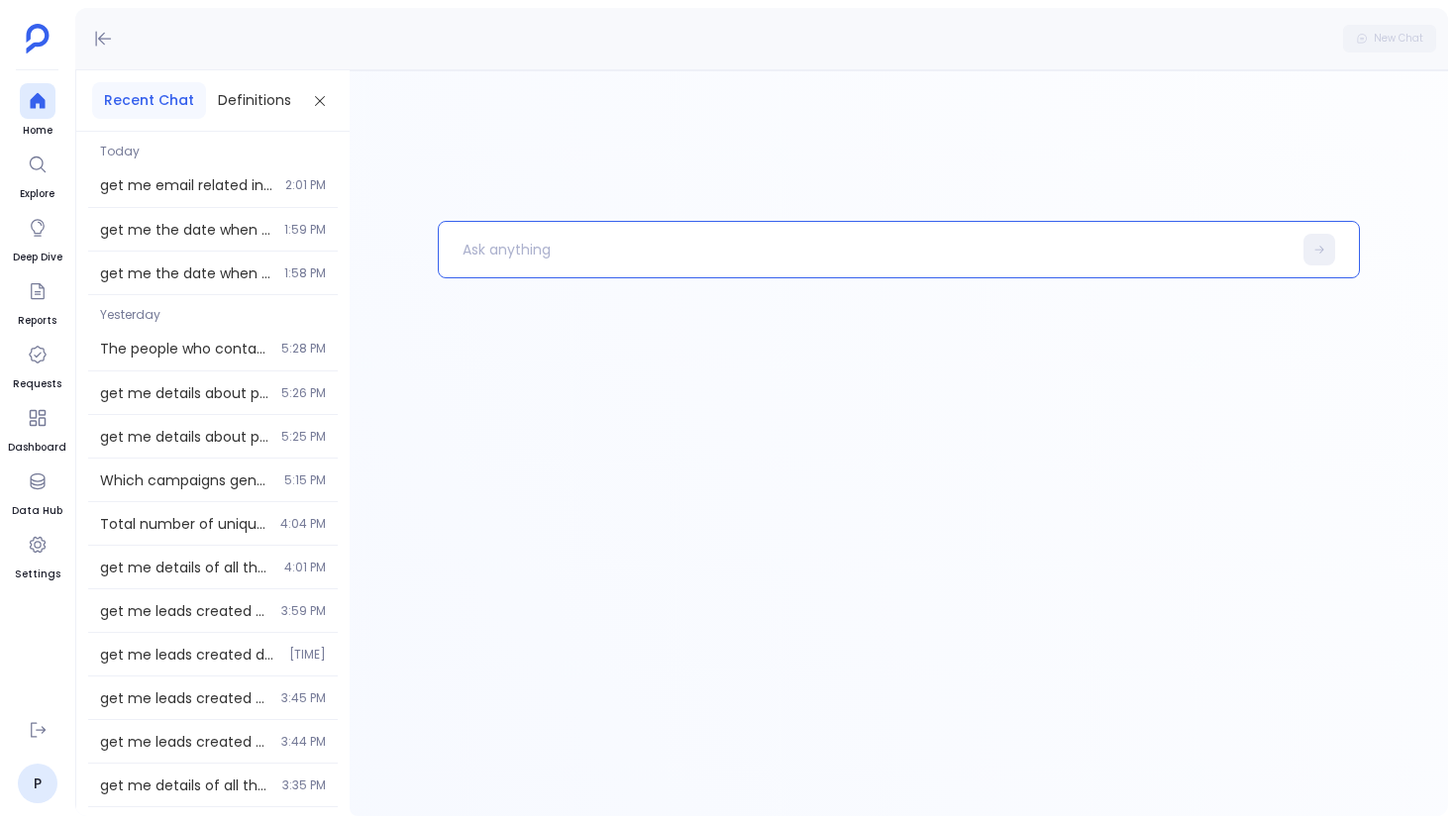 type 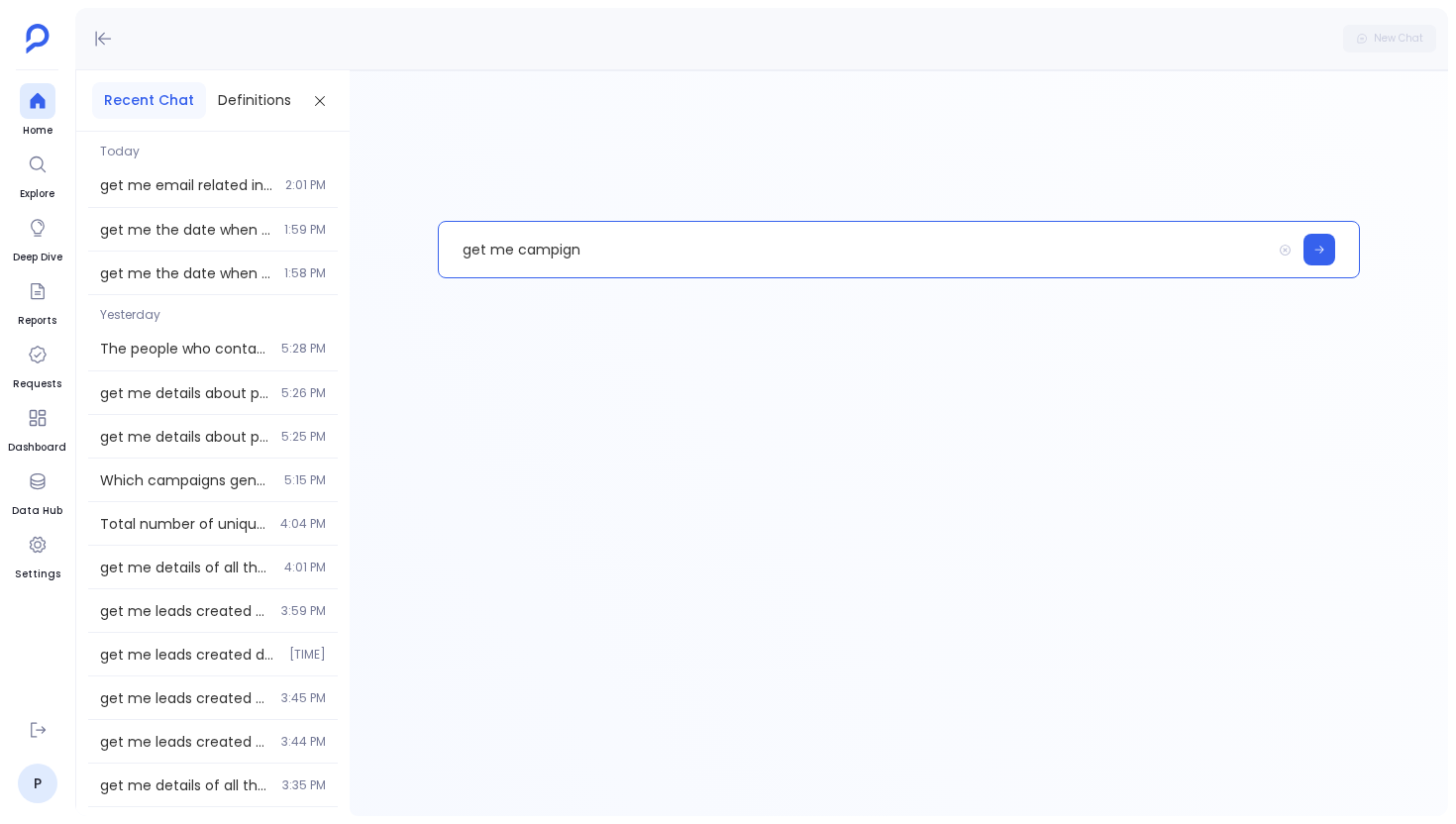 click on "get me campign" at bounding box center (855, 250) 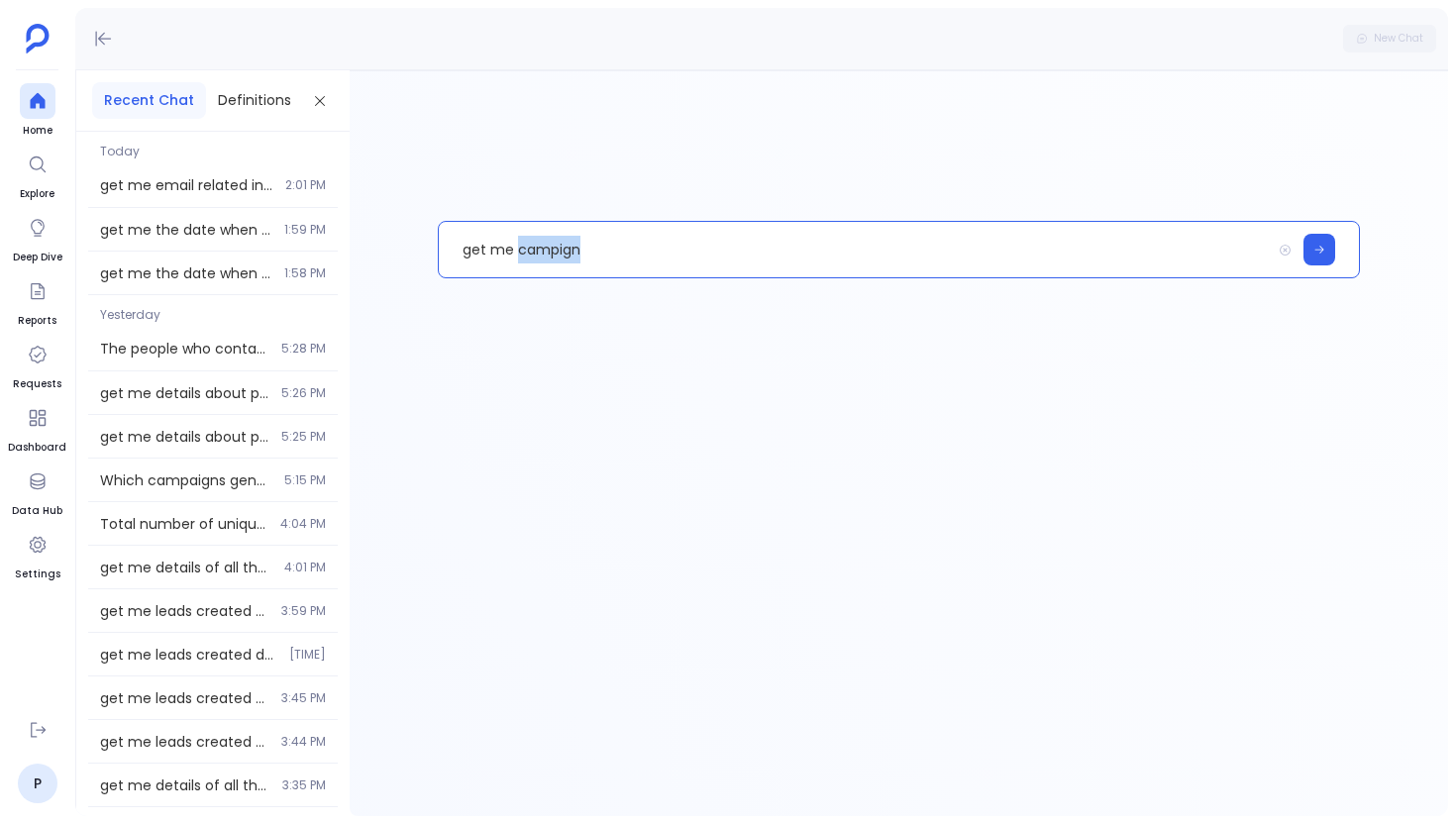click on "get me campign" at bounding box center [855, 250] 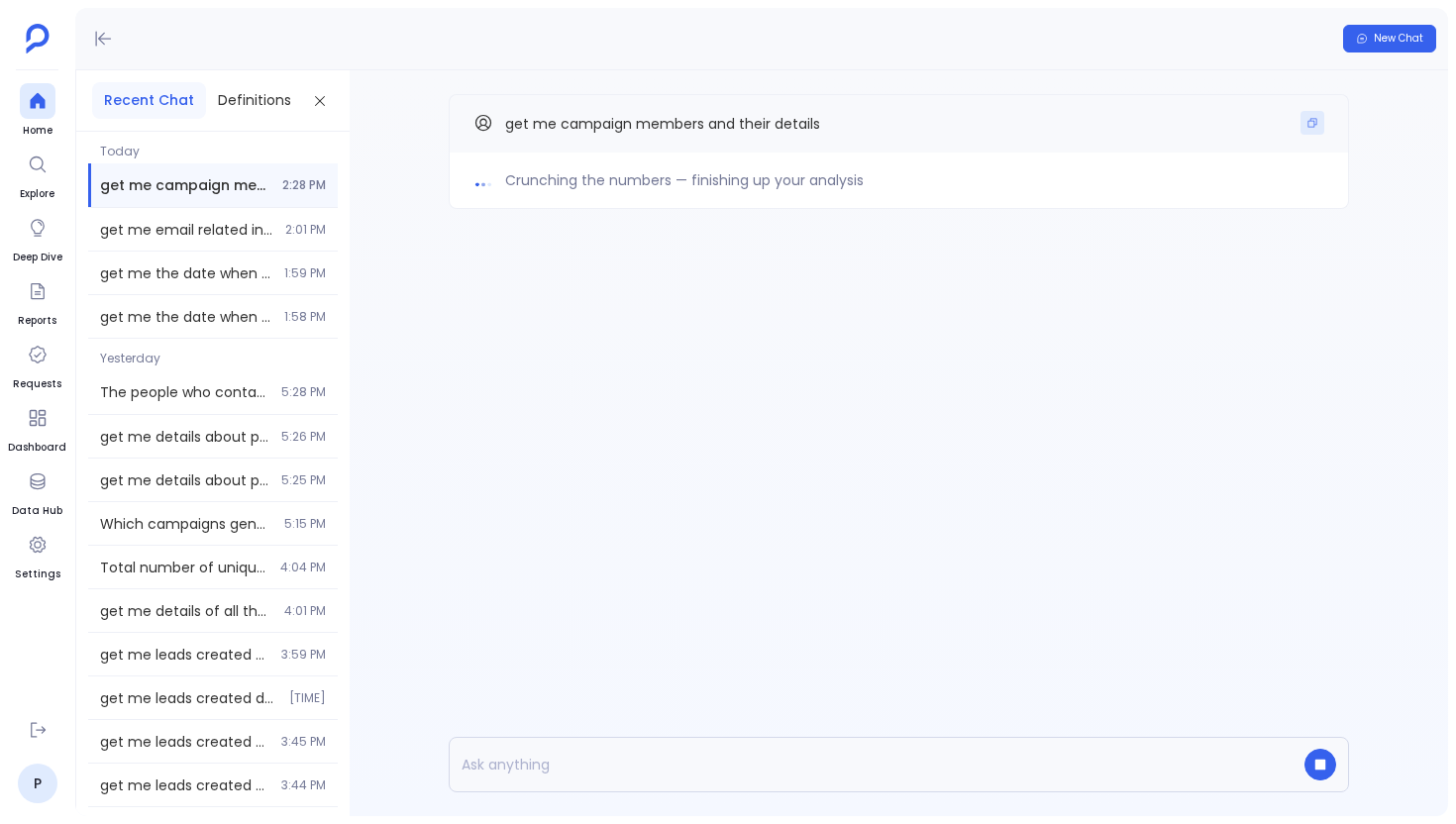 click at bounding box center (1312, 123) 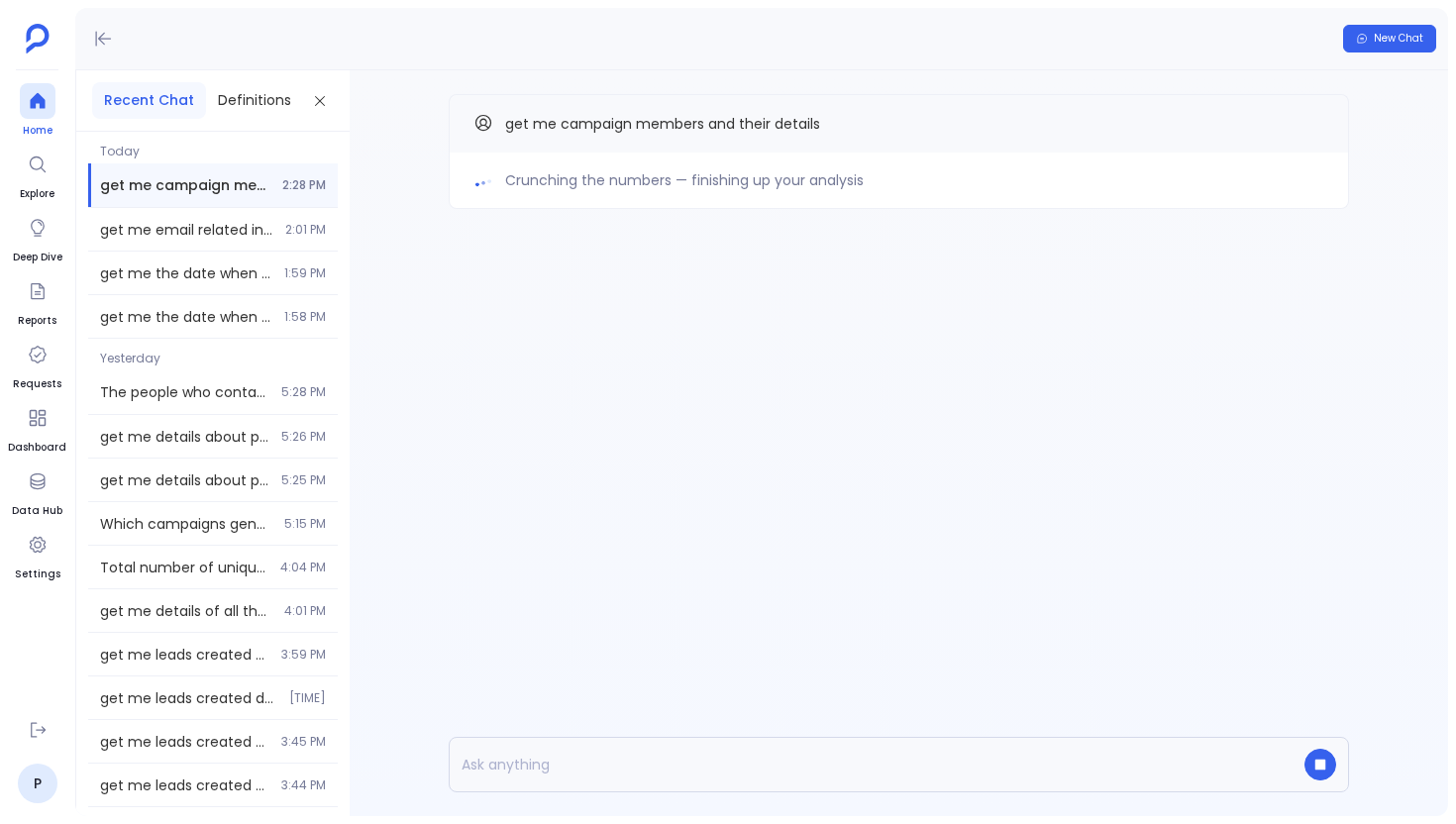 click 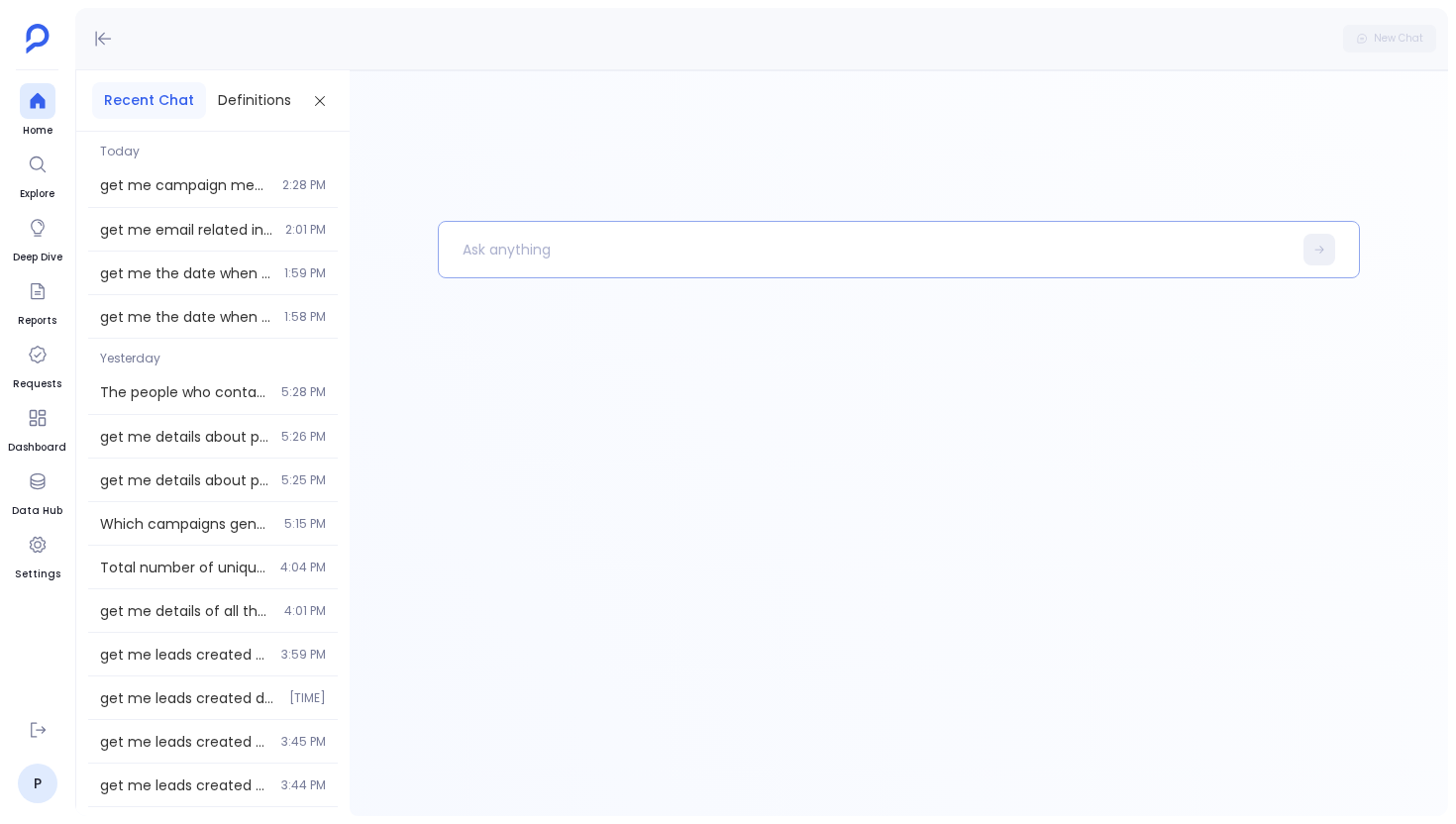 click at bounding box center (865, 250) 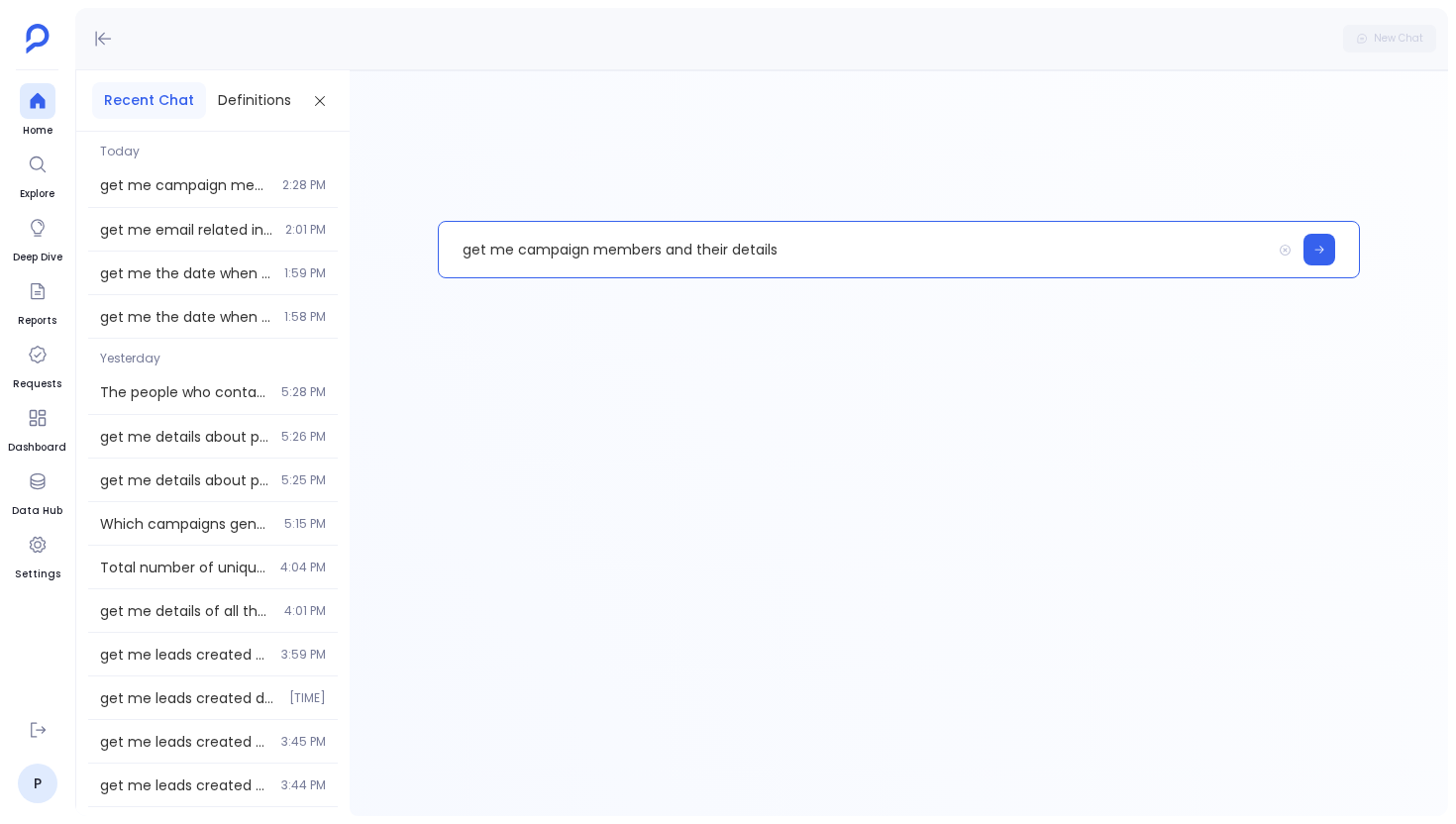click on "get me campaign members and their details" at bounding box center [855, 250] 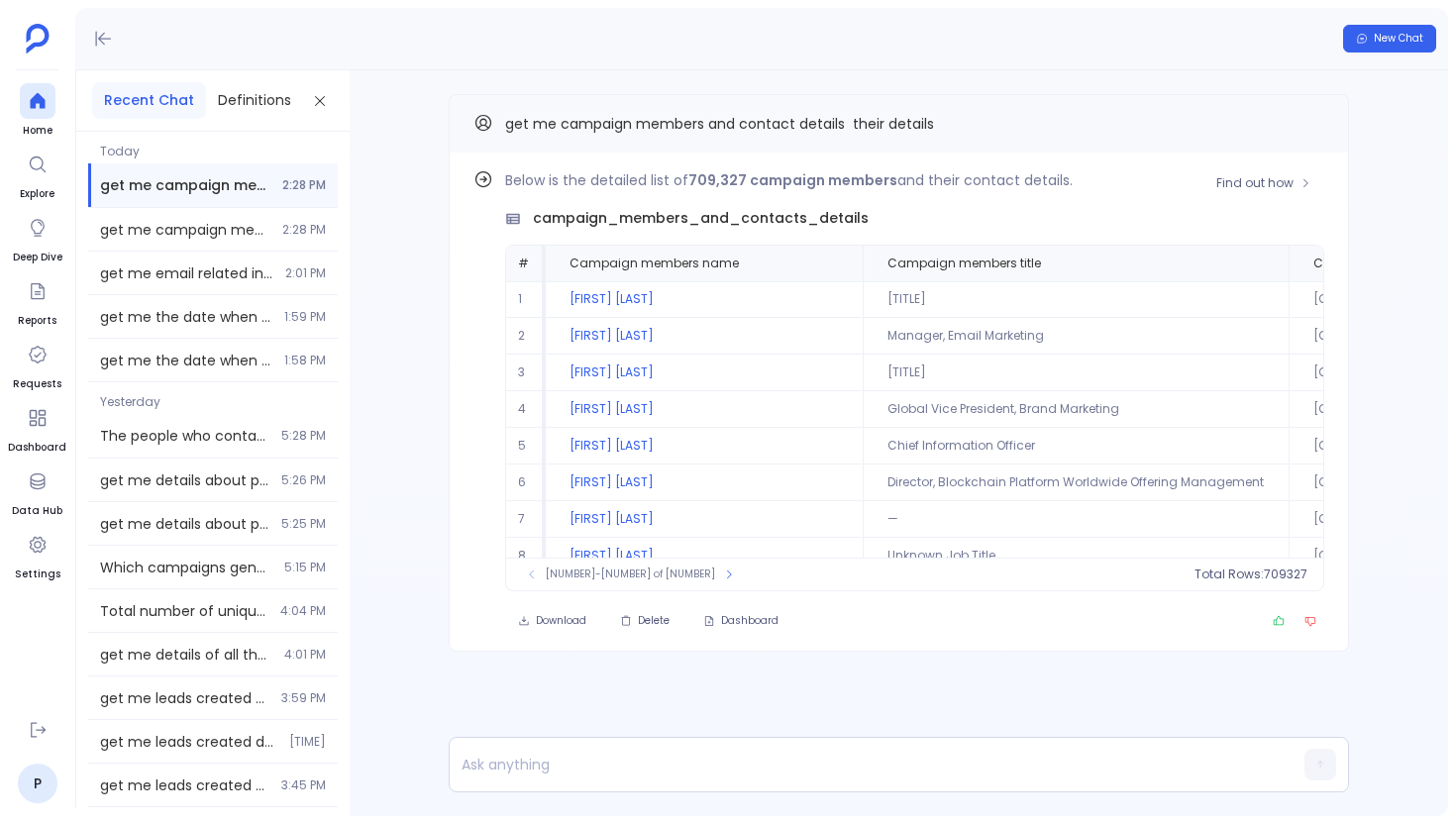 click on "Campaign members contactid in campmembers email Campaign members contactid in campmembers phone Campaign members contactid in campmembers email Campaign members contactid in campmembers title 1 [FIRST] [LAST] Professor United States [EMAIL] 0 0 0 [FIRST] [LAST] [COUNTRY] [PHONE] [EMAIL] Professor 2 [FIRST] [LAST] Manager, Email Marketing Singapore [EMAIL] 0 0 0 3 [FIRST] [LAST] Director, Analytics United States [EMAIL] 0 0 0 4 [FIRST] [LAST] Global Vice President, Brand Marketing United States [EMAIL] 0 0 0 [FIRST] [LAST] [COUNTRY] 5 0 0 0" at bounding box center [898, 402] 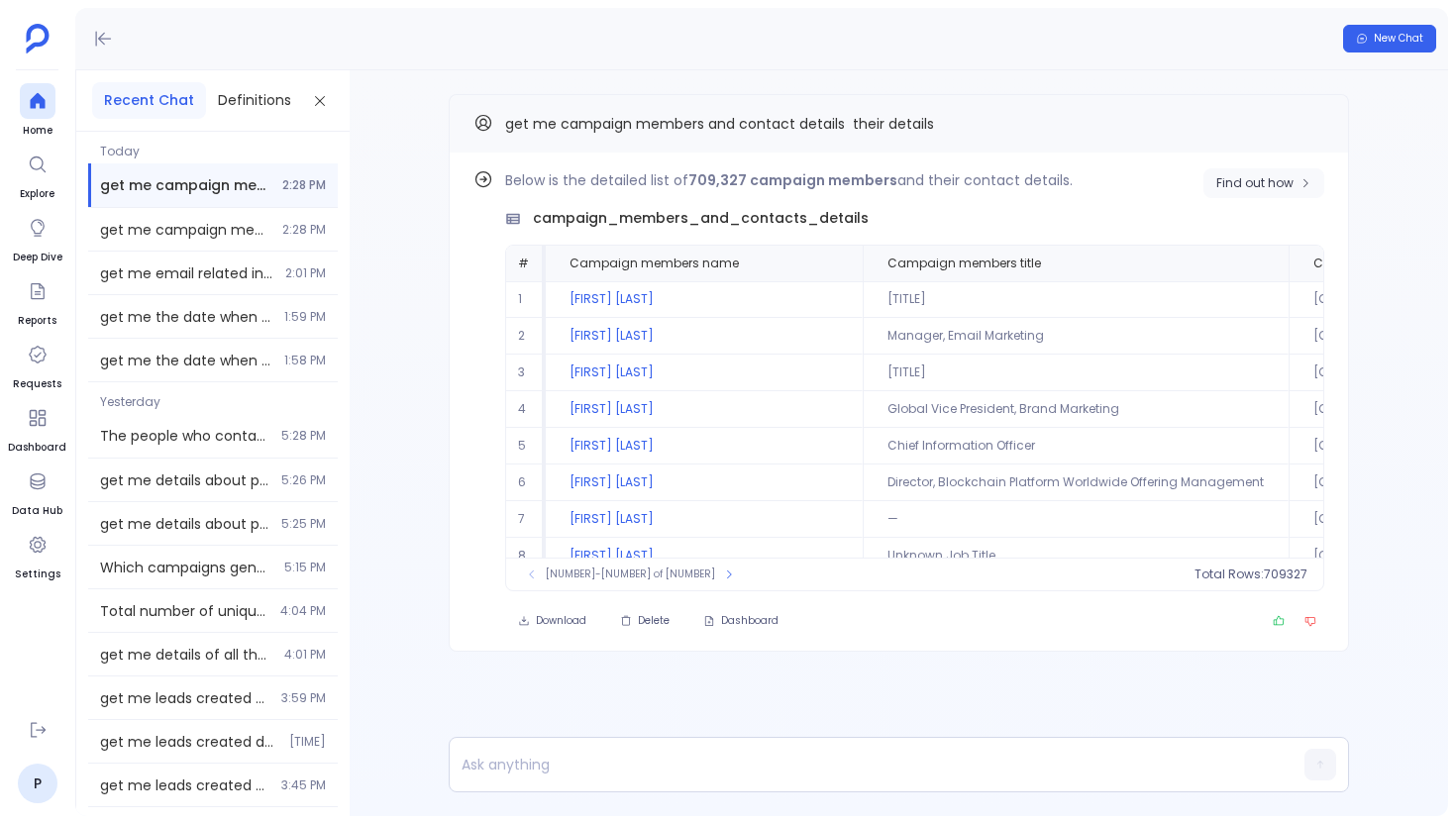 click on "Find out how" at bounding box center [1255, 183] 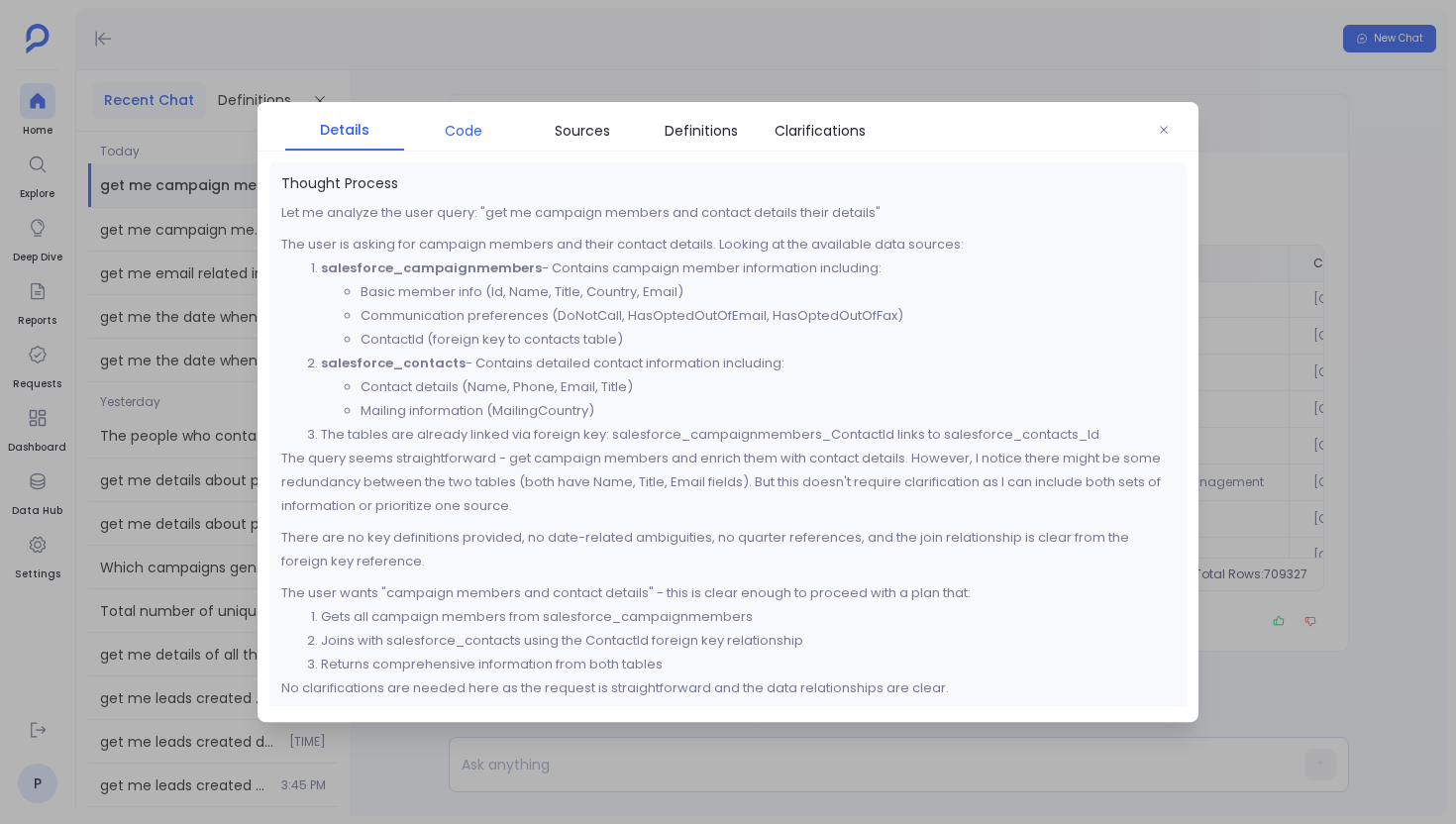click on "Code" at bounding box center [464, 131] 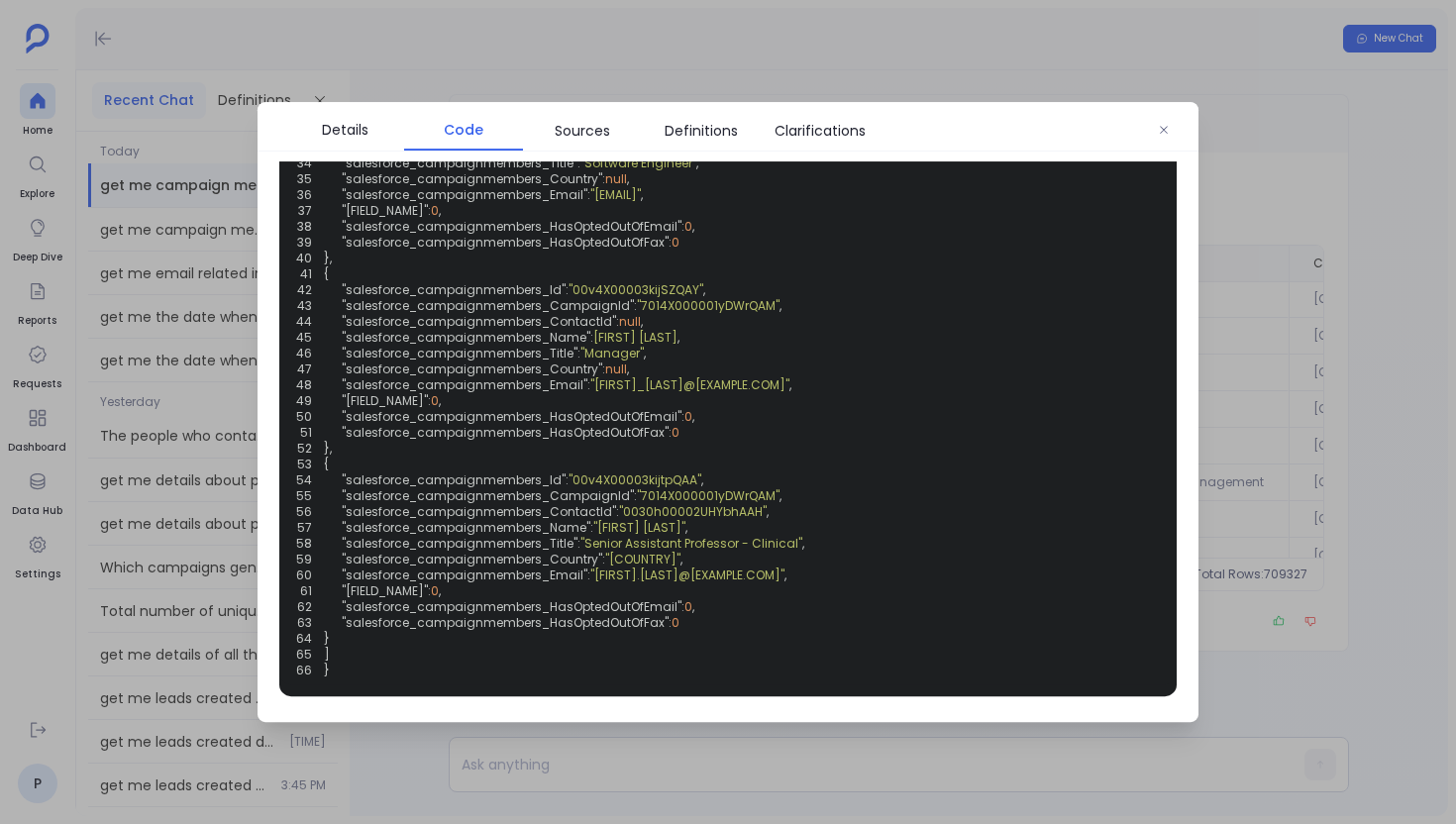 scroll, scrollTop: 1119, scrollLeft: 0, axis: vertical 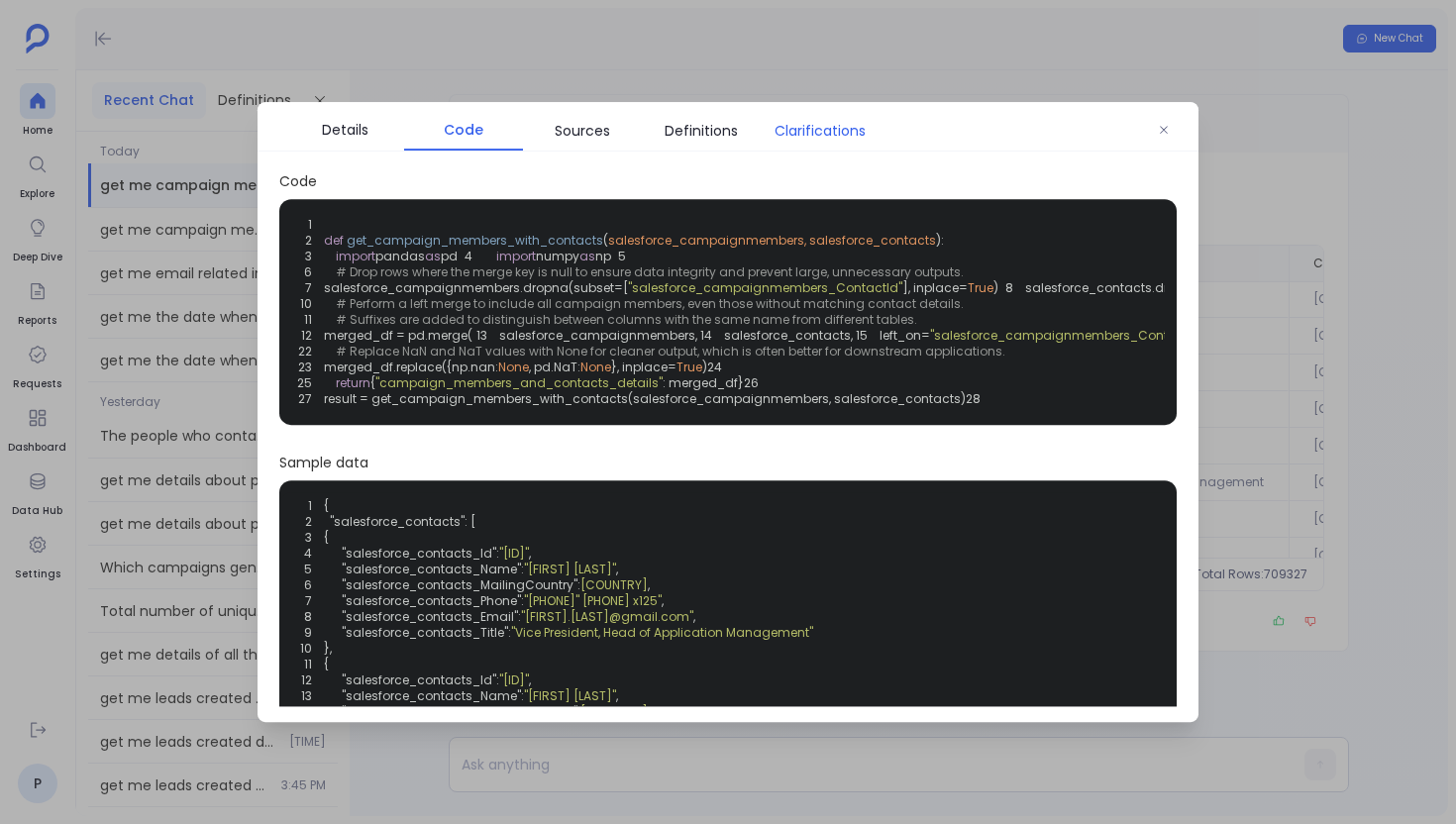 click on "Clarifications" at bounding box center [820, 131] 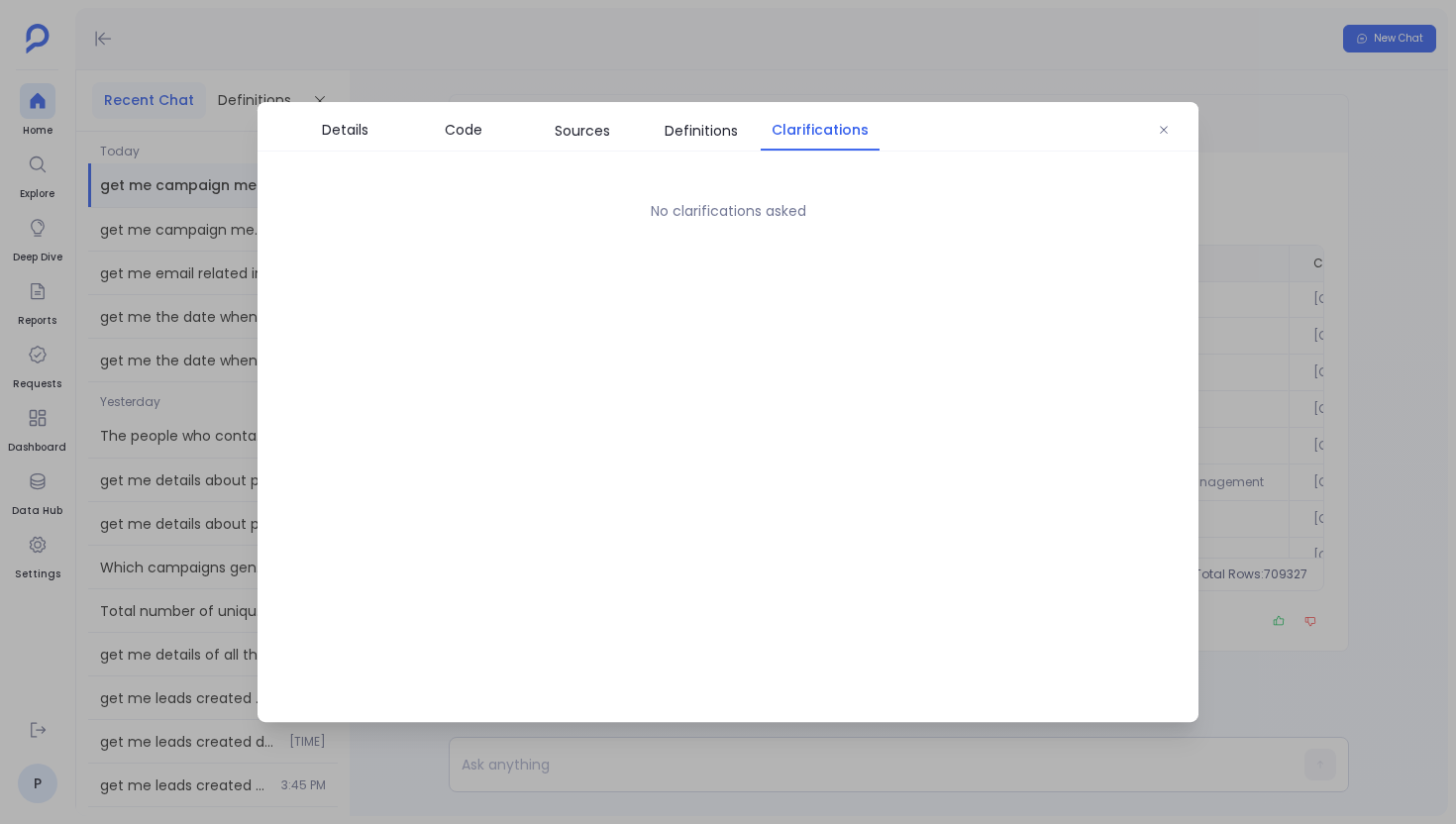 click on "Details Code Sources Definitions Clarifications" at bounding box center [728, 127] 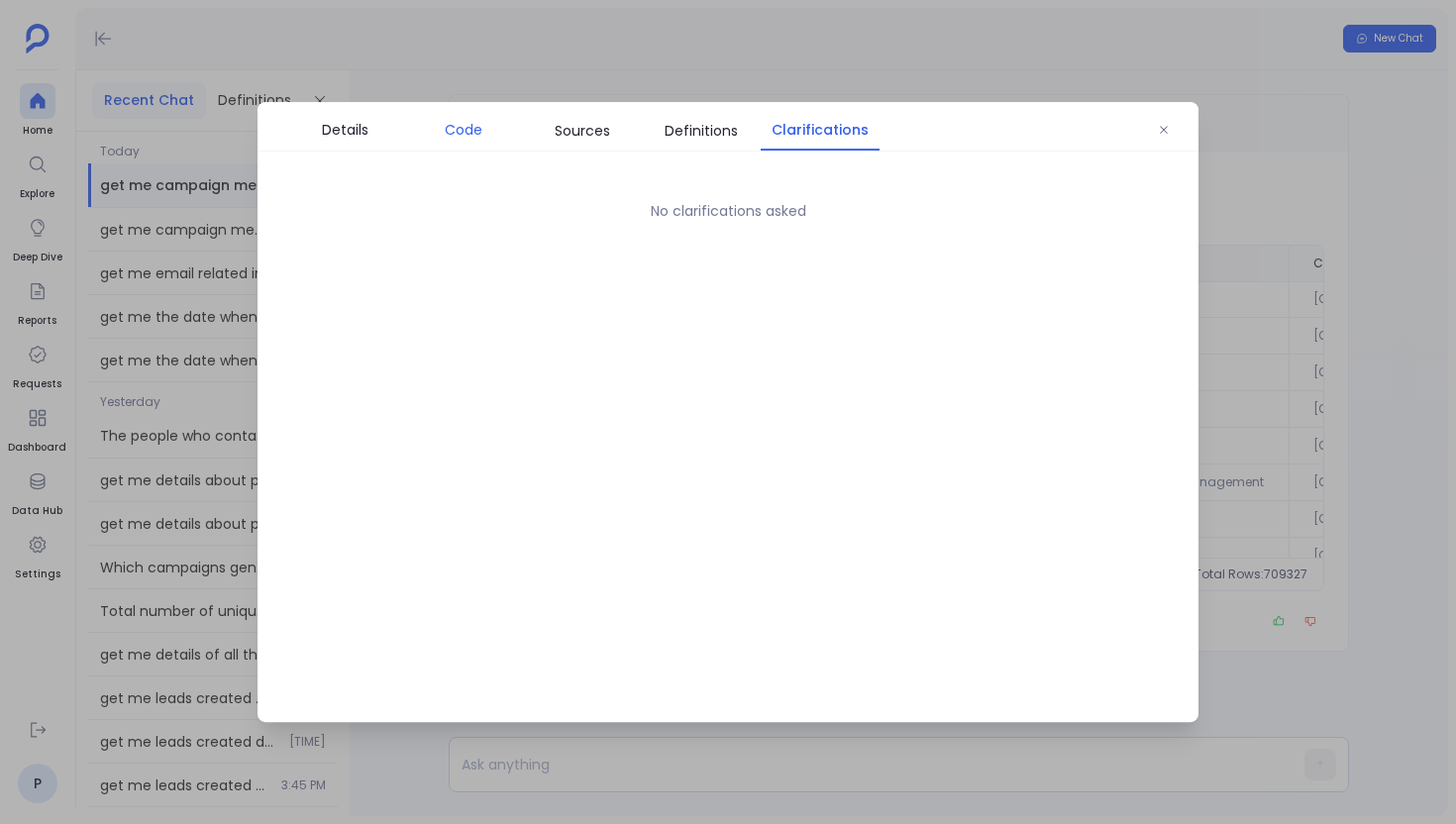 click on "Code" at bounding box center [464, 130] 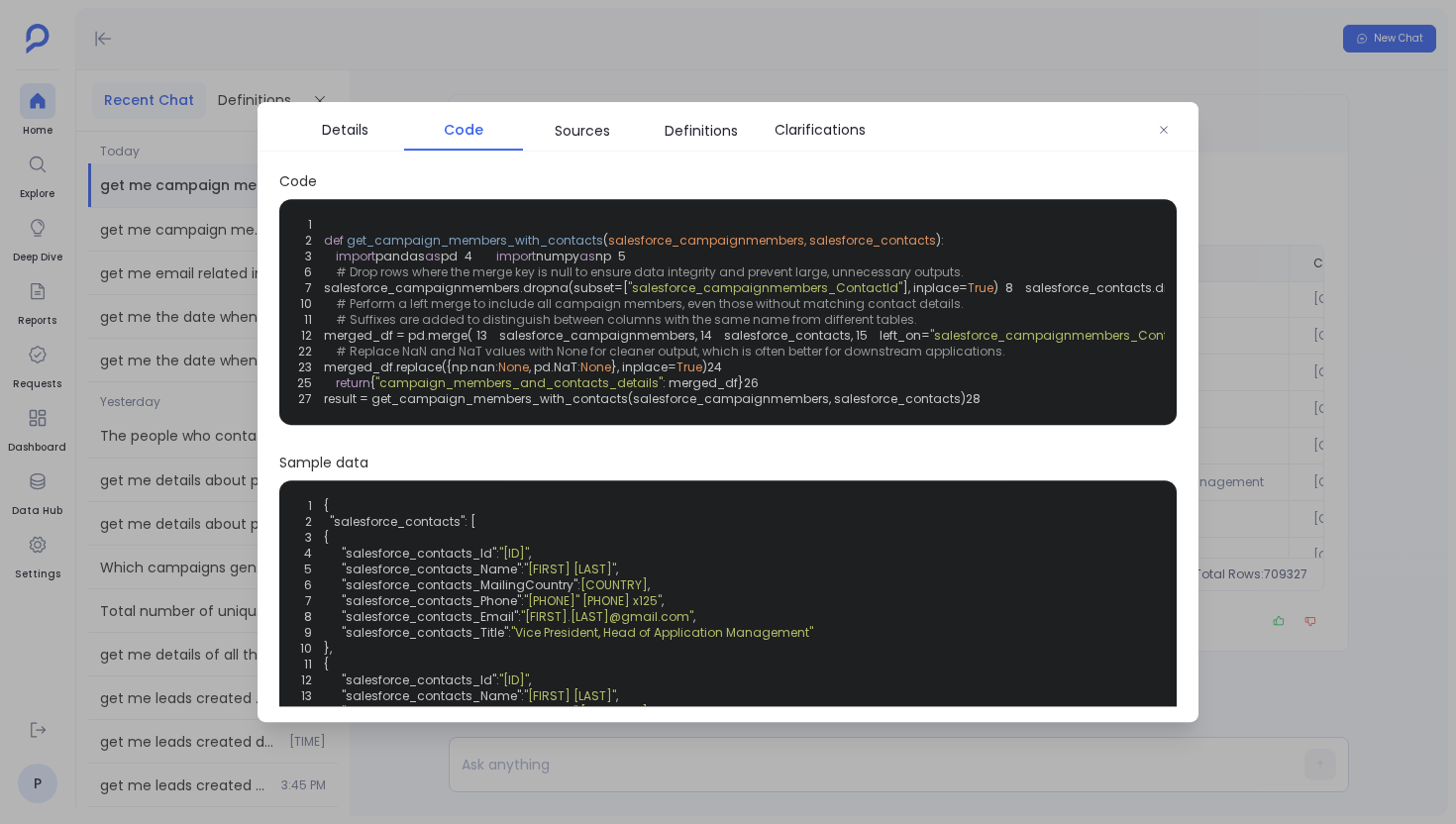 click on "Details Code Sources Definitions Clarifications" at bounding box center [728, 127] 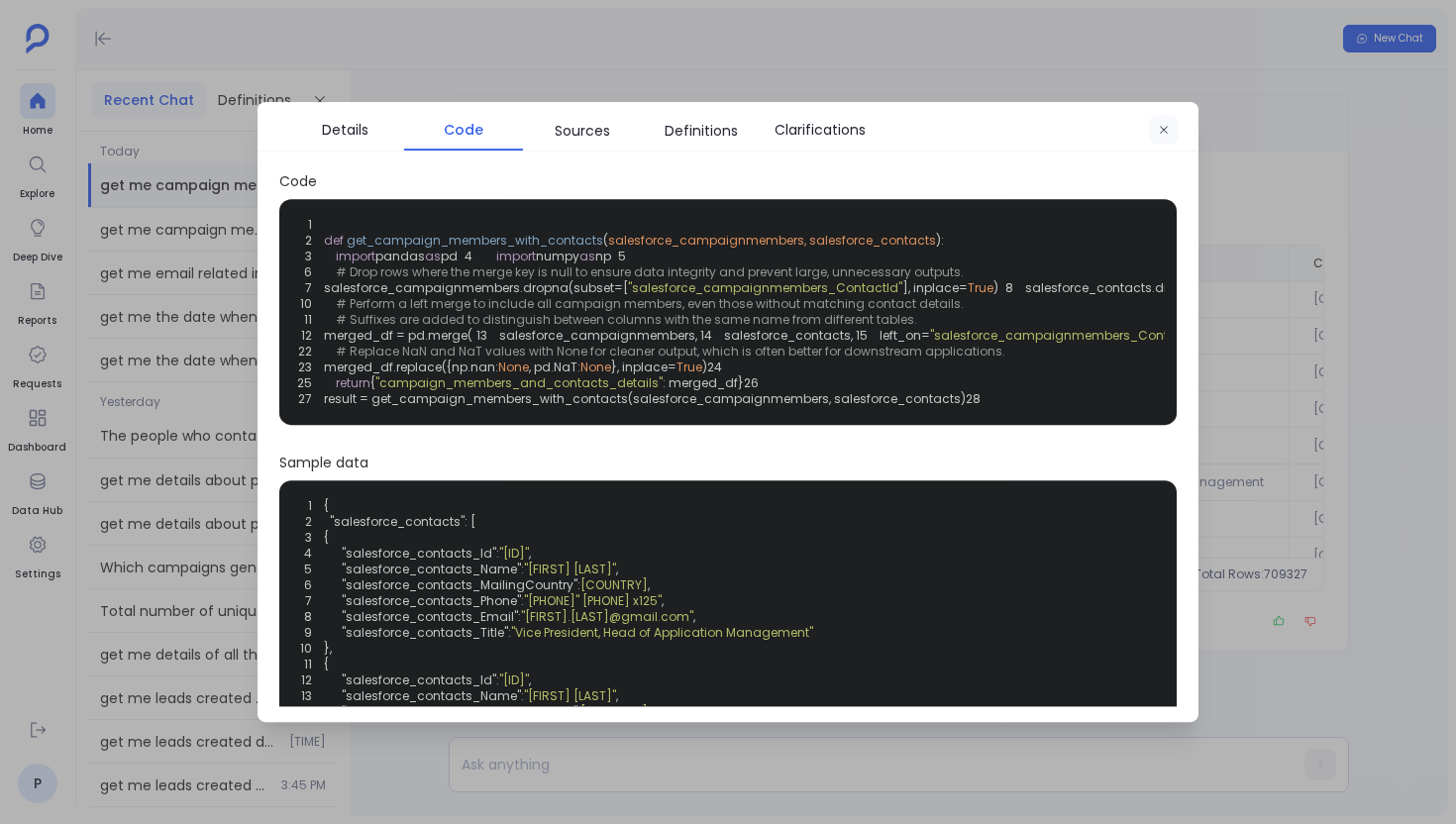 click at bounding box center [1164, 131] 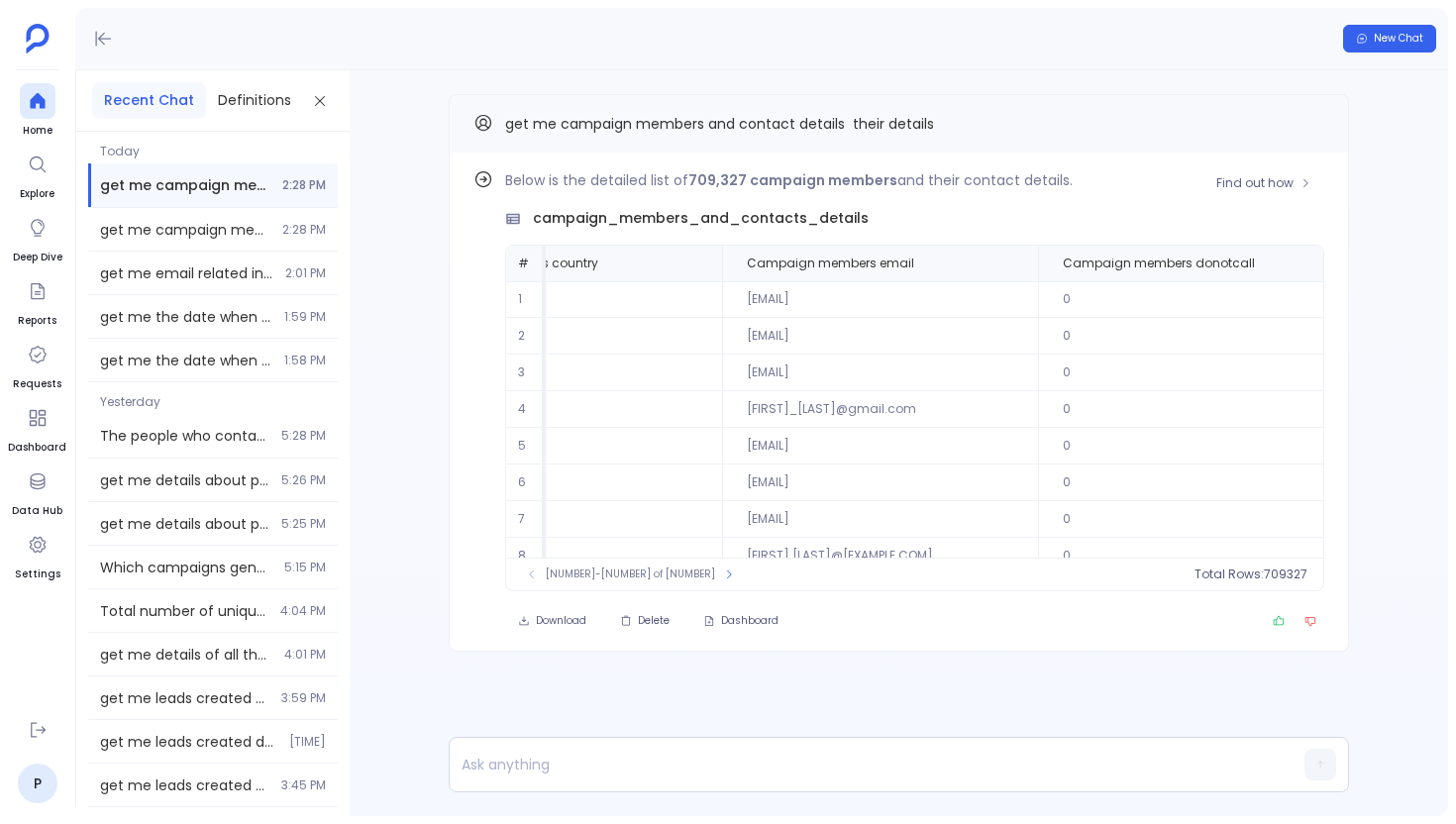 scroll, scrollTop: 0, scrollLeft: 943, axis: horizontal 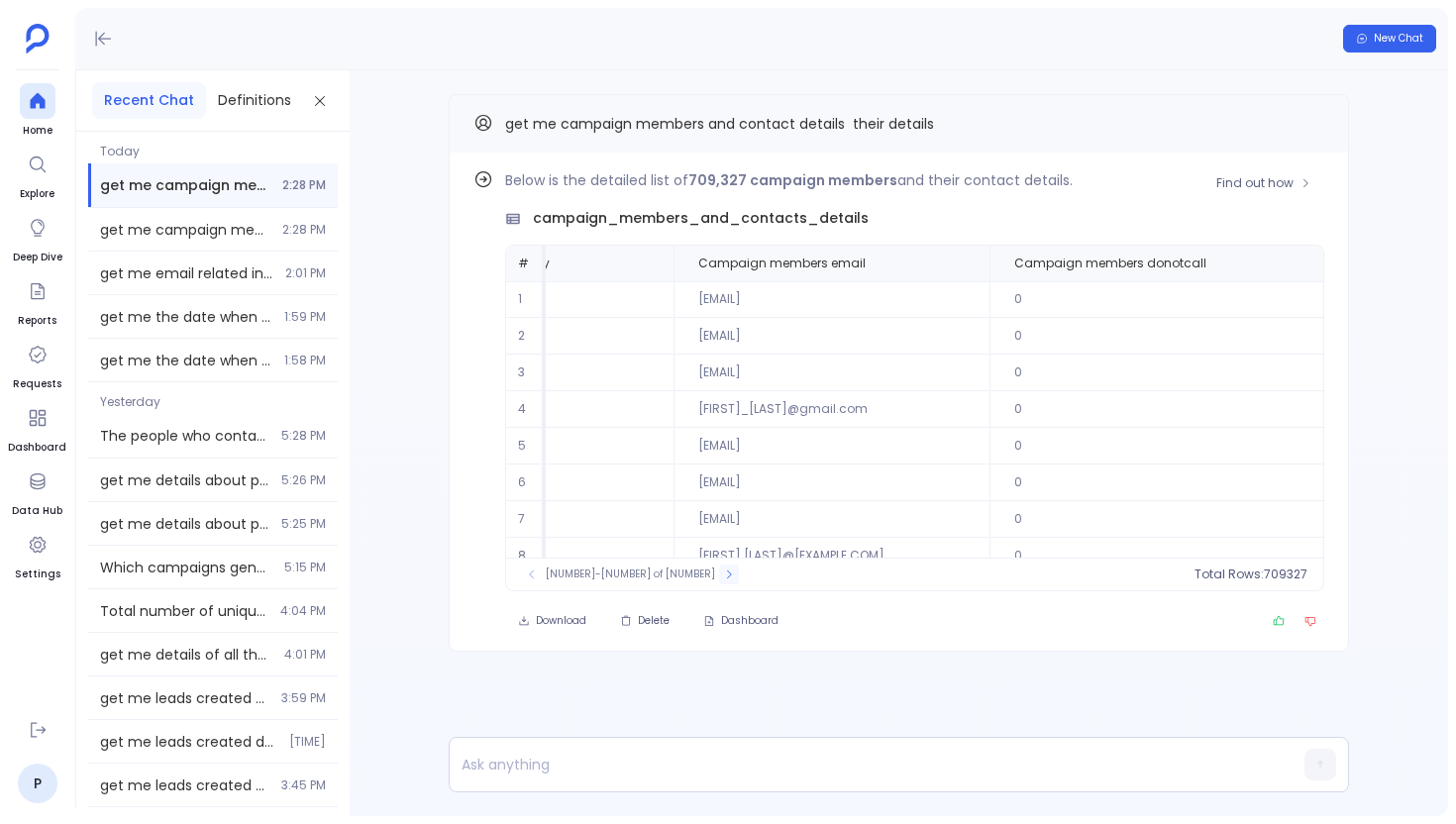 click at bounding box center [729, 574] 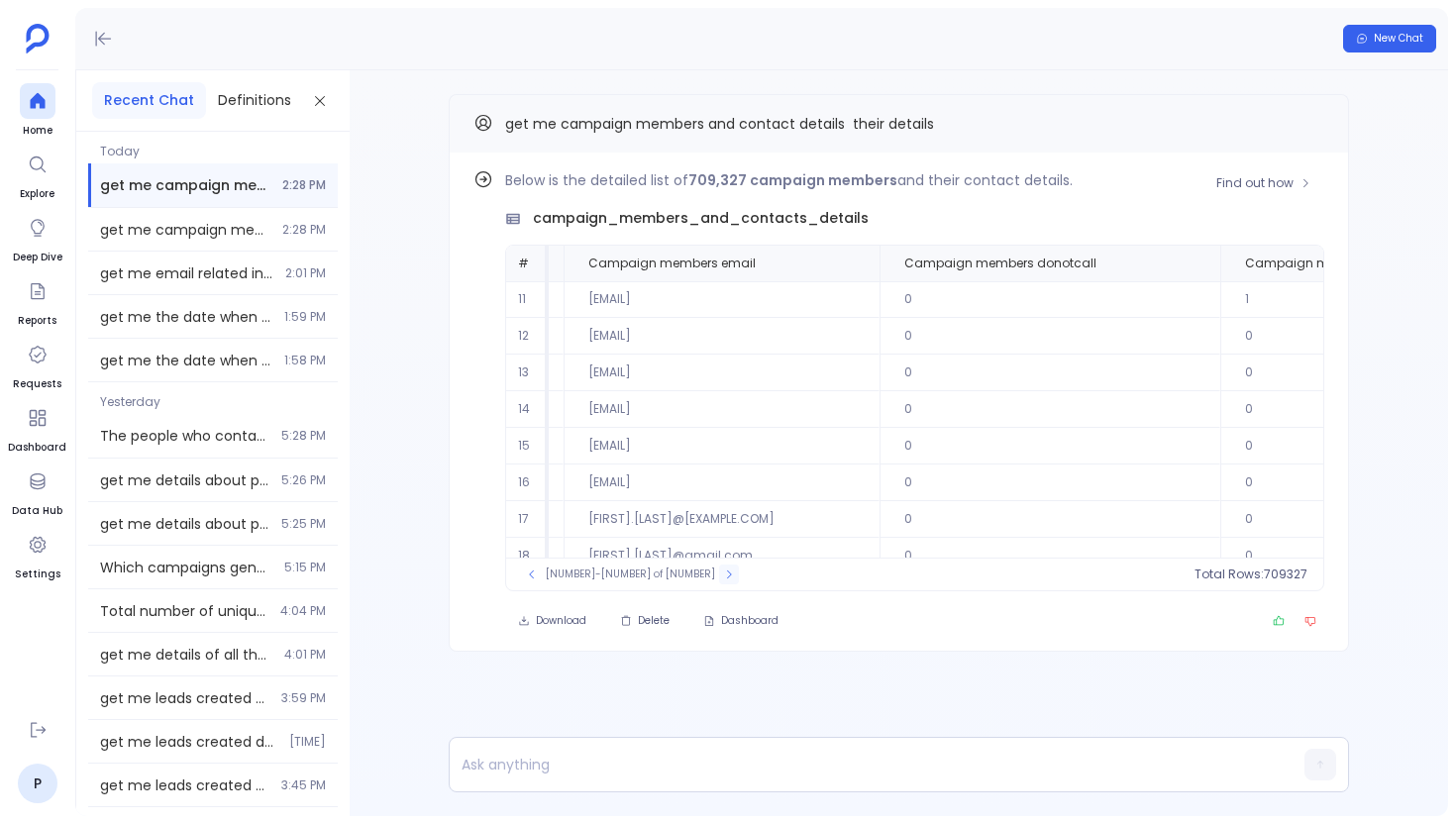 click at bounding box center (729, 574) 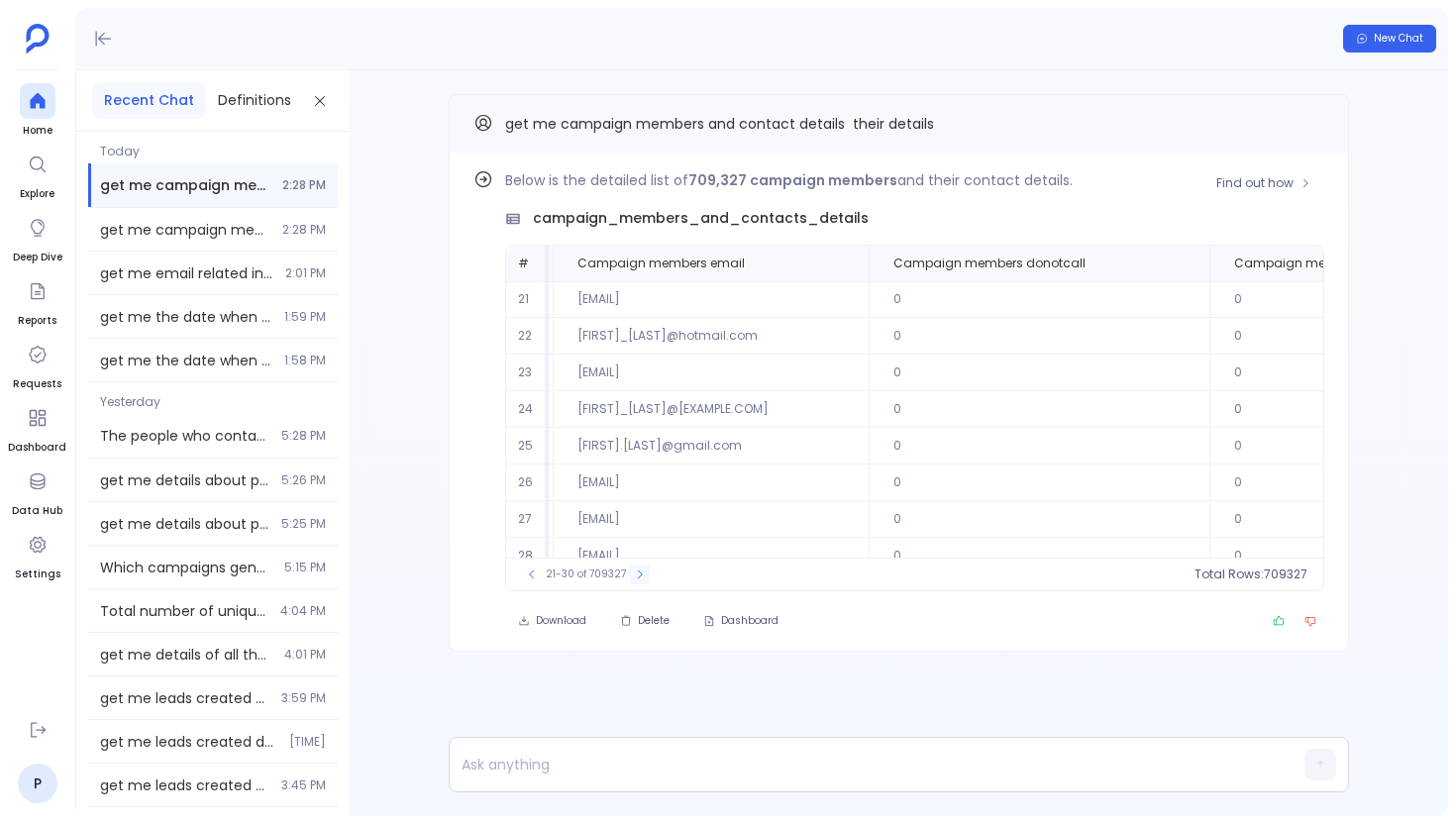click at bounding box center (640, 574) 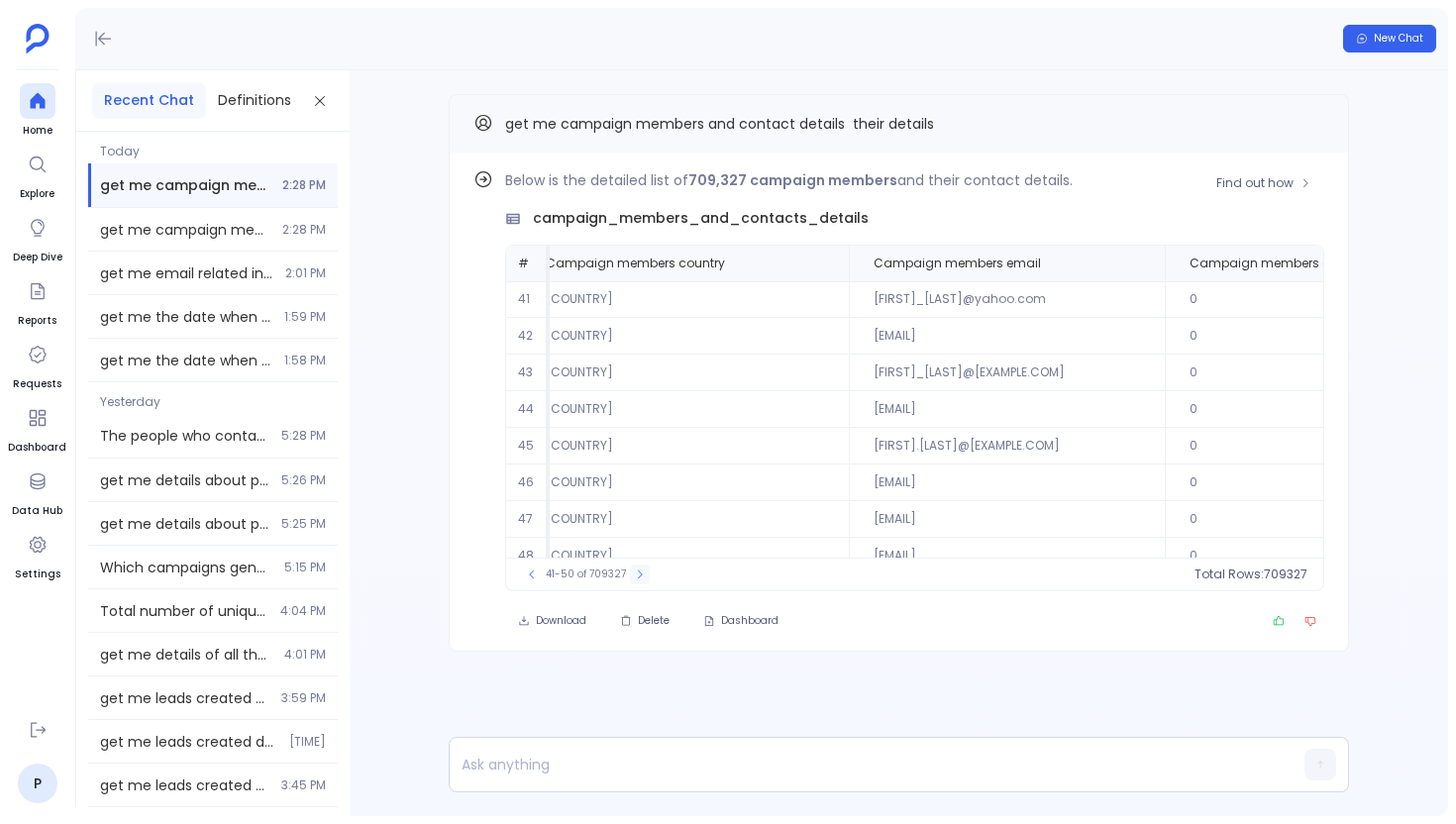 click at bounding box center [640, 574] 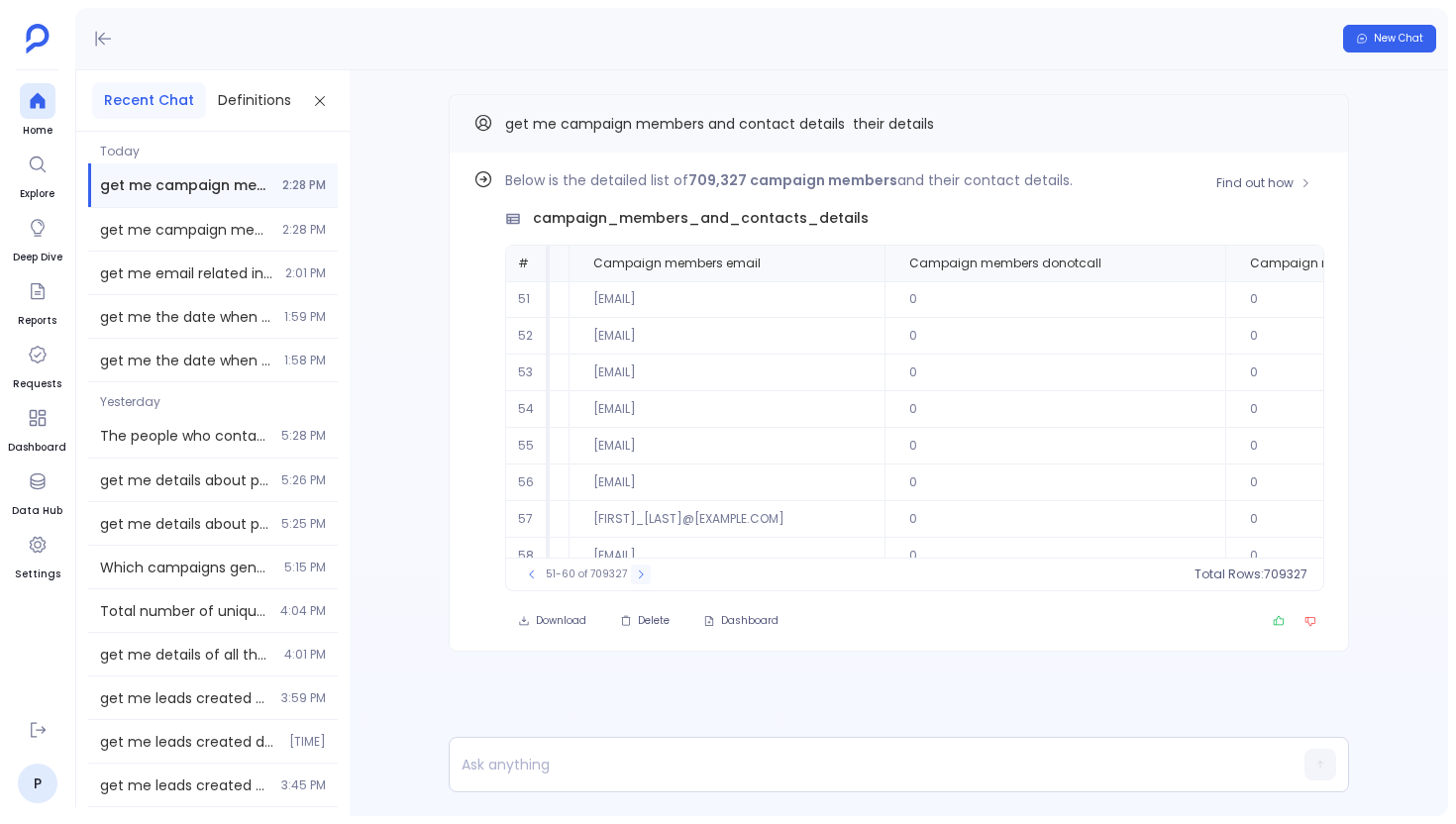 click at bounding box center (641, 574) 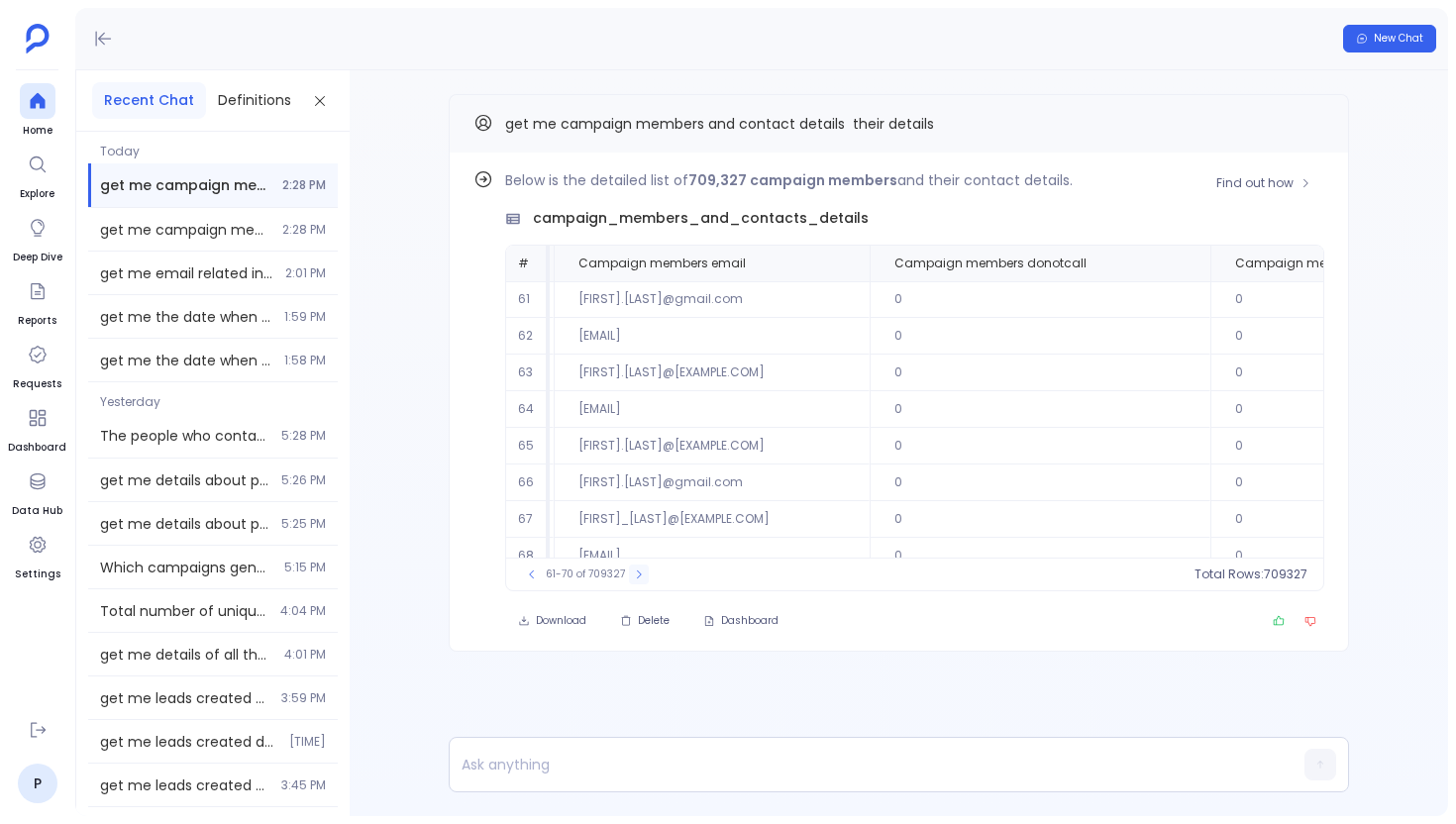 click at bounding box center (639, 574) 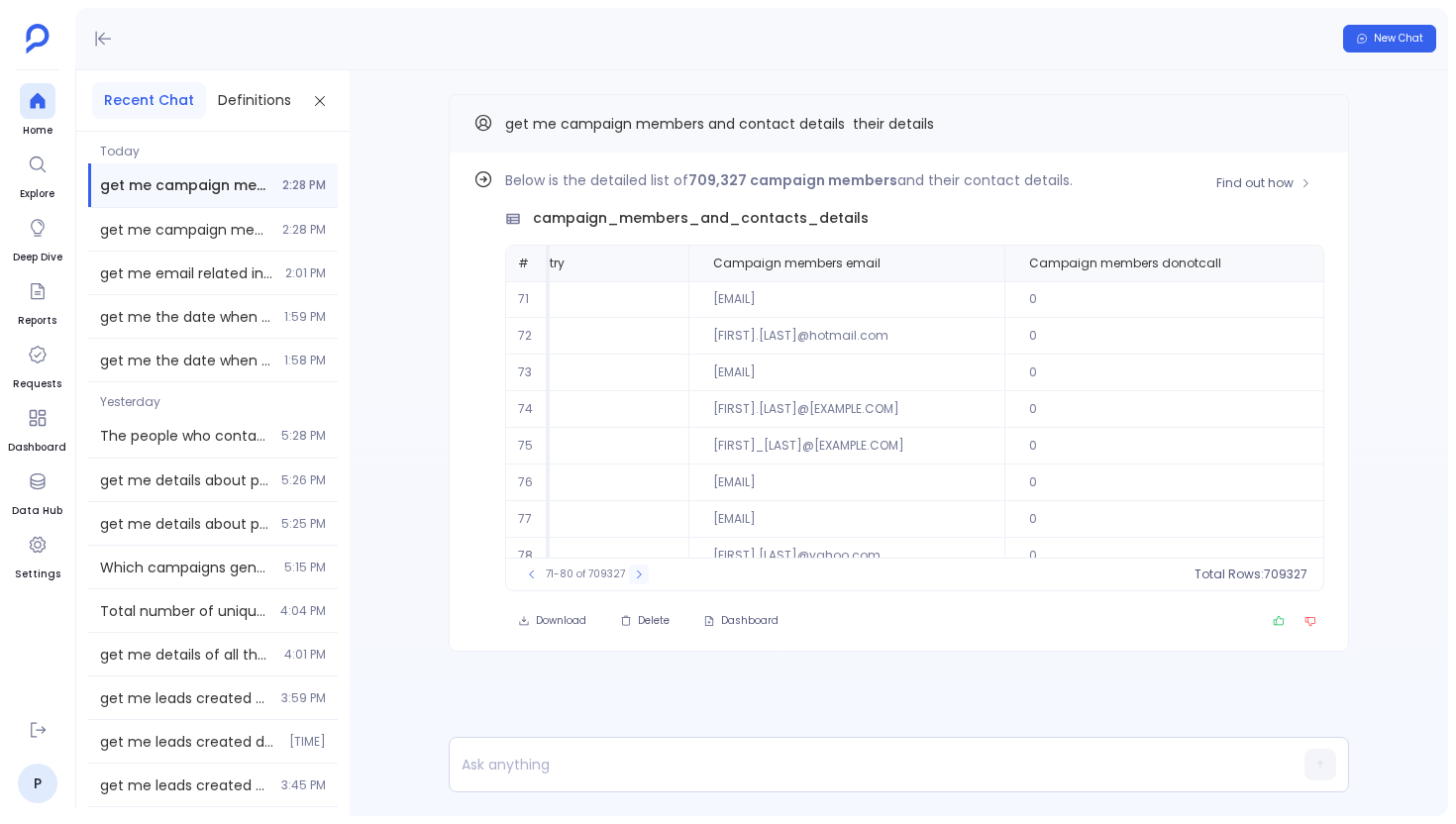 click at bounding box center (639, 574) 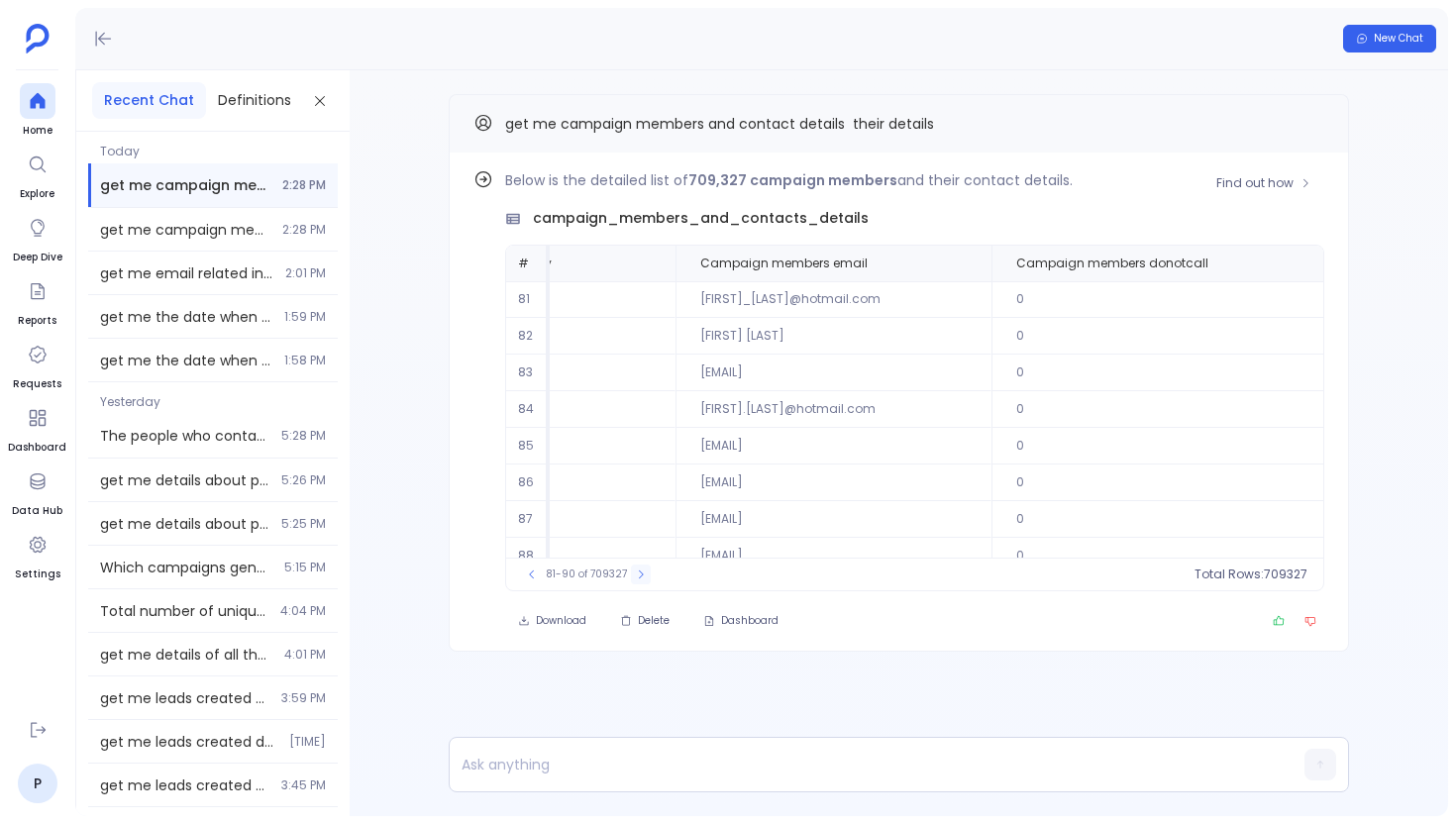 click at bounding box center [641, 574] 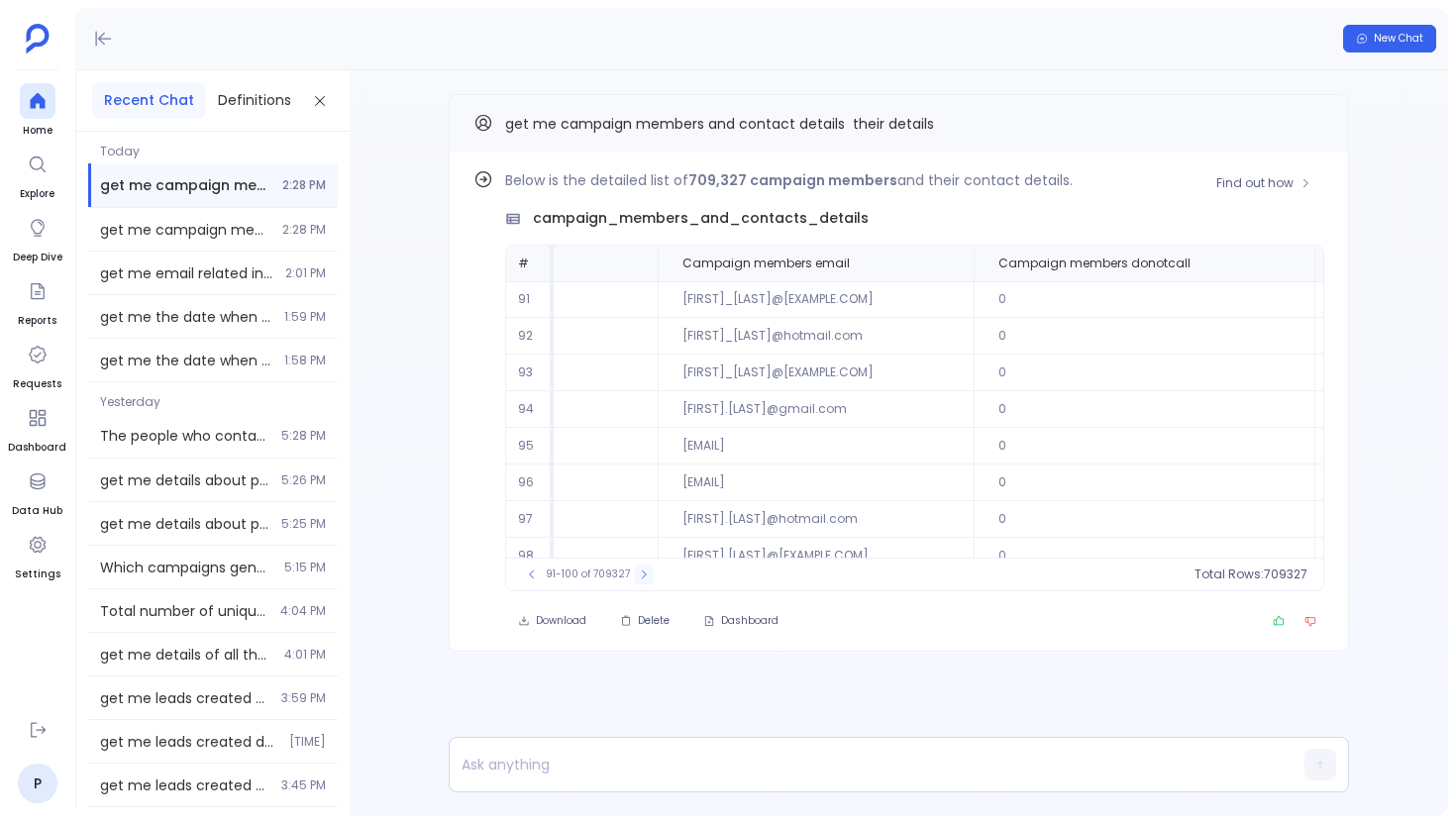 click at bounding box center [644, 574] 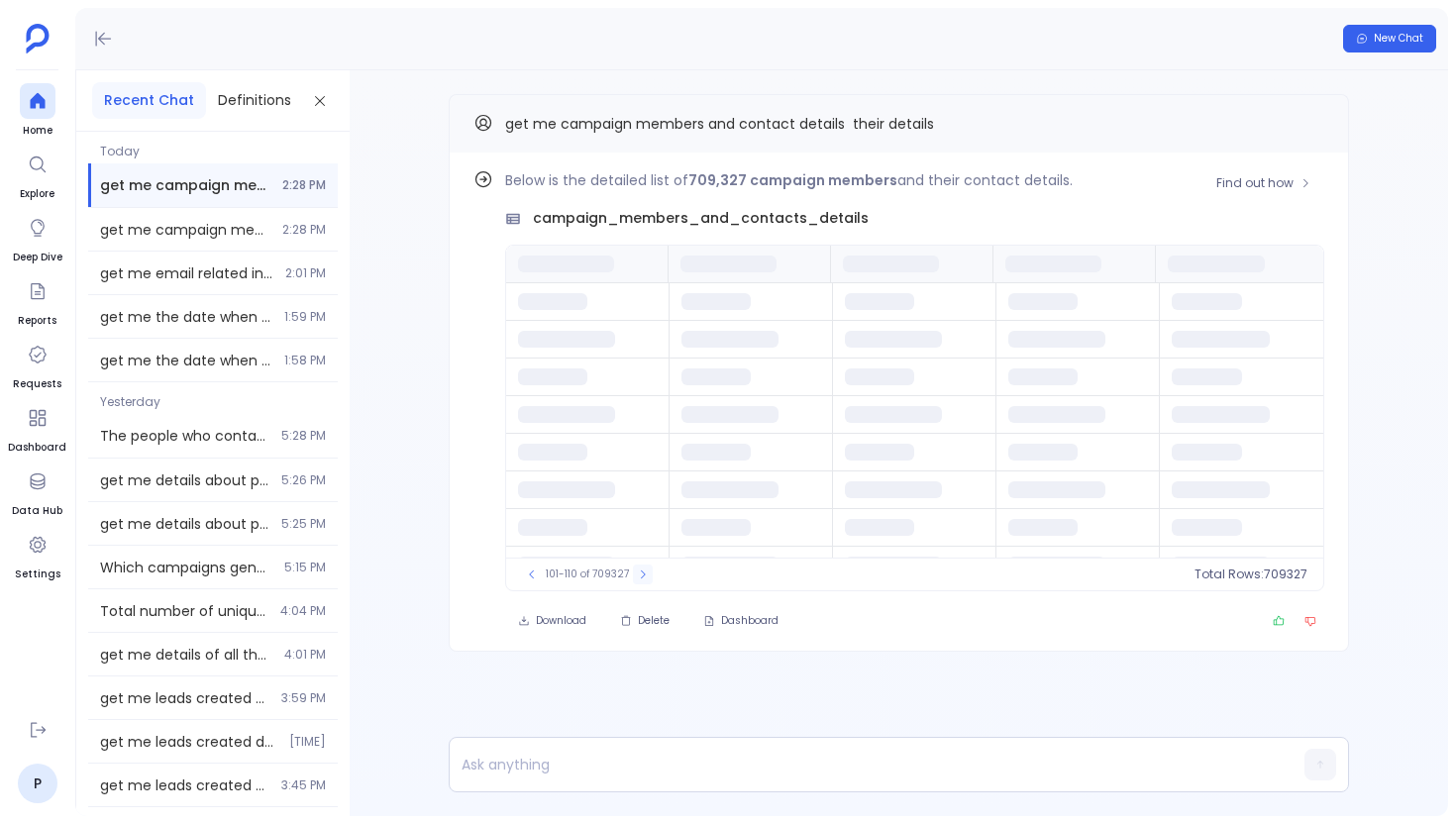 scroll, scrollTop: 0, scrollLeft: 0, axis: both 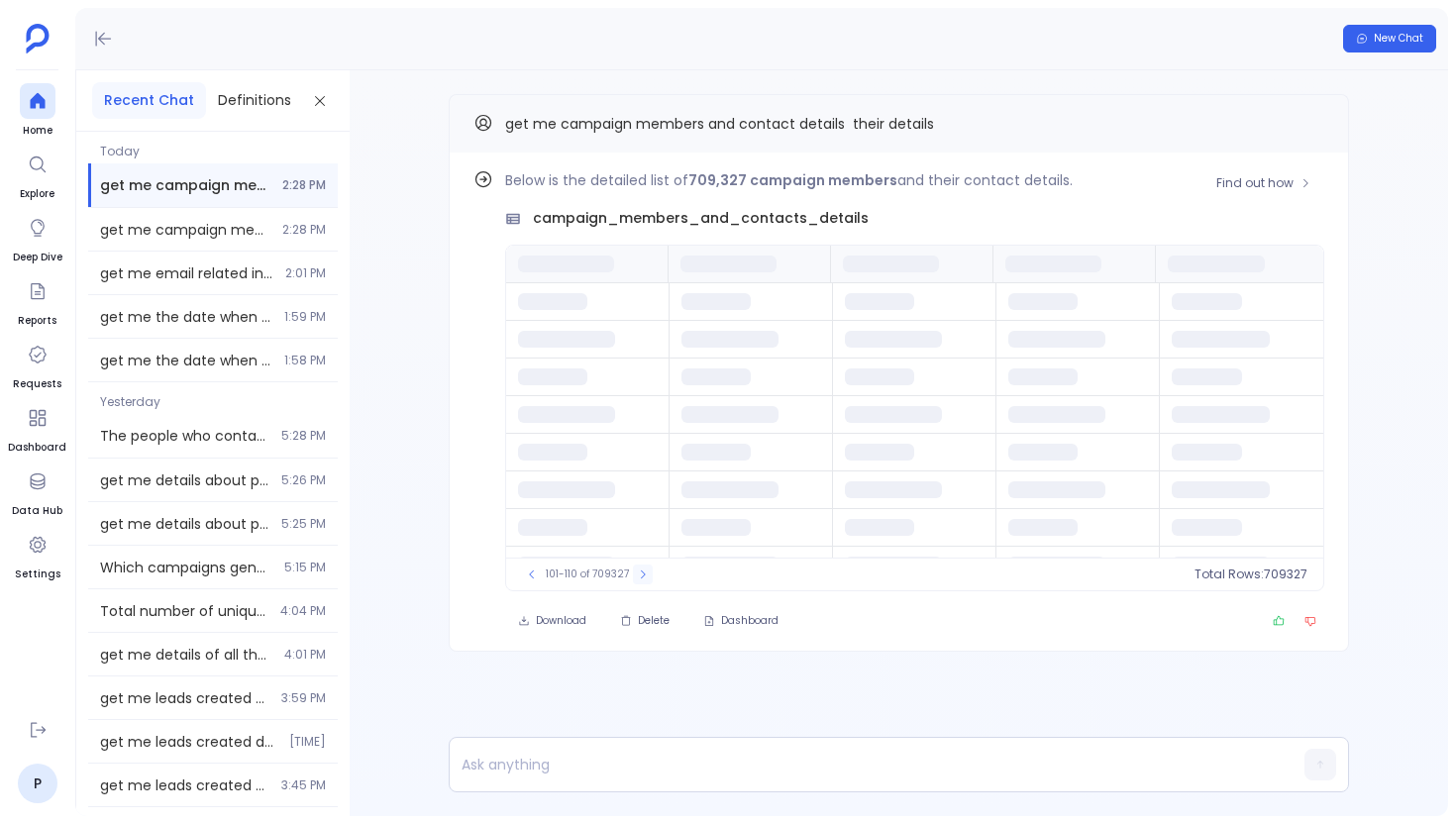 click at bounding box center [643, 574] 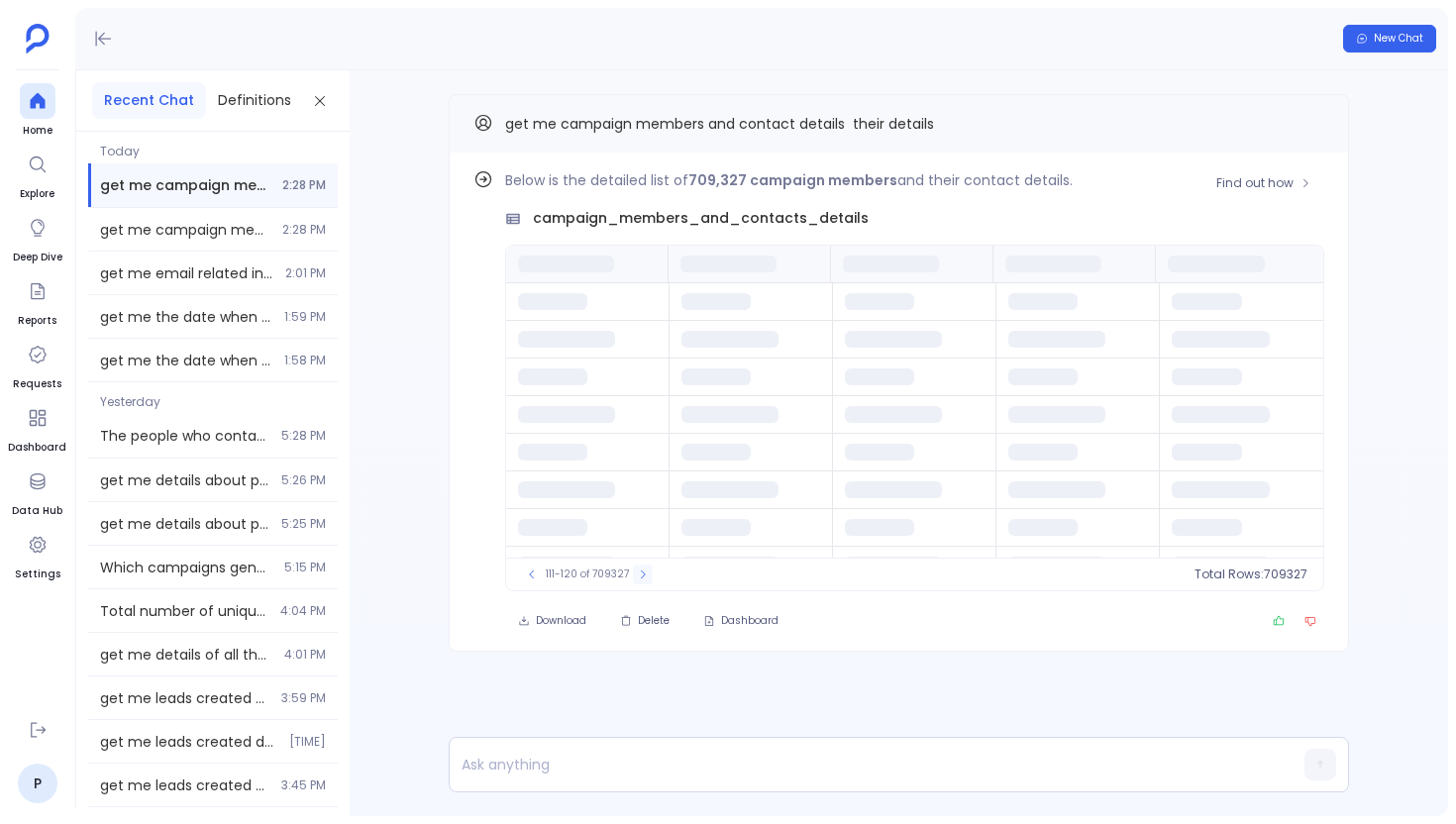 click at bounding box center (643, 574) 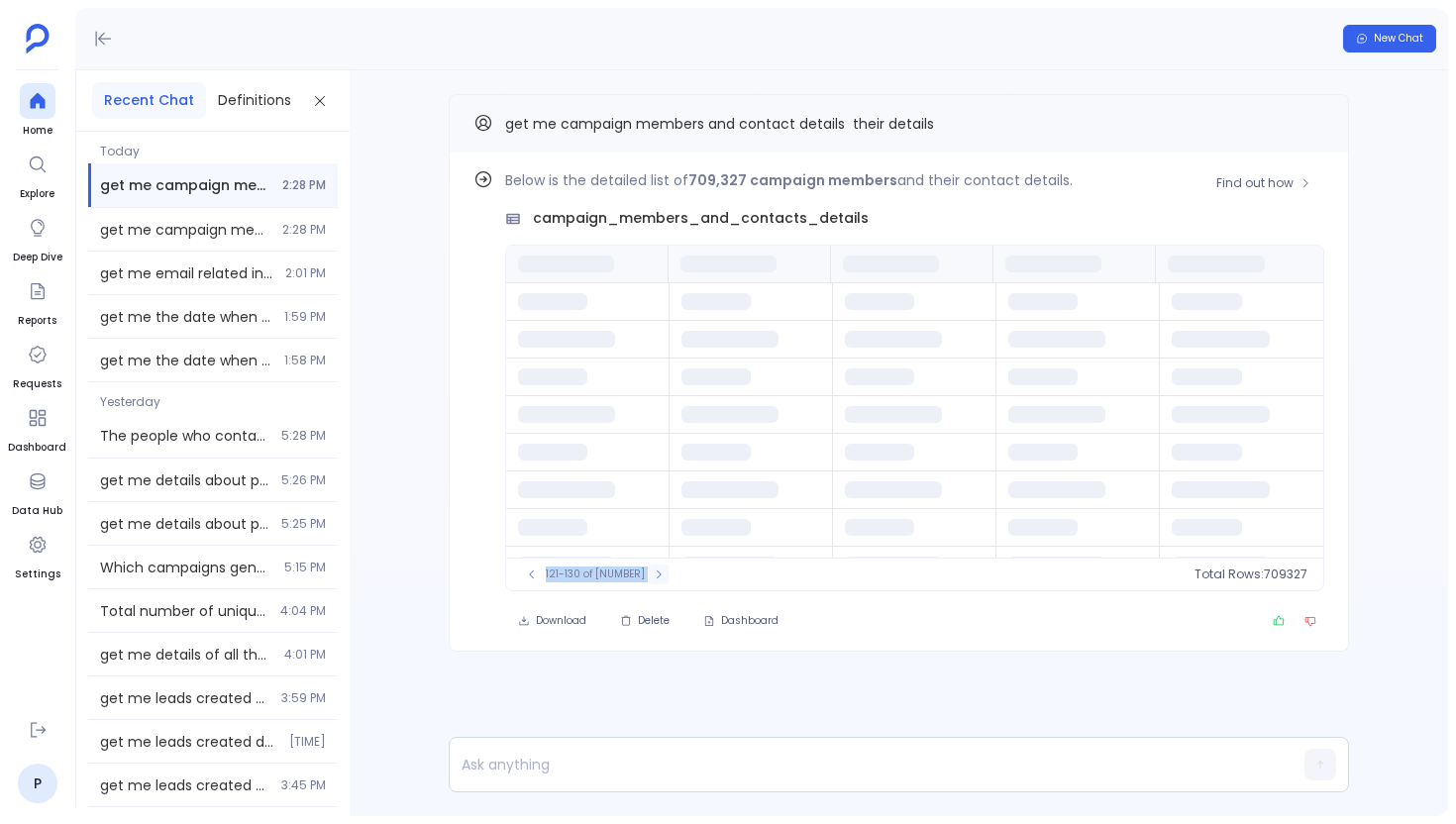 click on "121-130 of [NUMBER]" at bounding box center [595, 574] 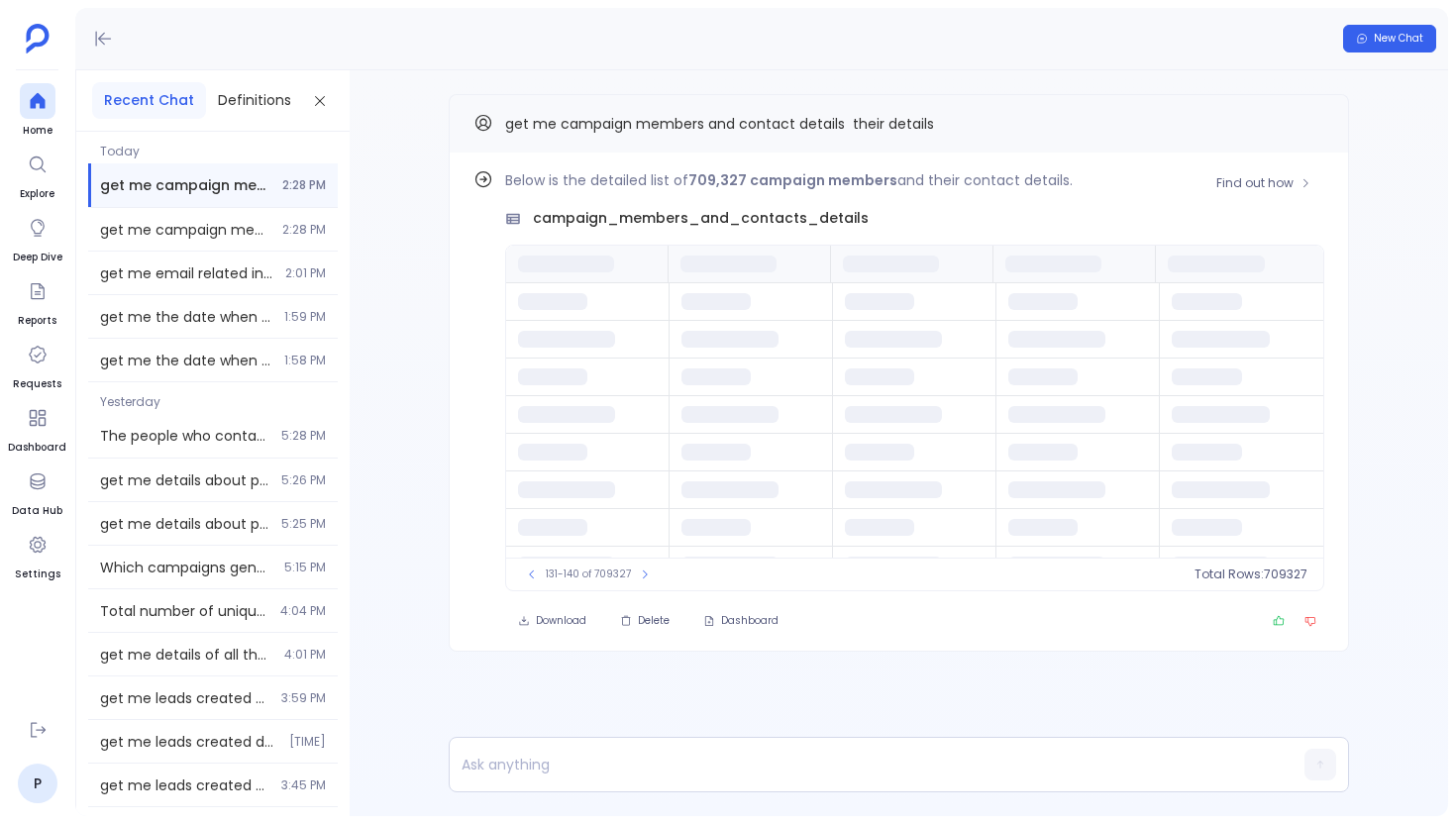 click at bounding box center [587, 528] 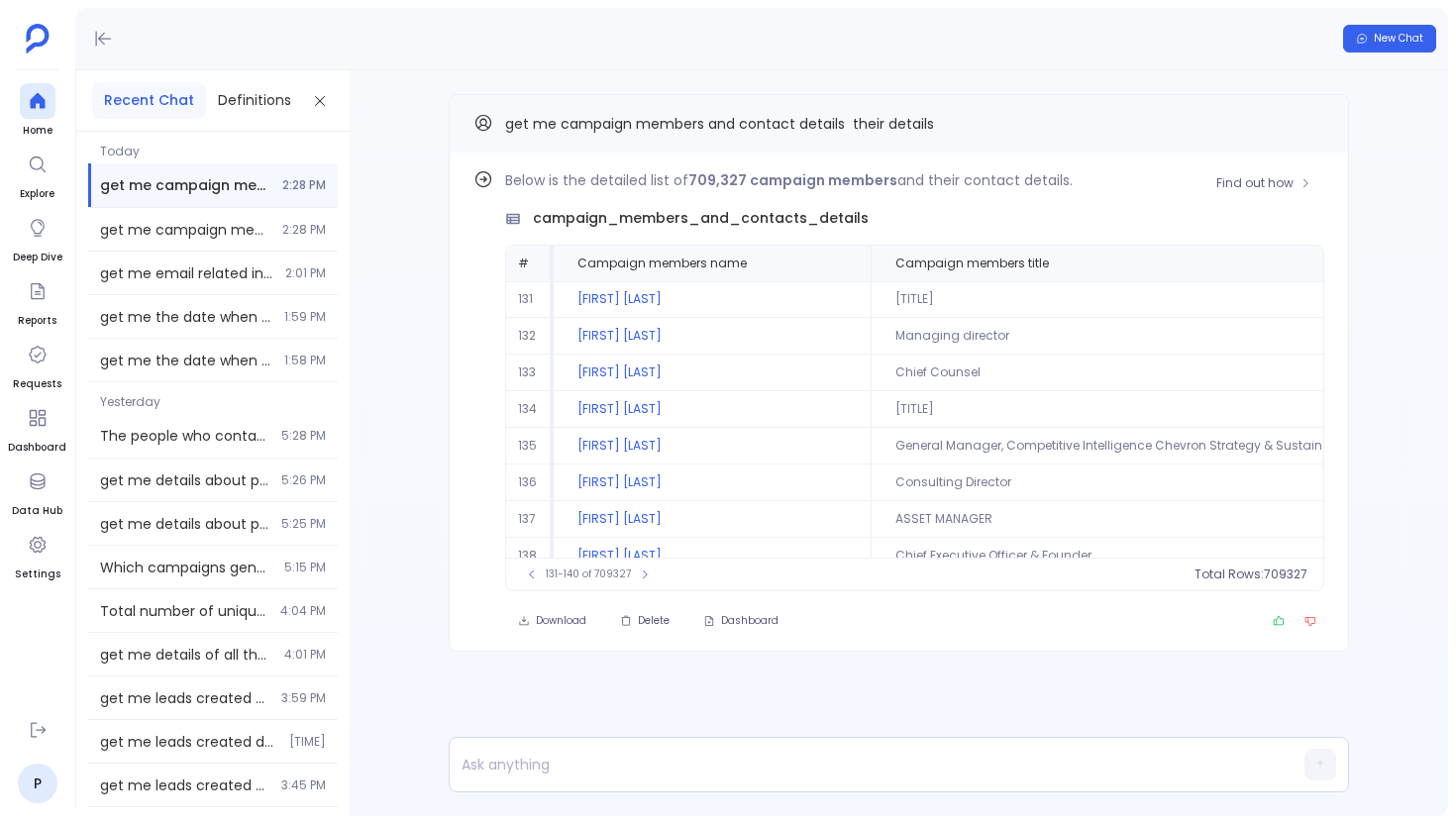 click on "Home Explore Deep Dive Reports Requests Dashboard Data Hub Settings P" at bounding box center [38, 412] 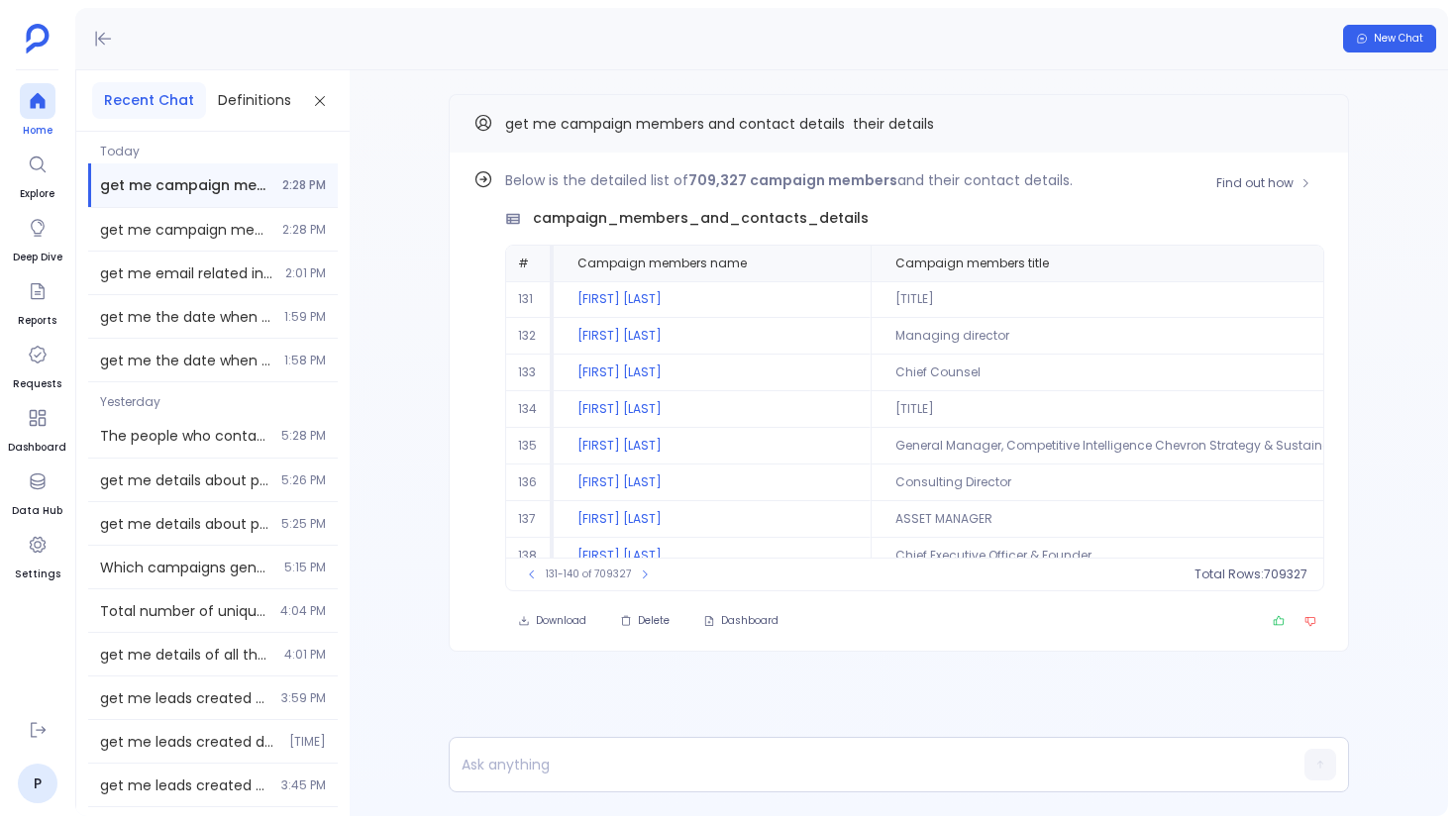 click 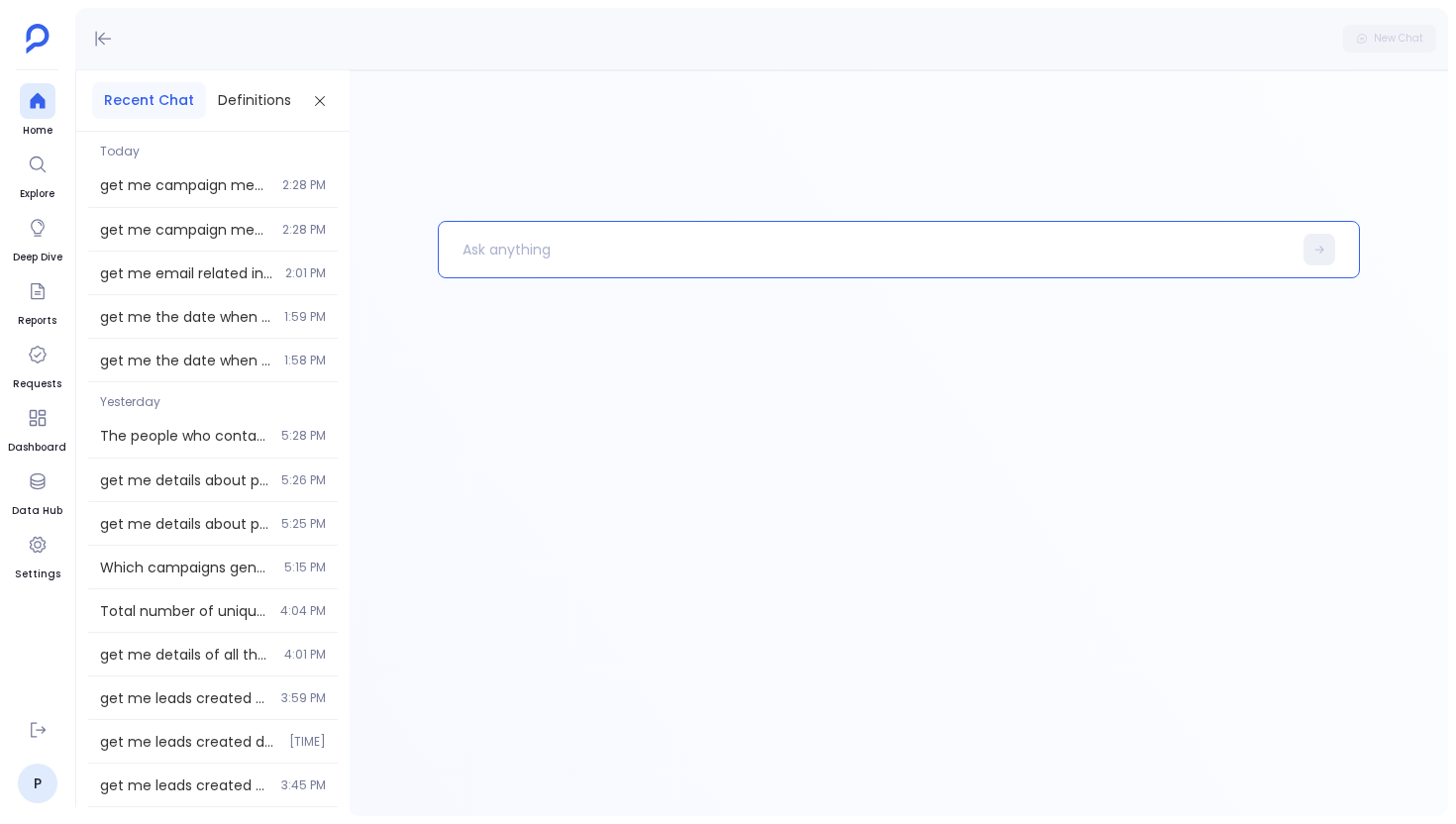 type 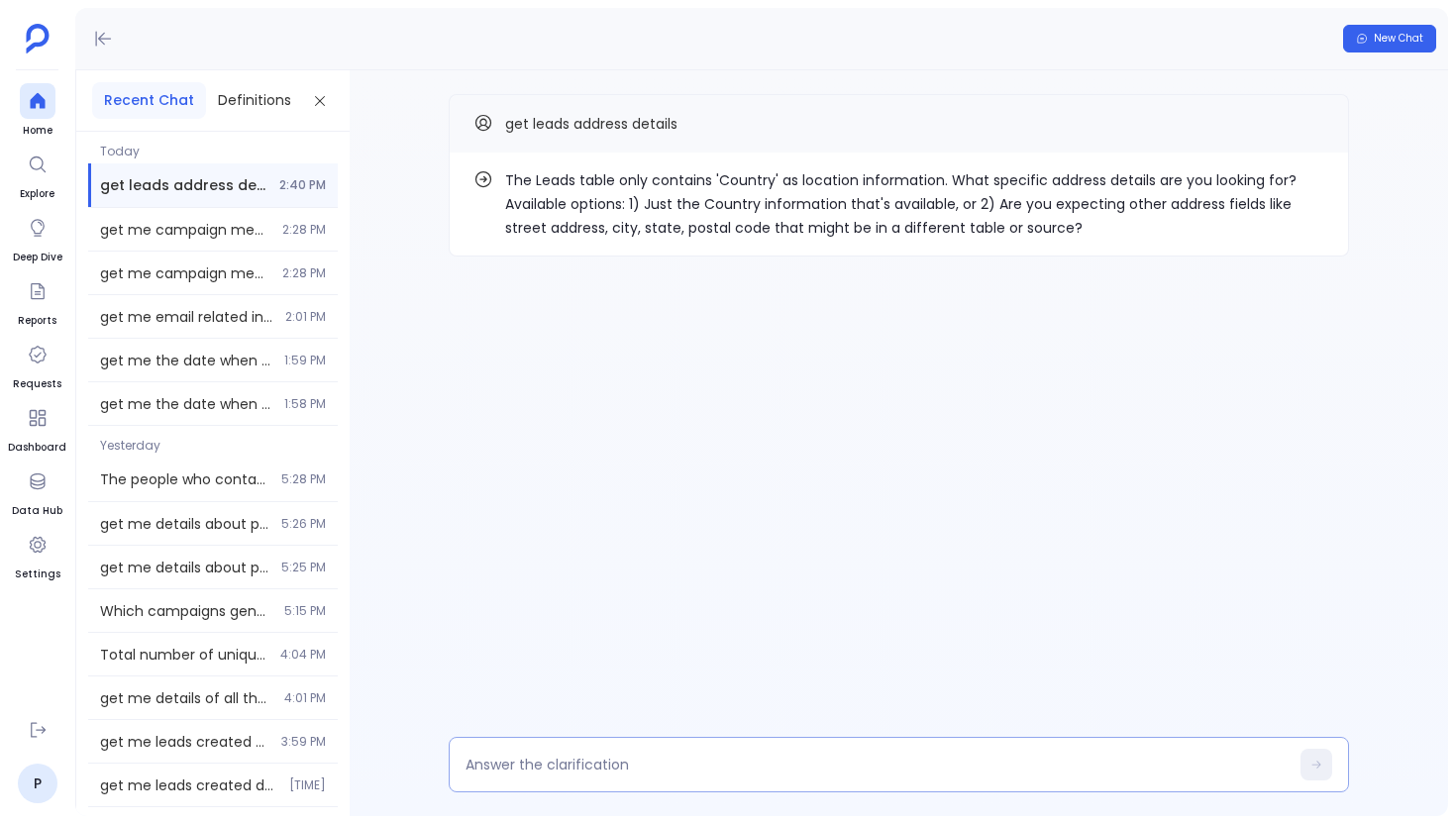 click at bounding box center (877, 765) 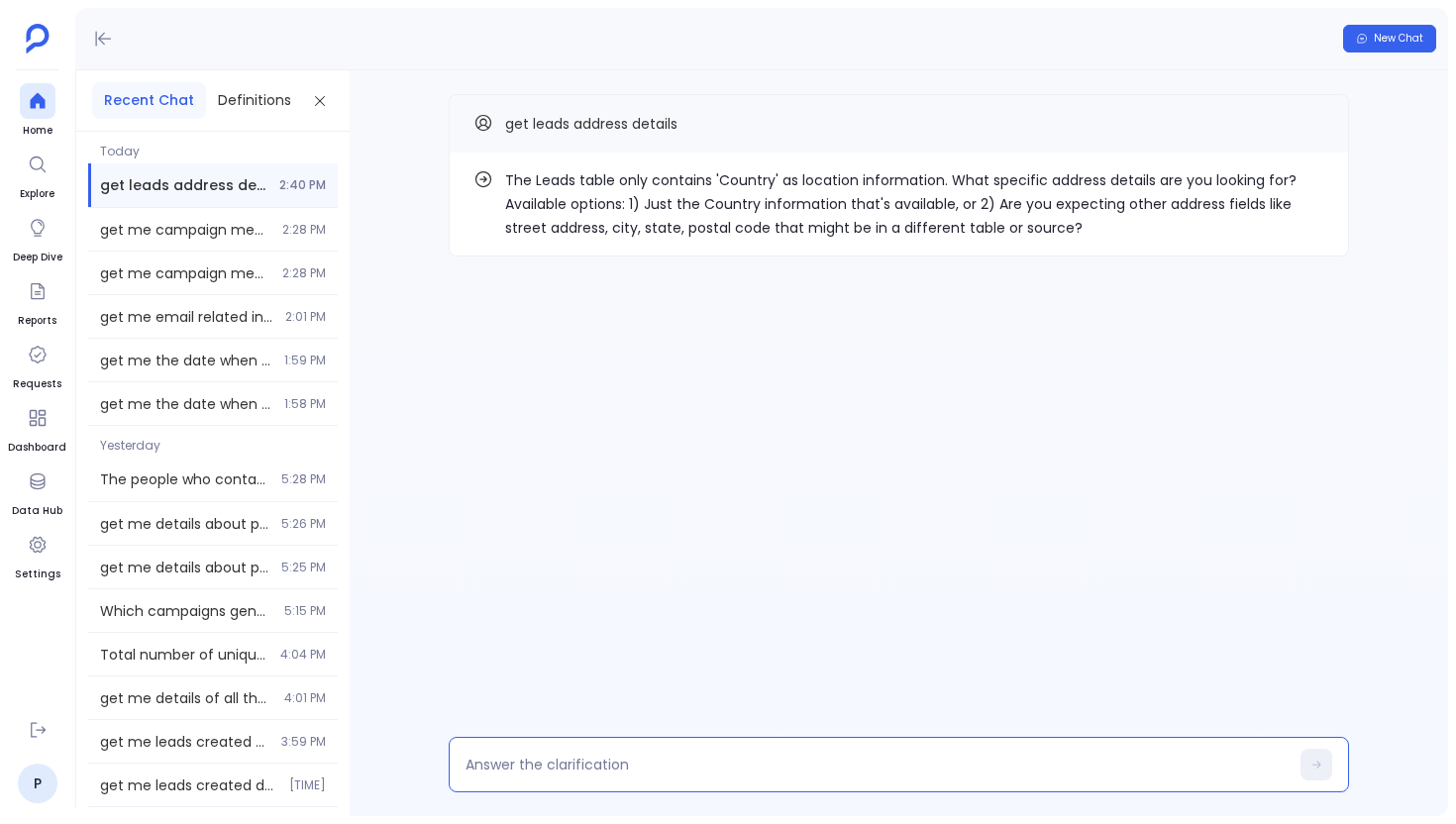 type on "1" 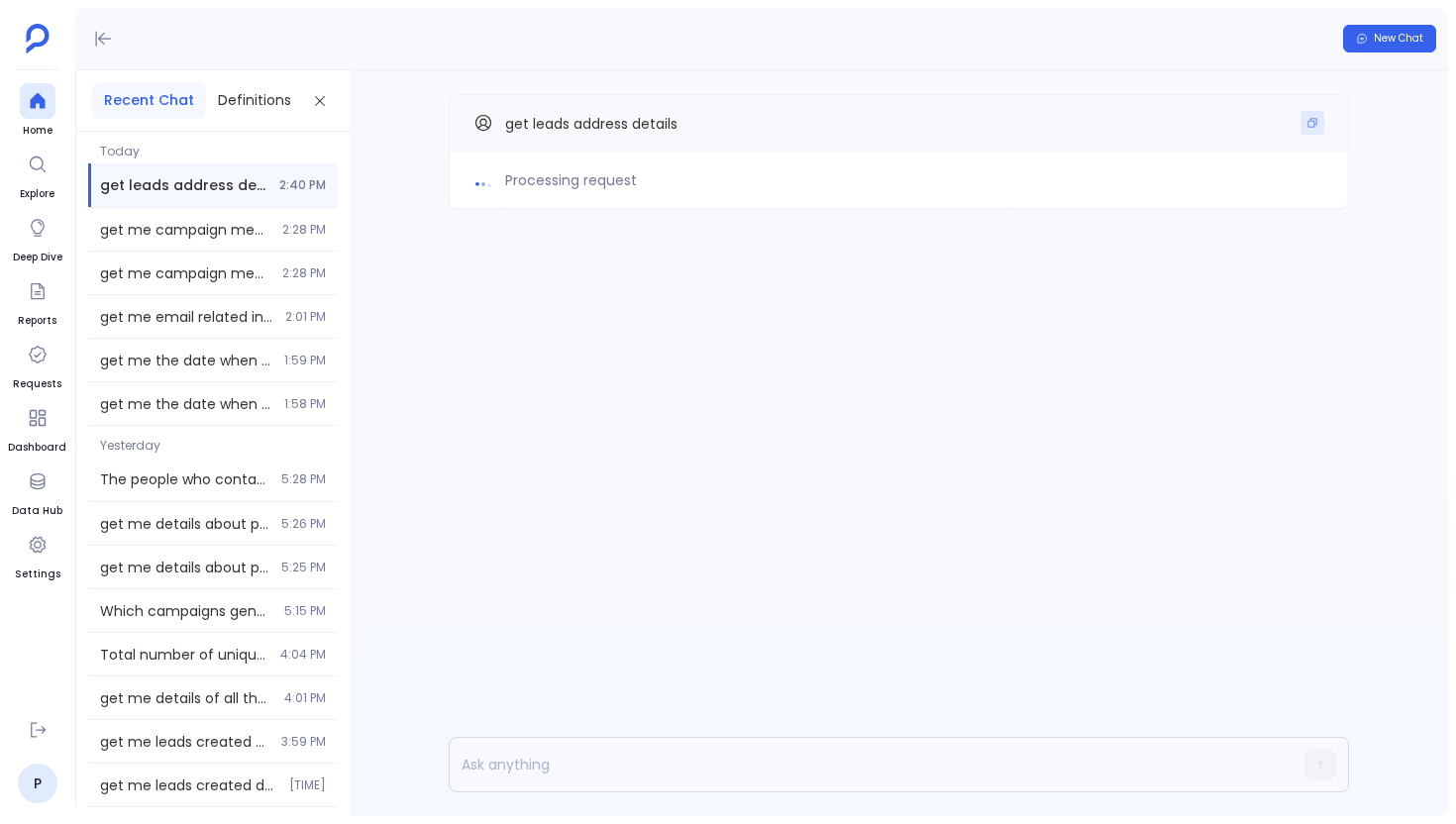 click at bounding box center [1312, 123] 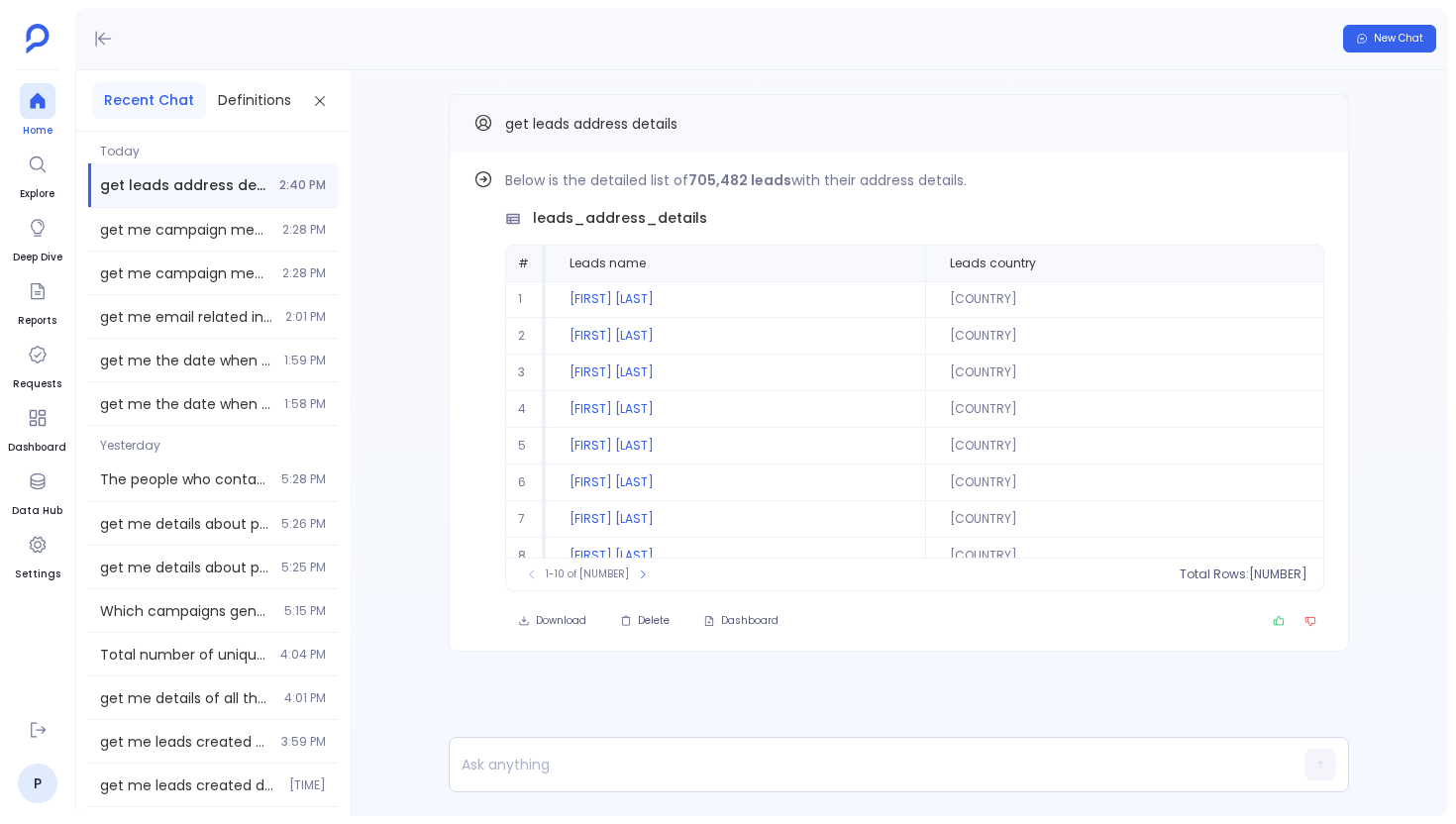 click 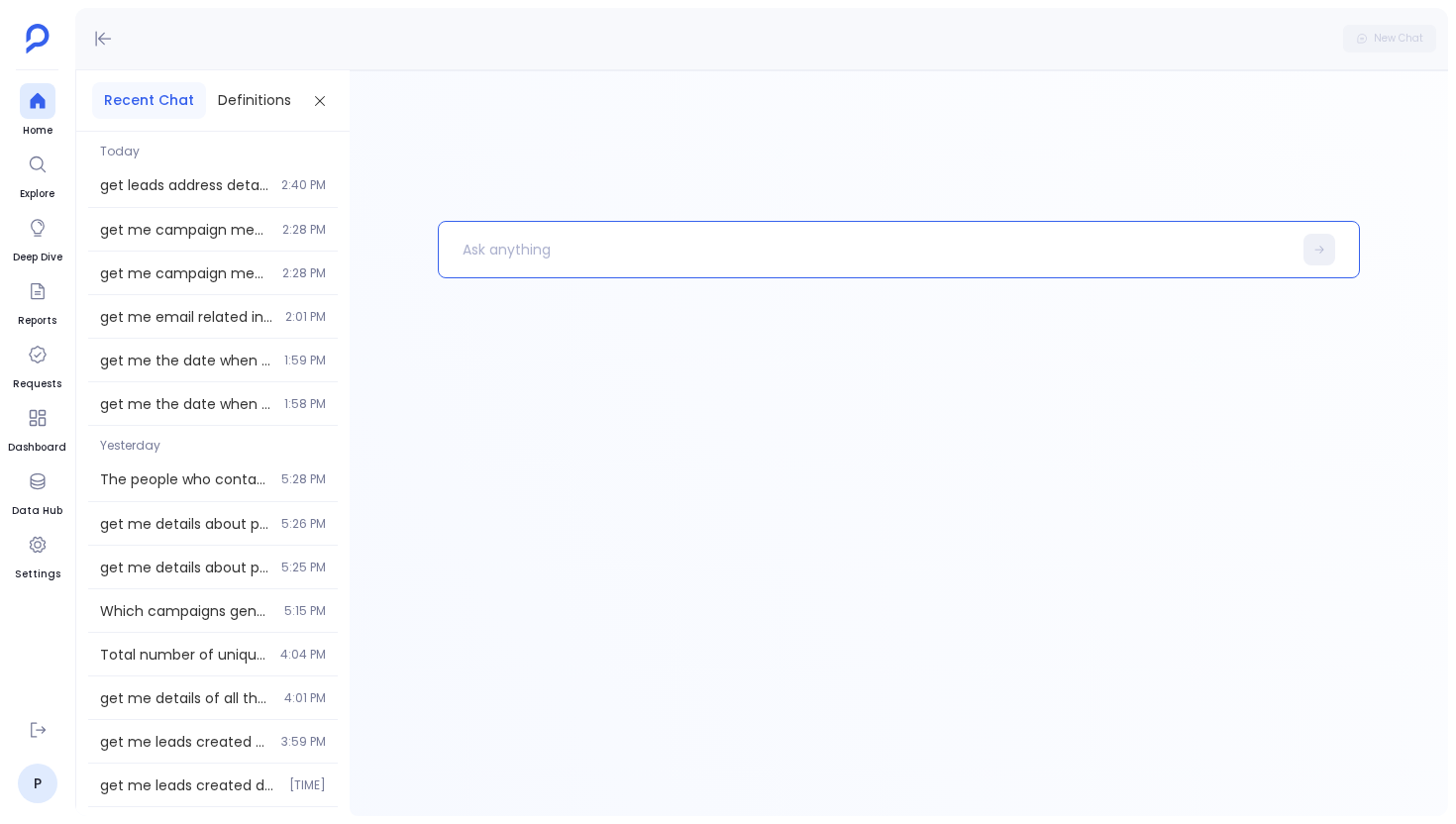 click at bounding box center [865, 250] 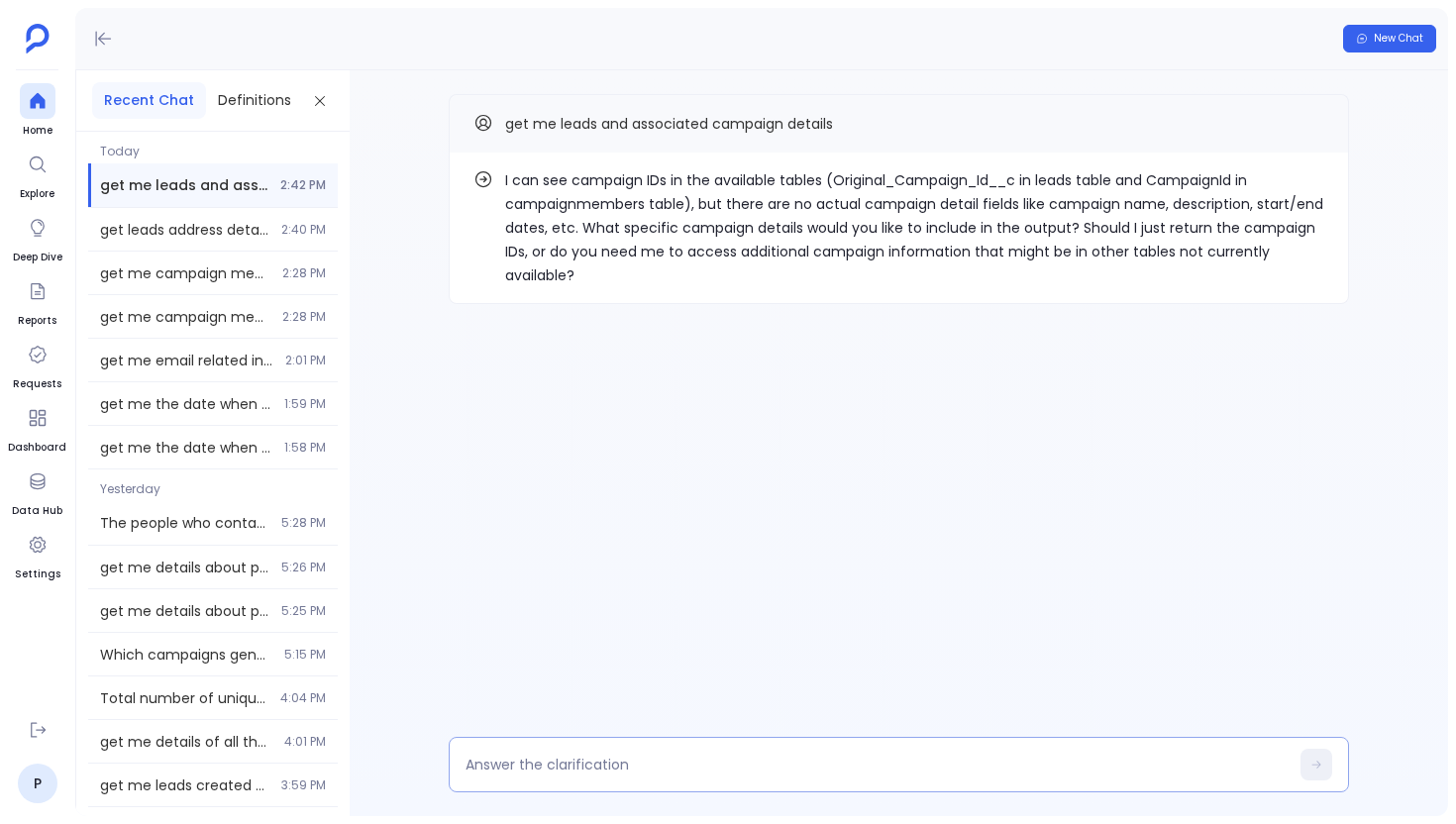 click at bounding box center (877, 765) 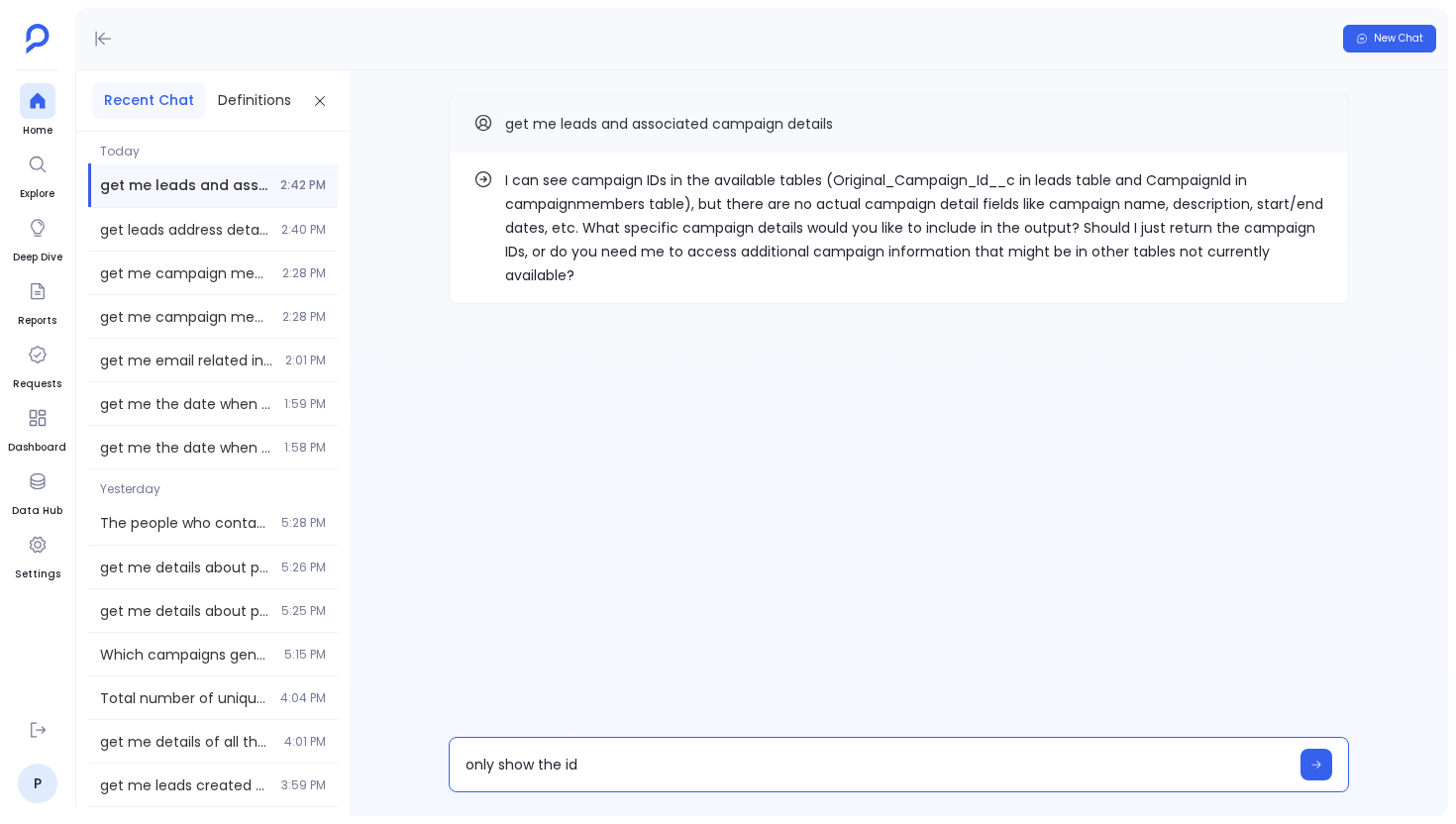 type on "only show the id" 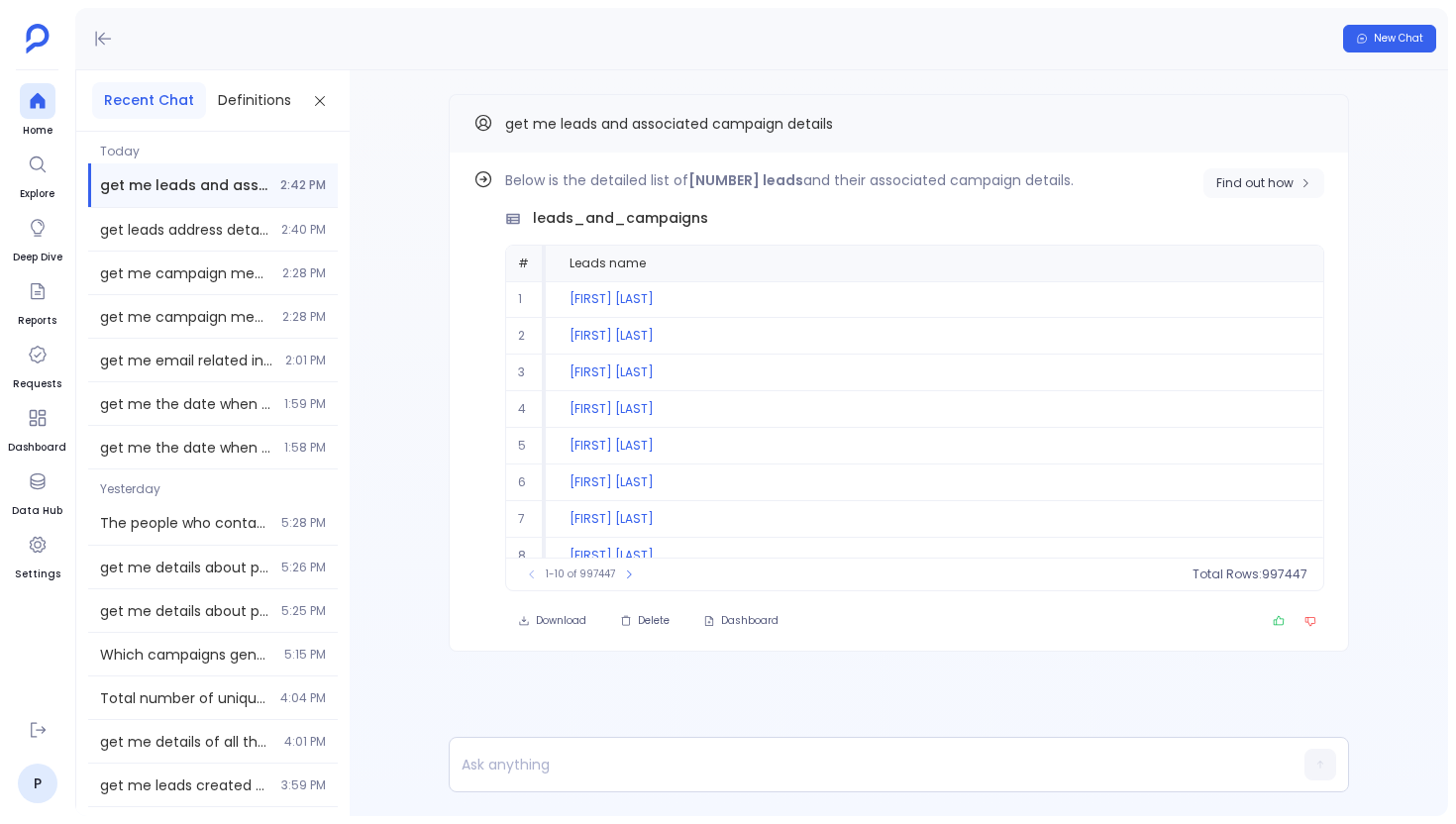 click on "Find out how" at bounding box center (1264, 183) 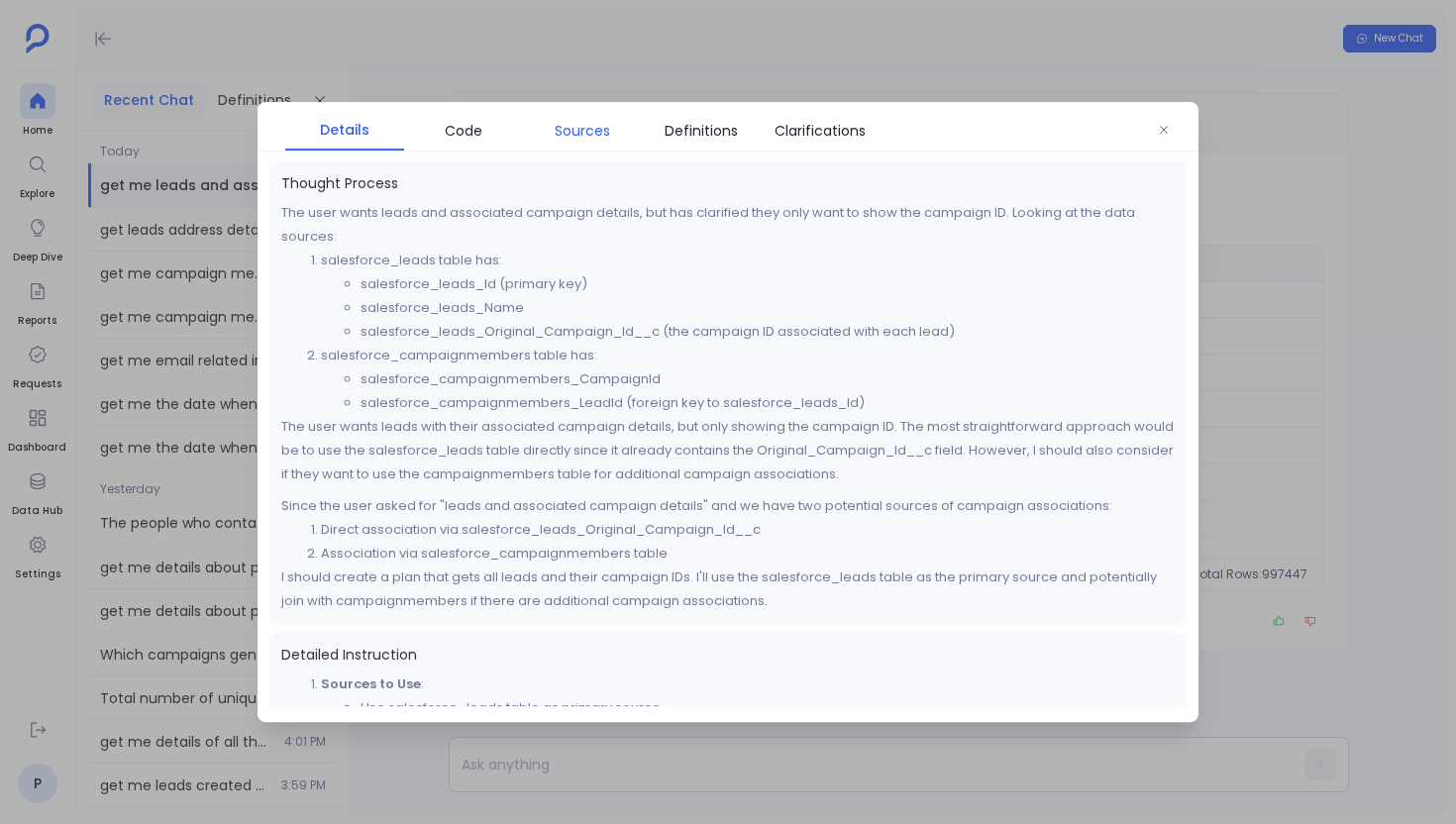 click on "Sources" at bounding box center [582, 131] 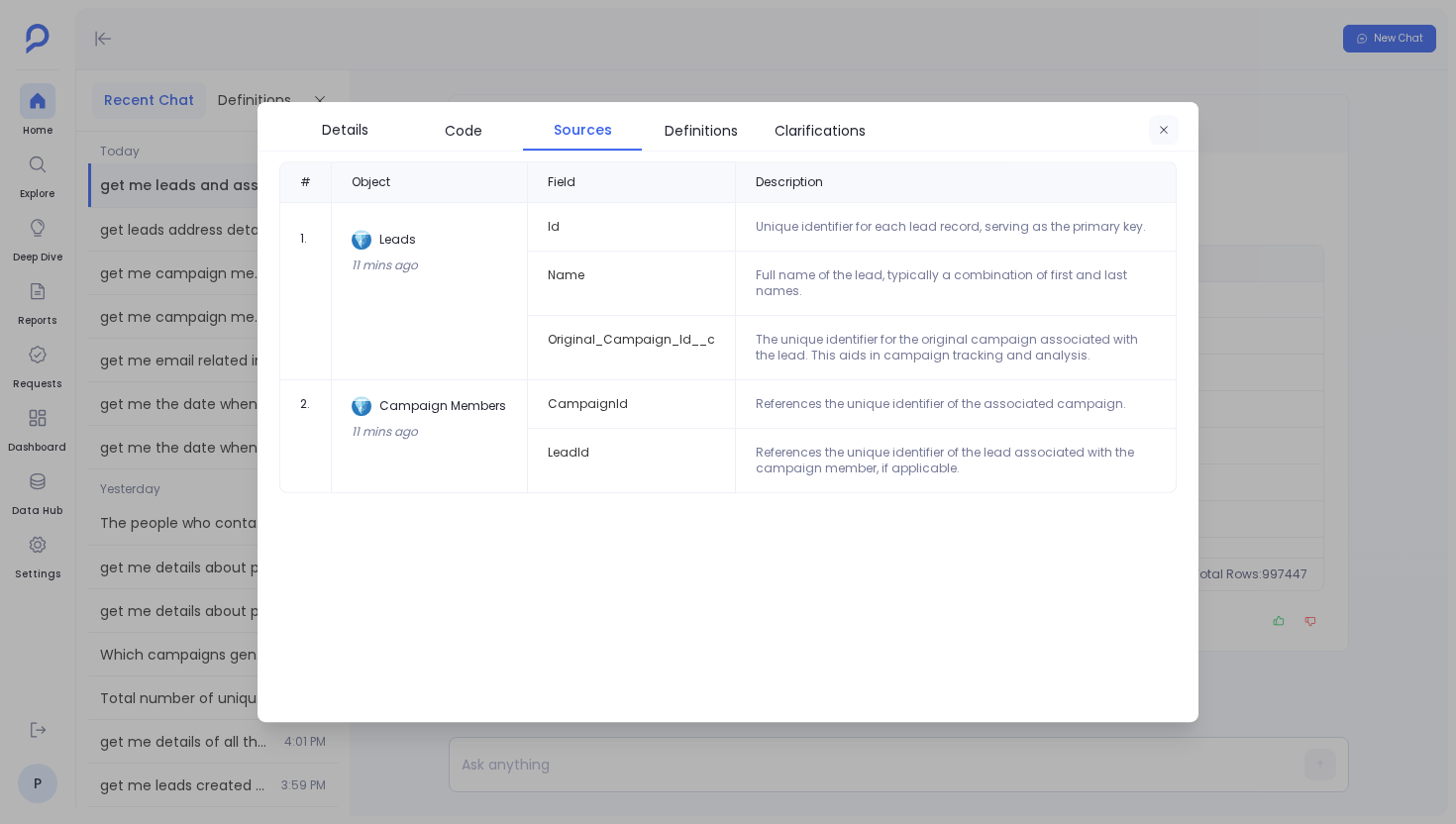 click 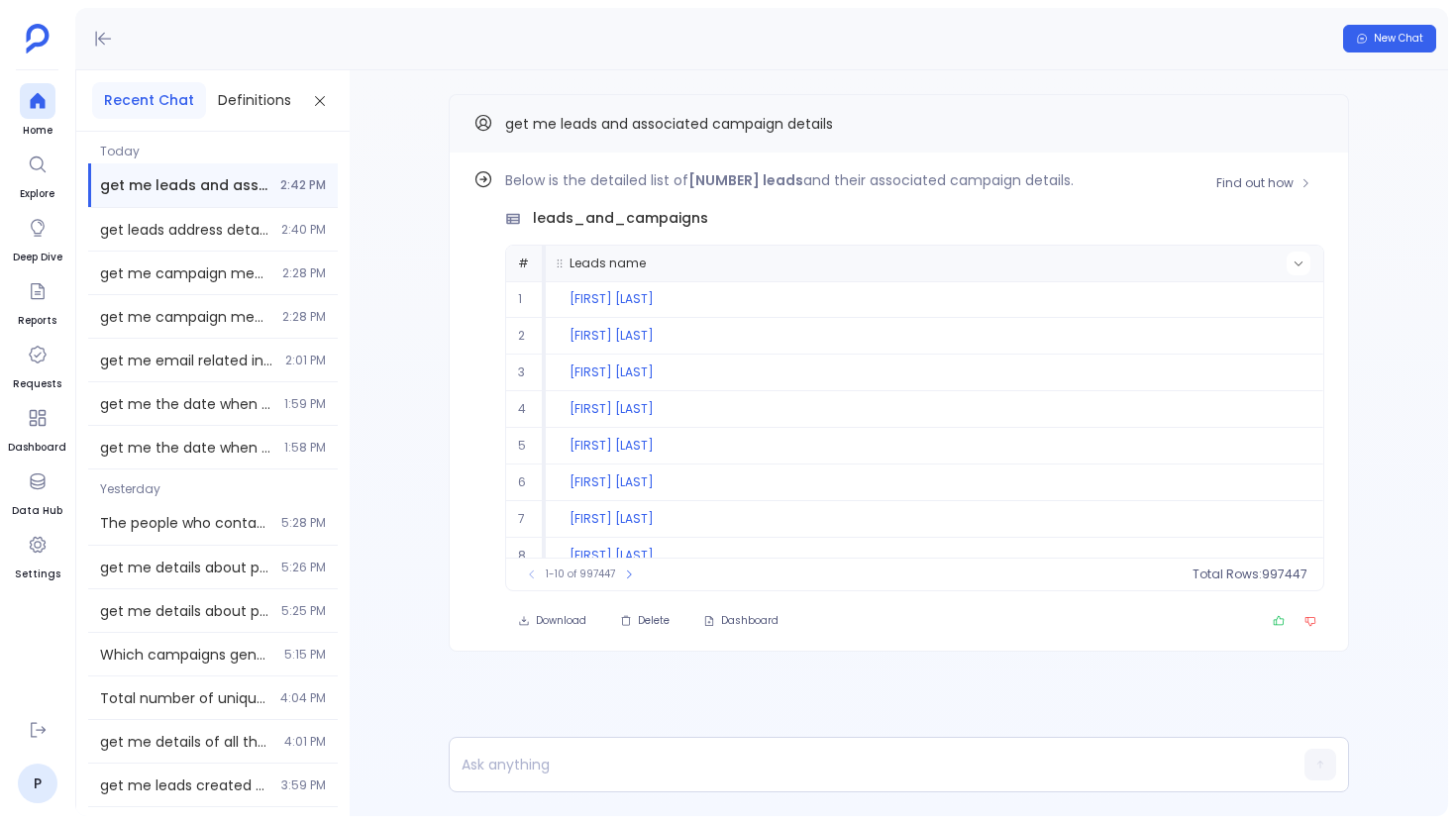 click 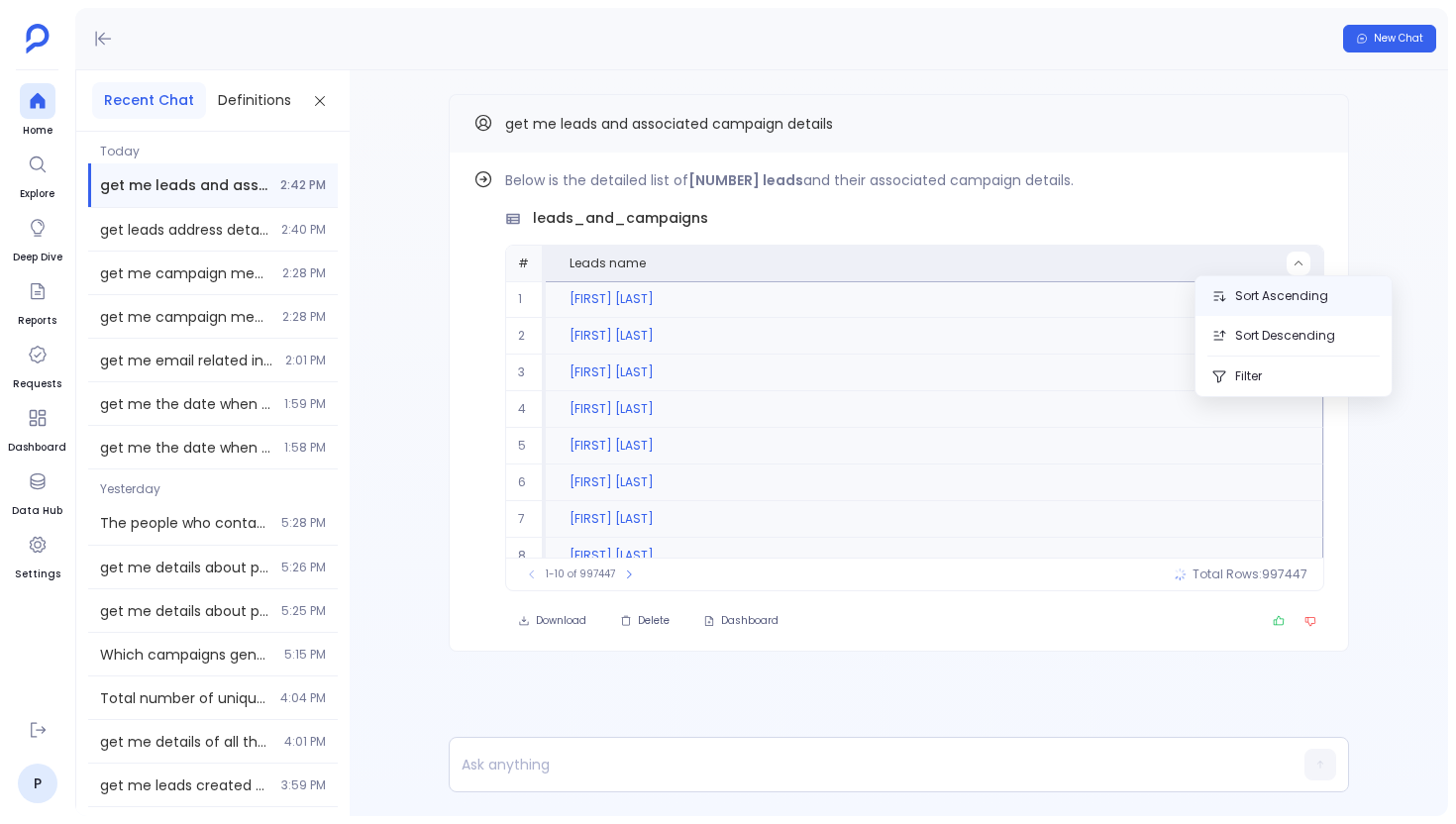 click on "Sort Ascending" at bounding box center [1294, 296] 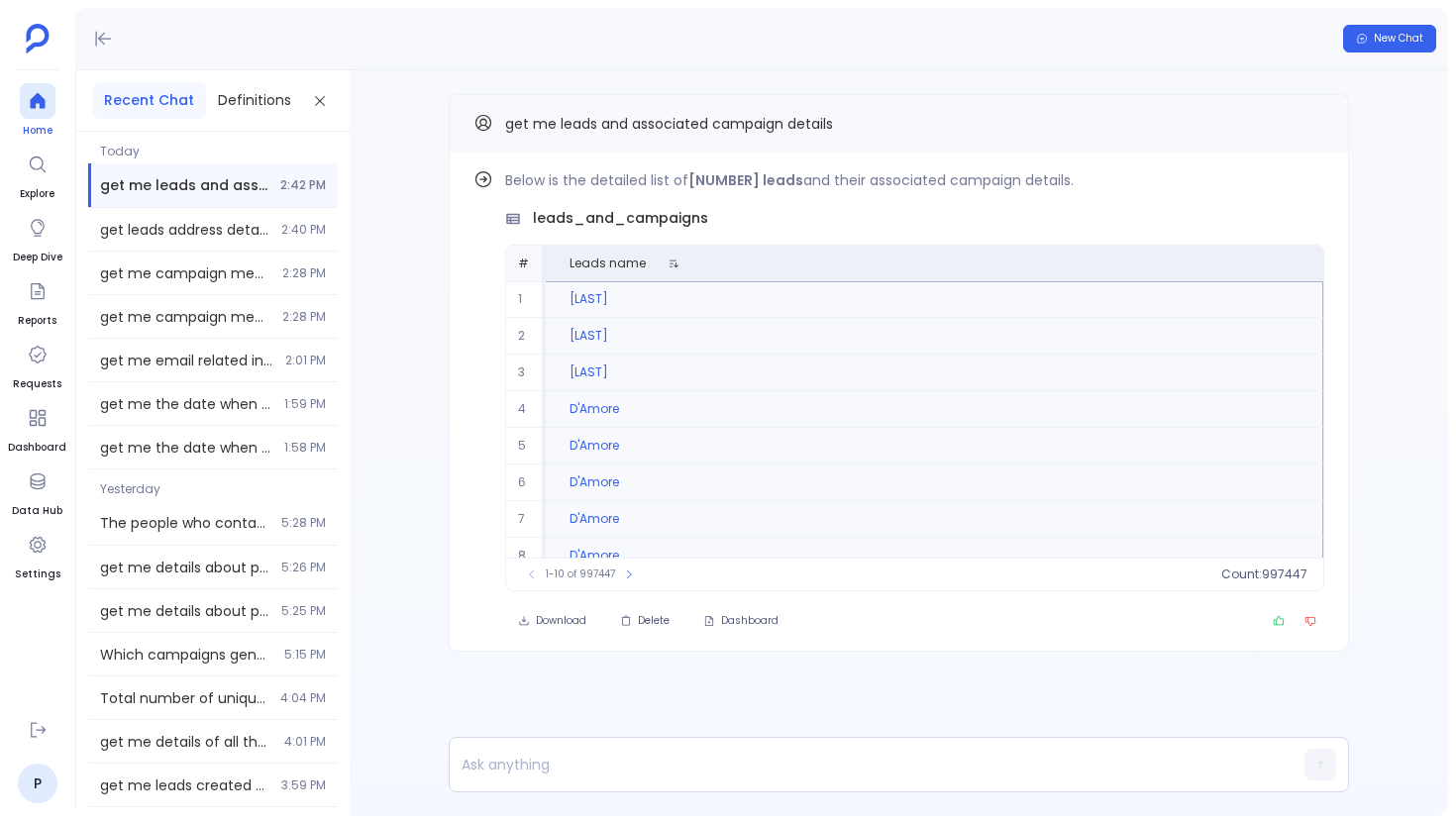 click at bounding box center (38, 101) 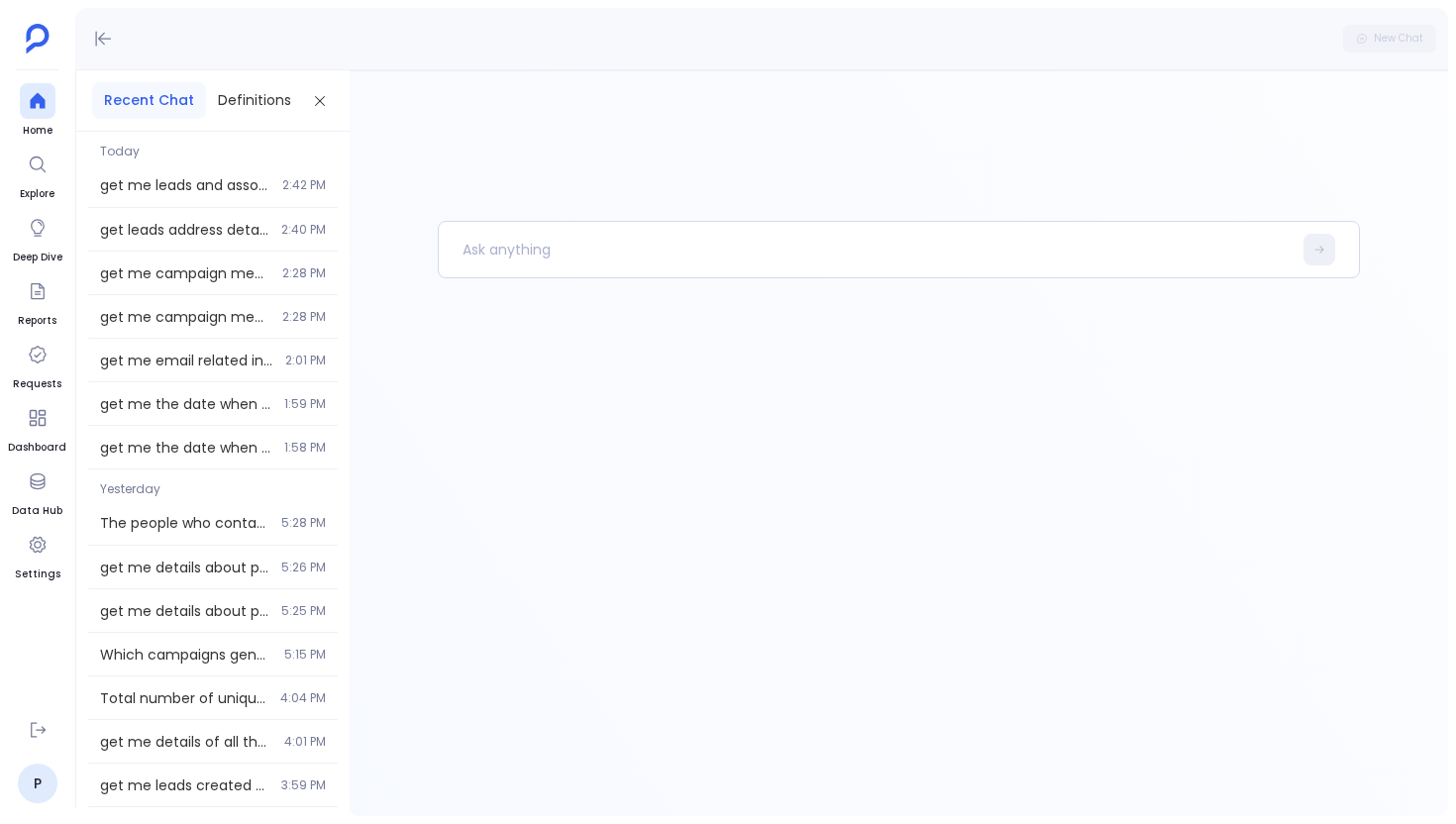 click at bounding box center (898, 518) 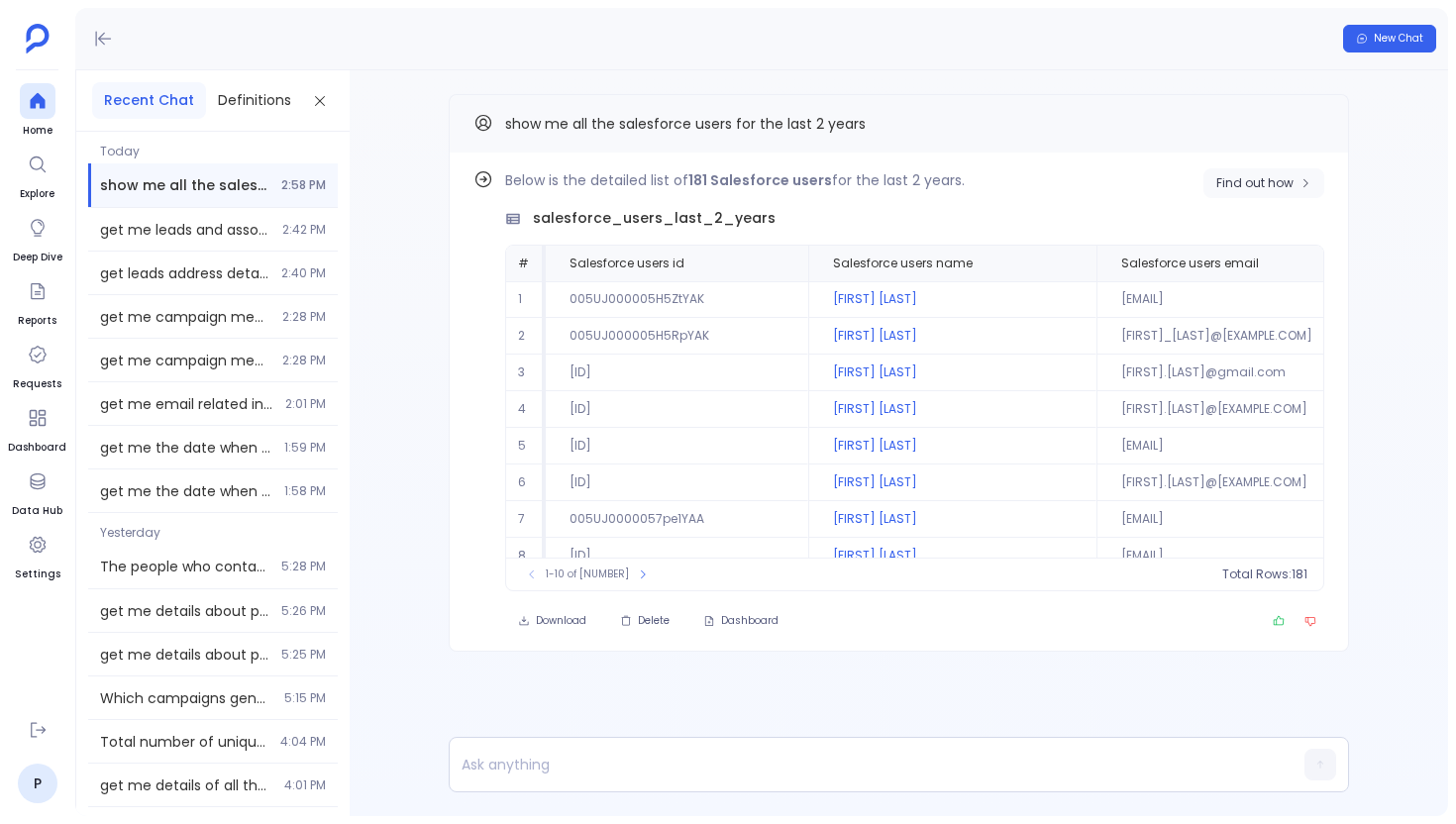 click on "Find out how" at bounding box center [1264, 183] 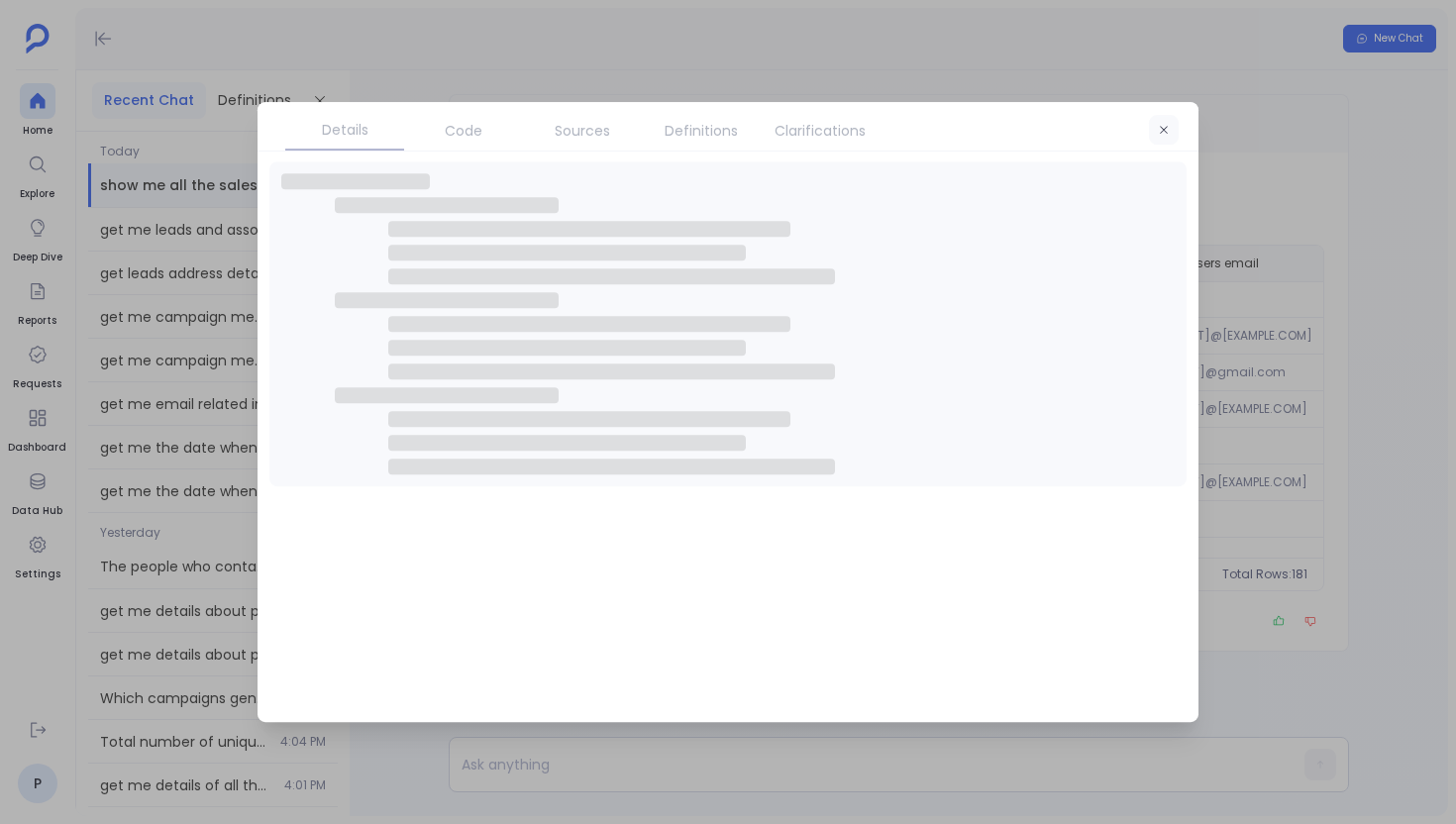 click at bounding box center [1164, 131] 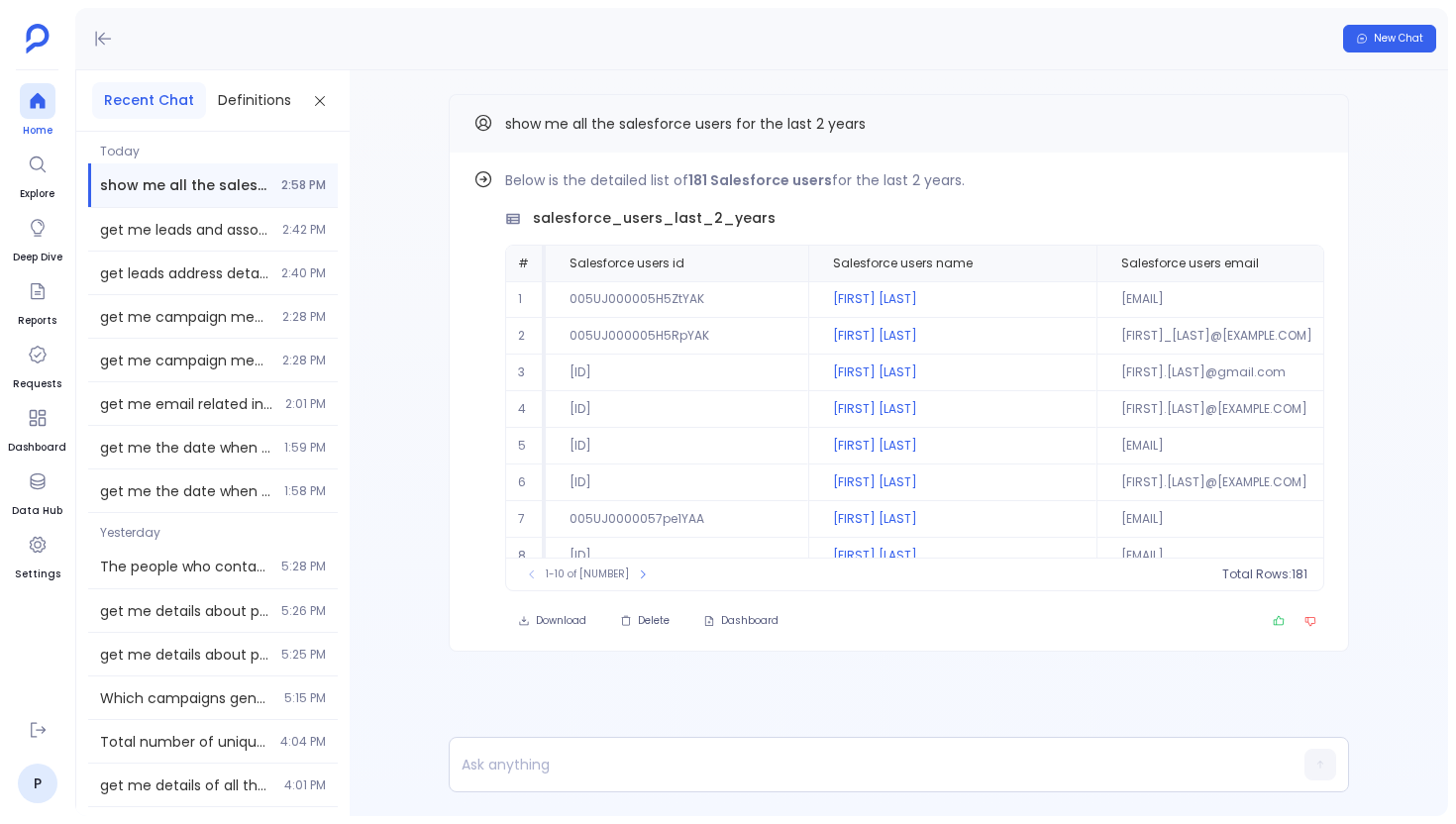 click 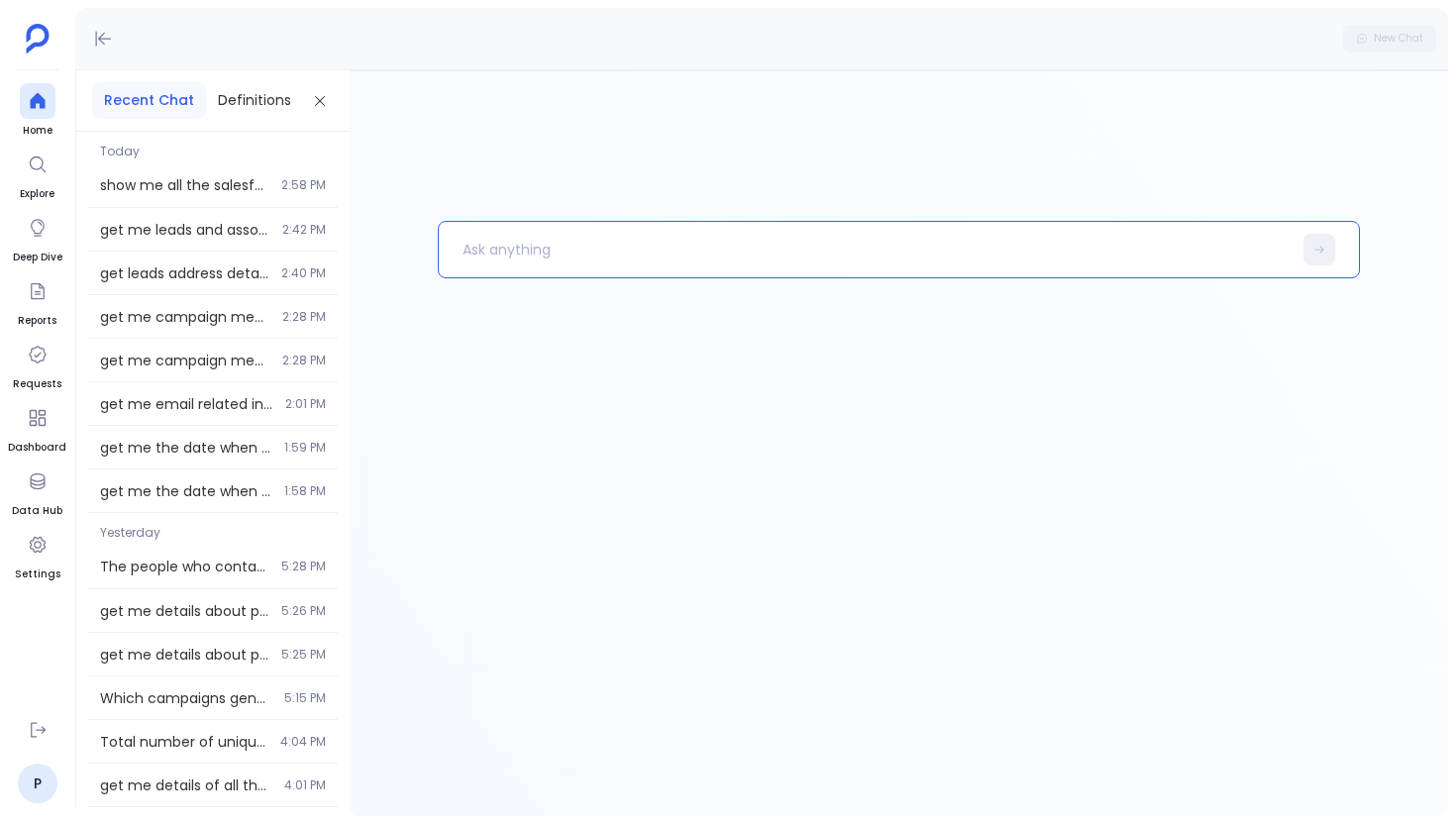 click at bounding box center (865, 250) 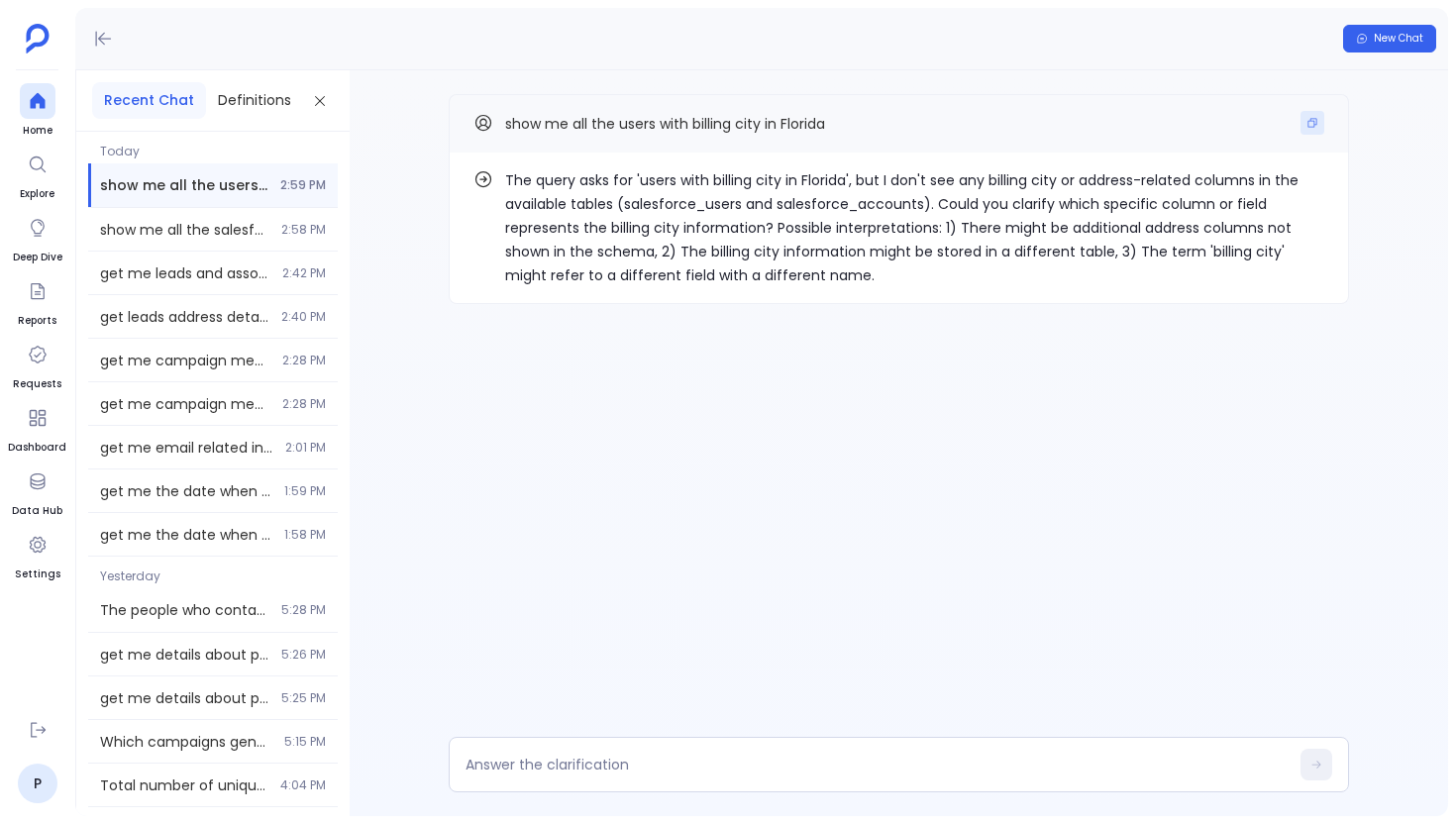 click at bounding box center [1312, 123] 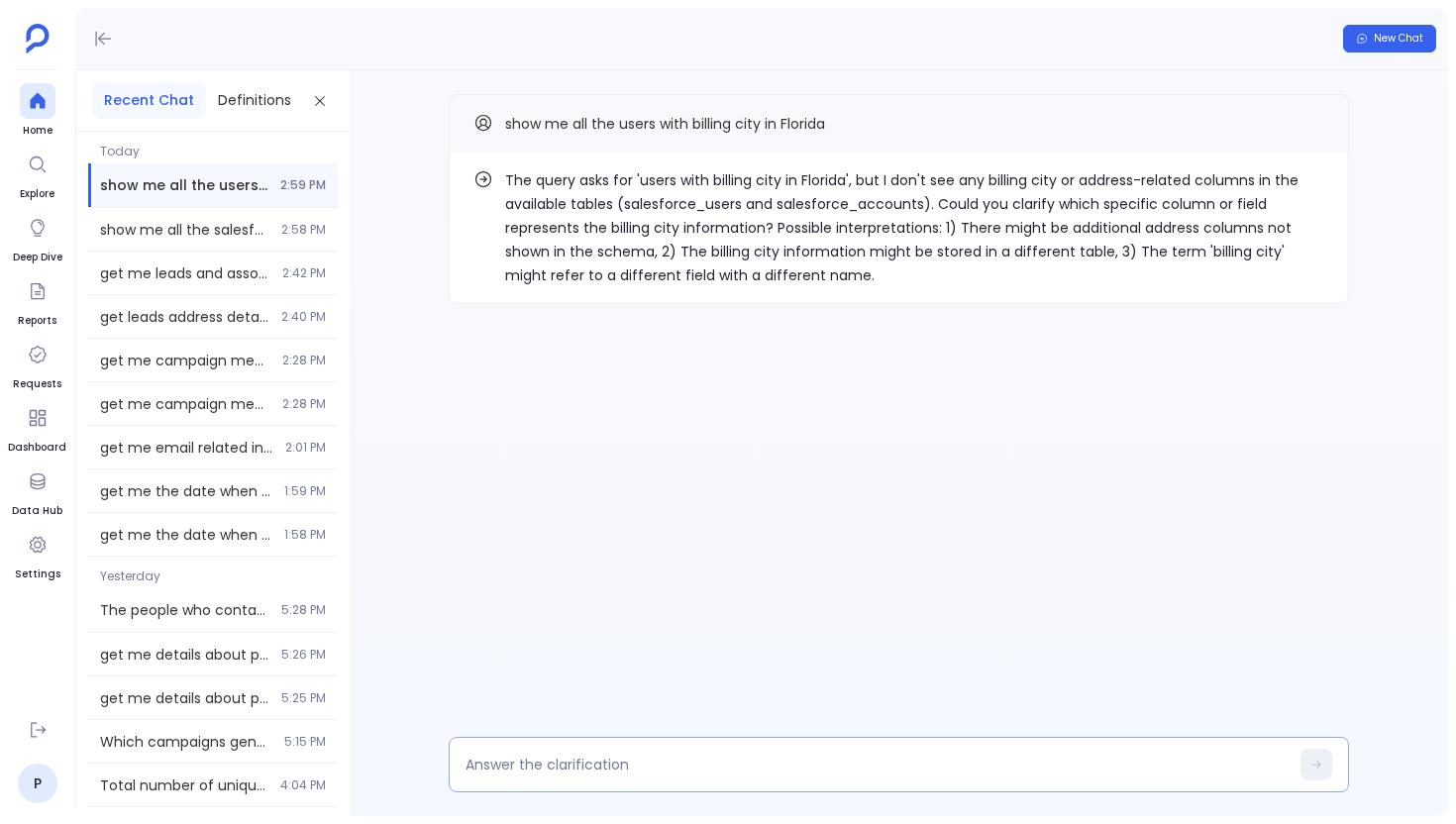 click at bounding box center (898, 765) 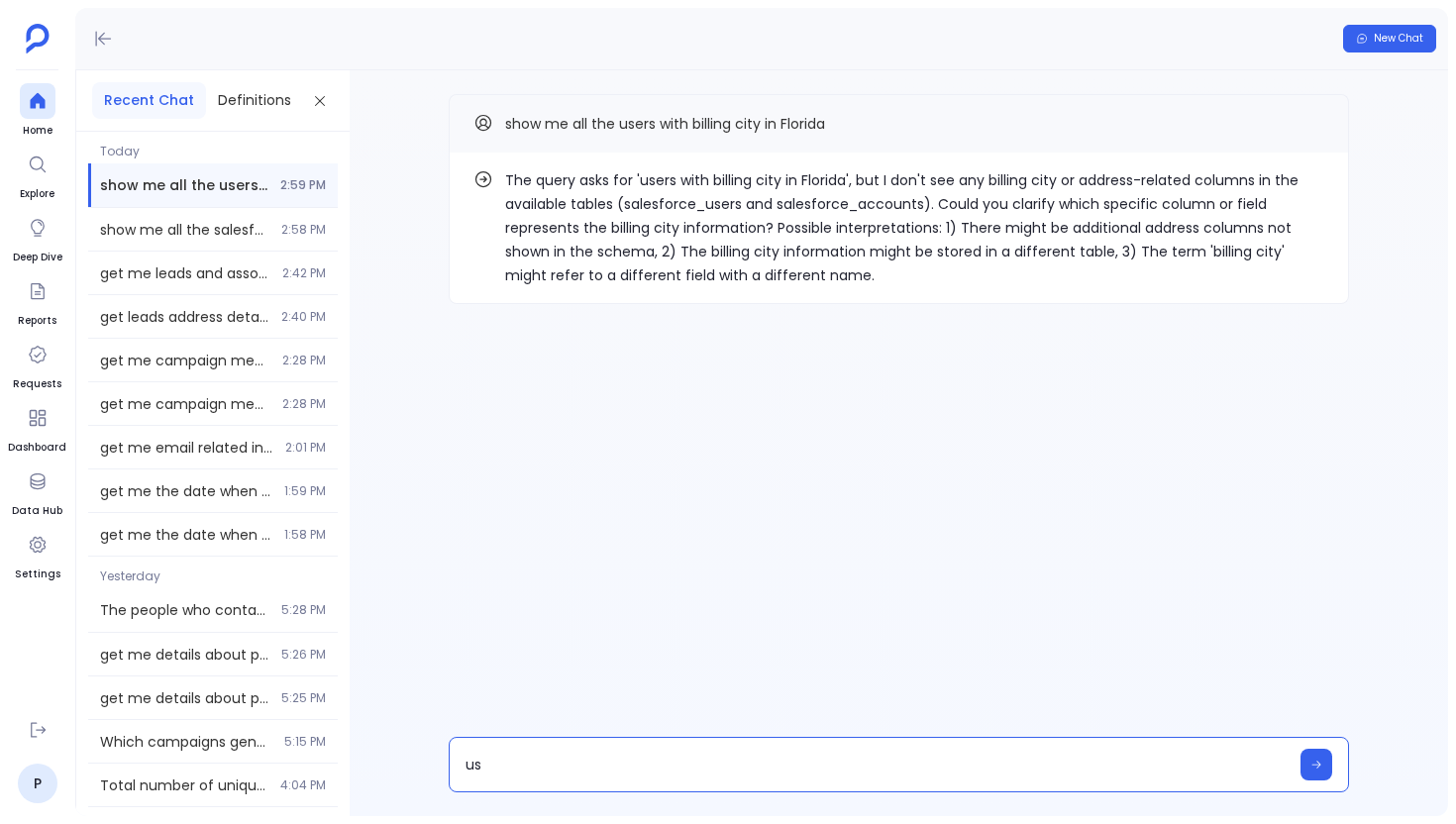 type on "u" 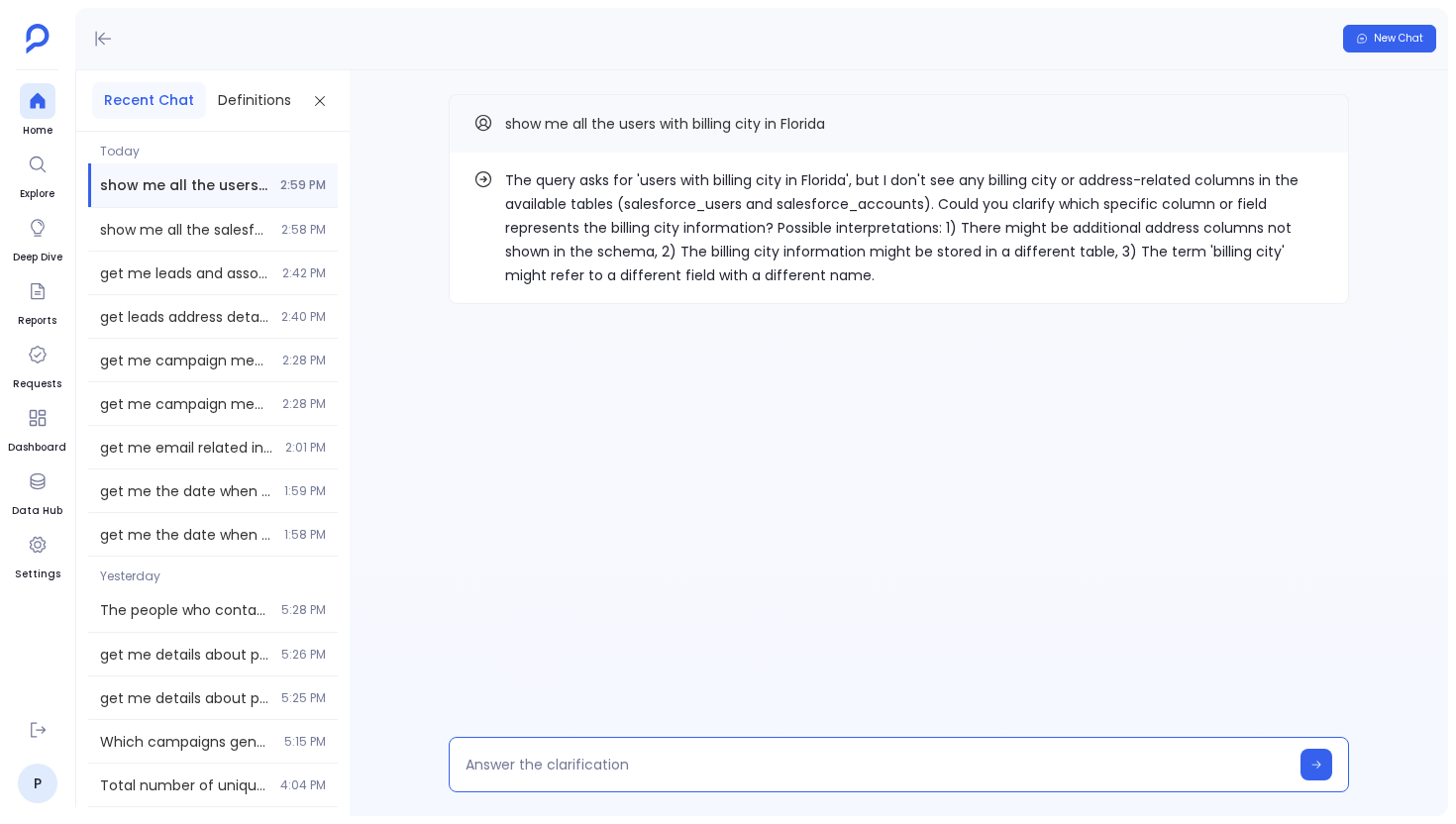 type on "3" 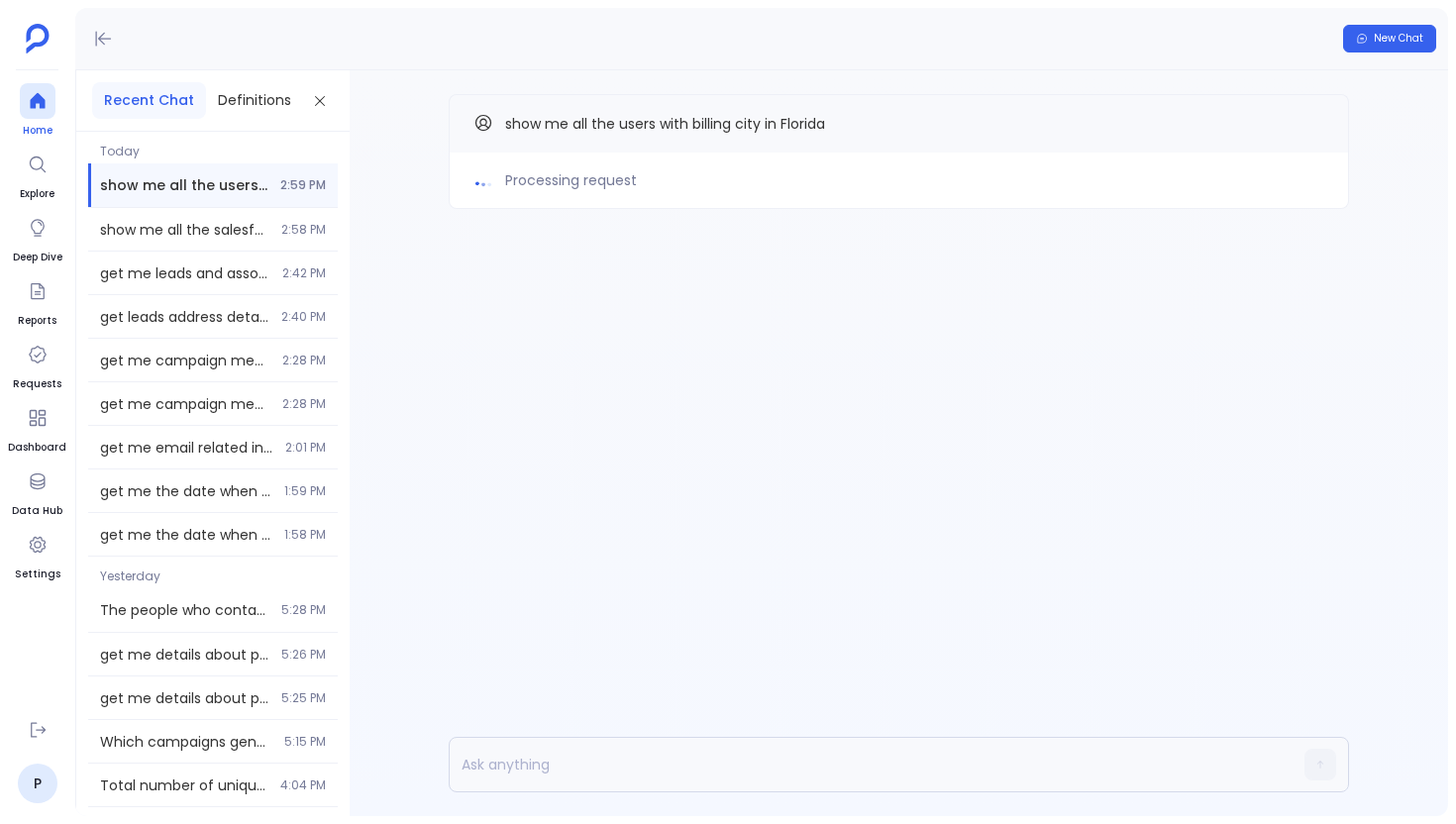 click on "Home" at bounding box center [38, 111] 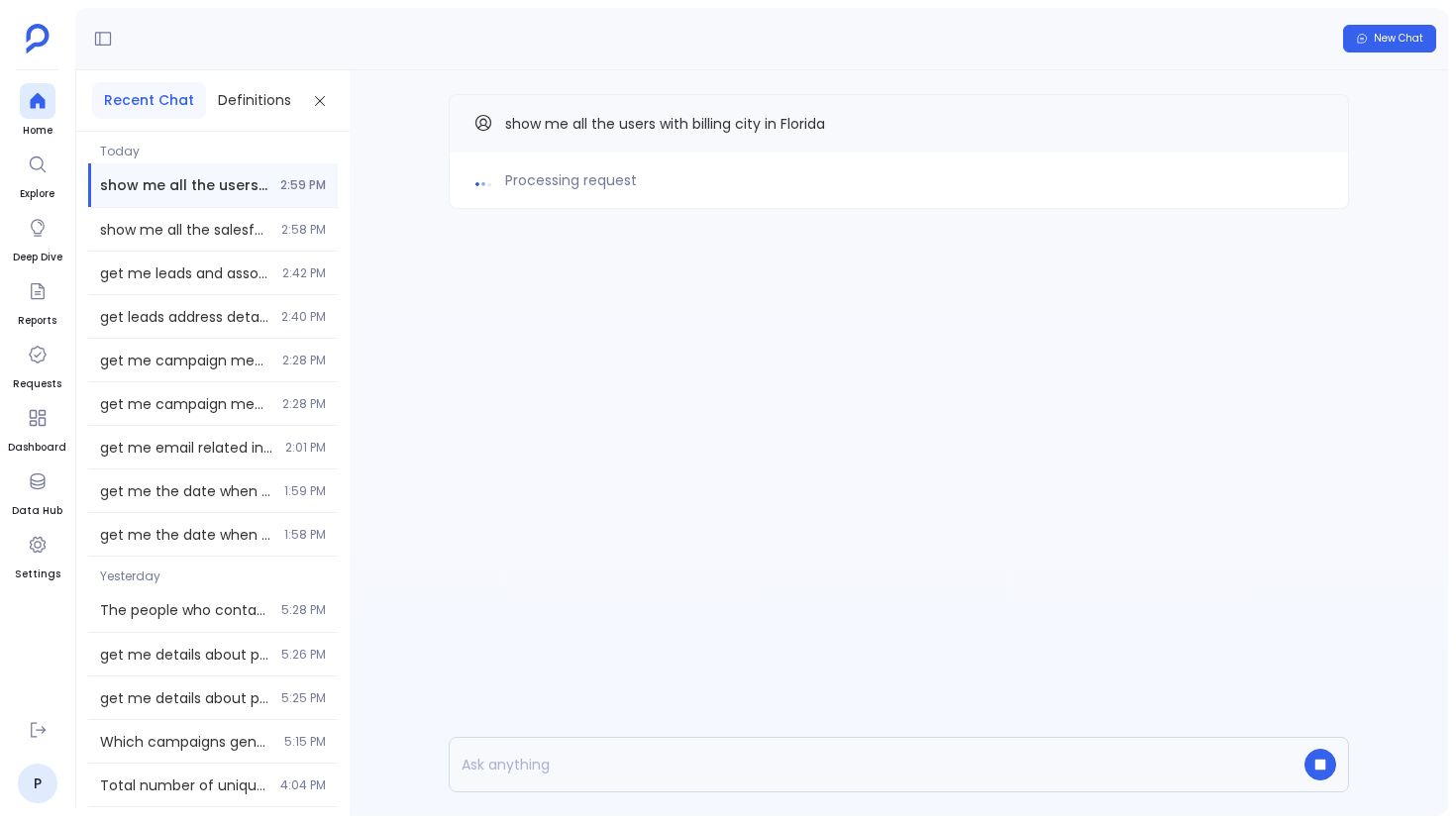 click on "Home Explore Deep Dive Reports Requests Dashboard Data Hub Settings" at bounding box center [37, 393] 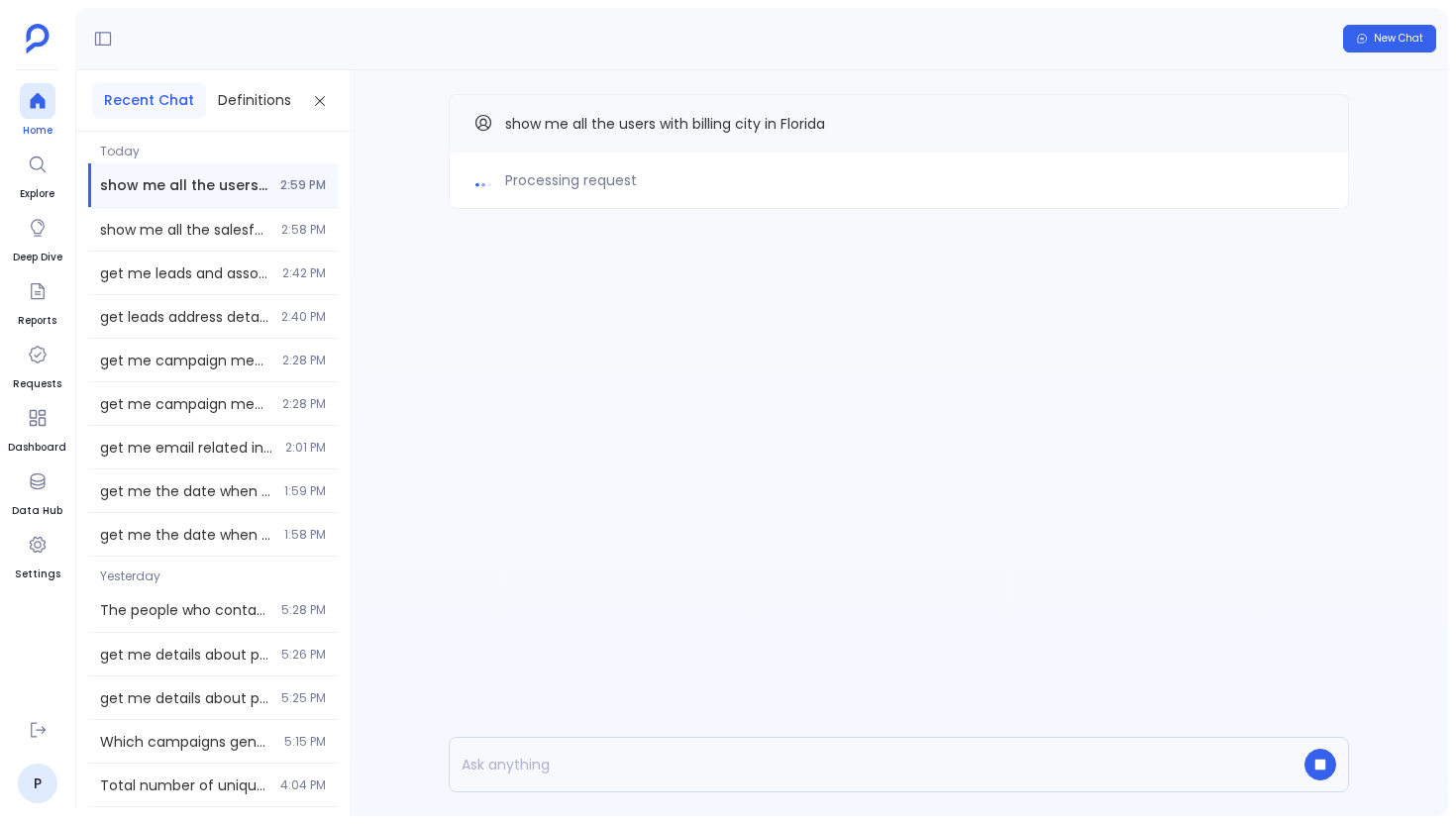 click 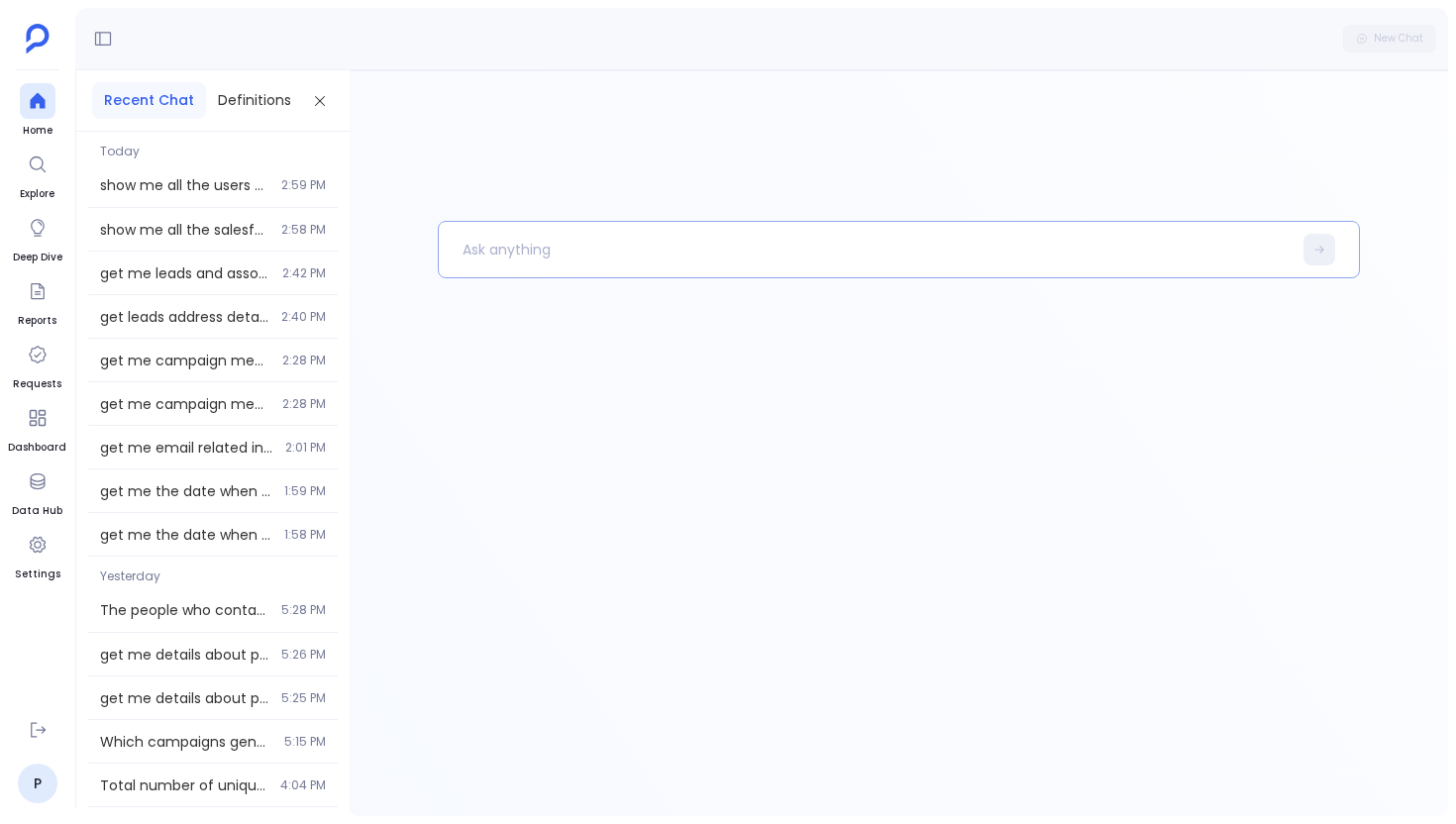 click at bounding box center [865, 250] 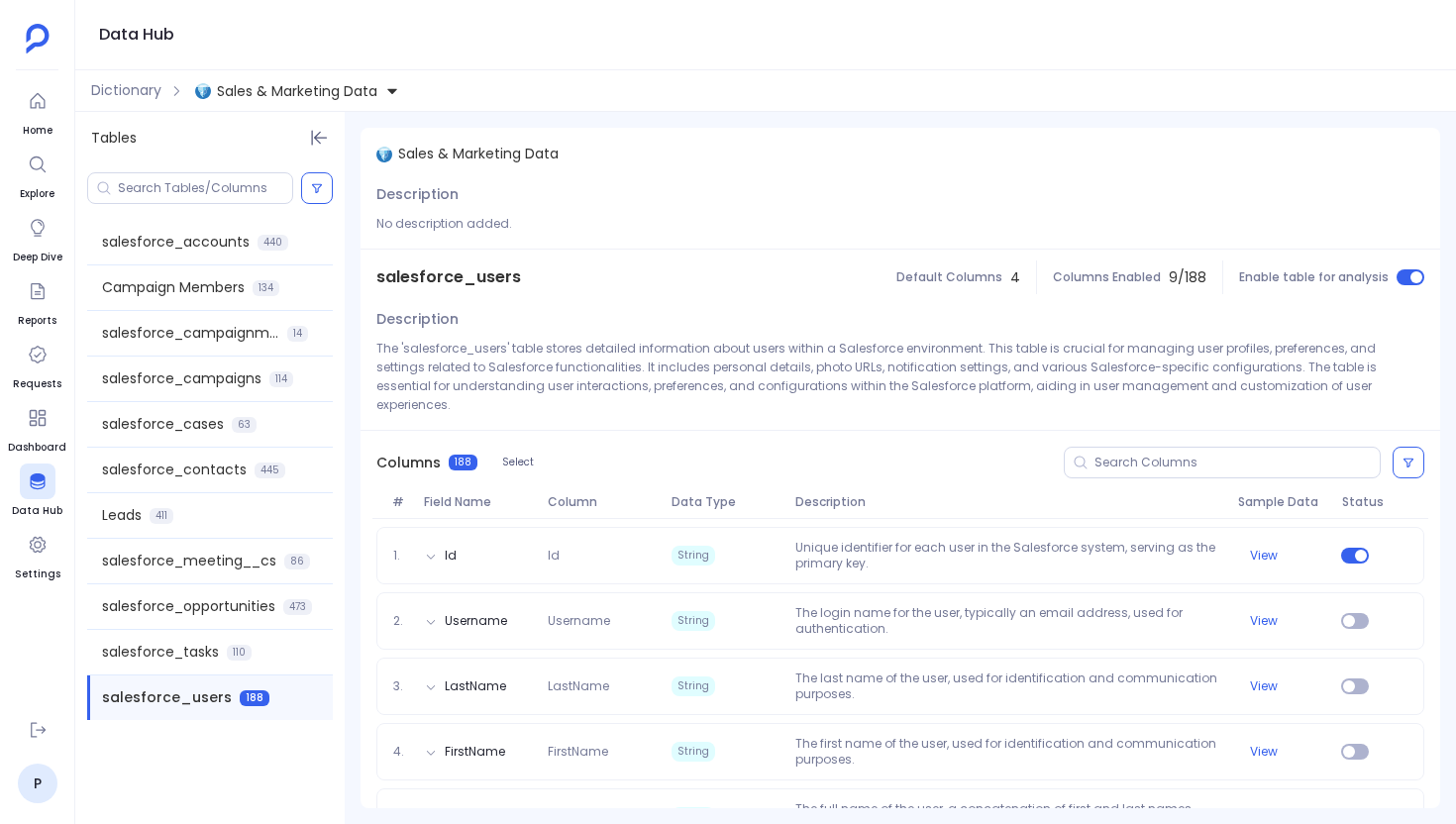 scroll, scrollTop: 0, scrollLeft: 0, axis: both 